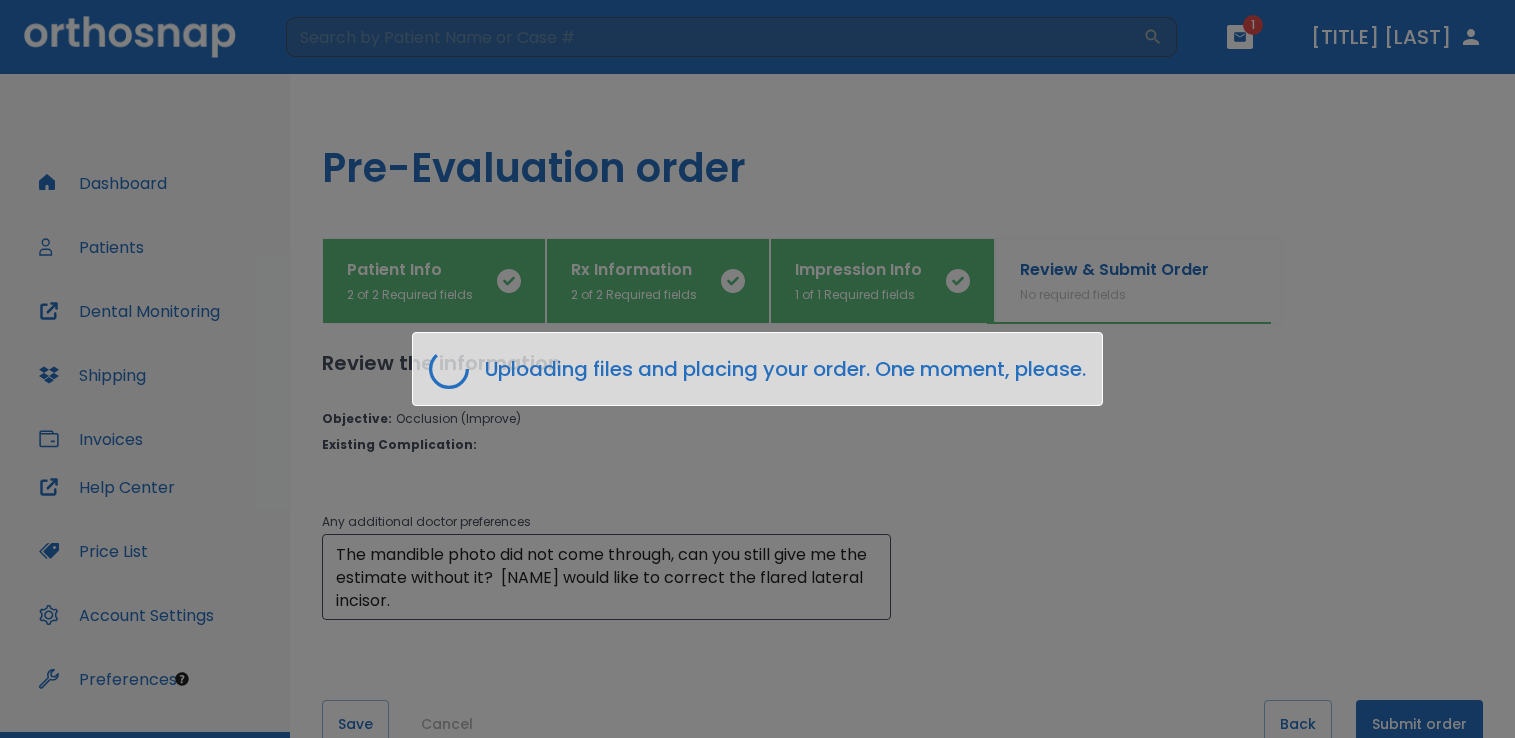 scroll, scrollTop: 0, scrollLeft: 0, axis: both 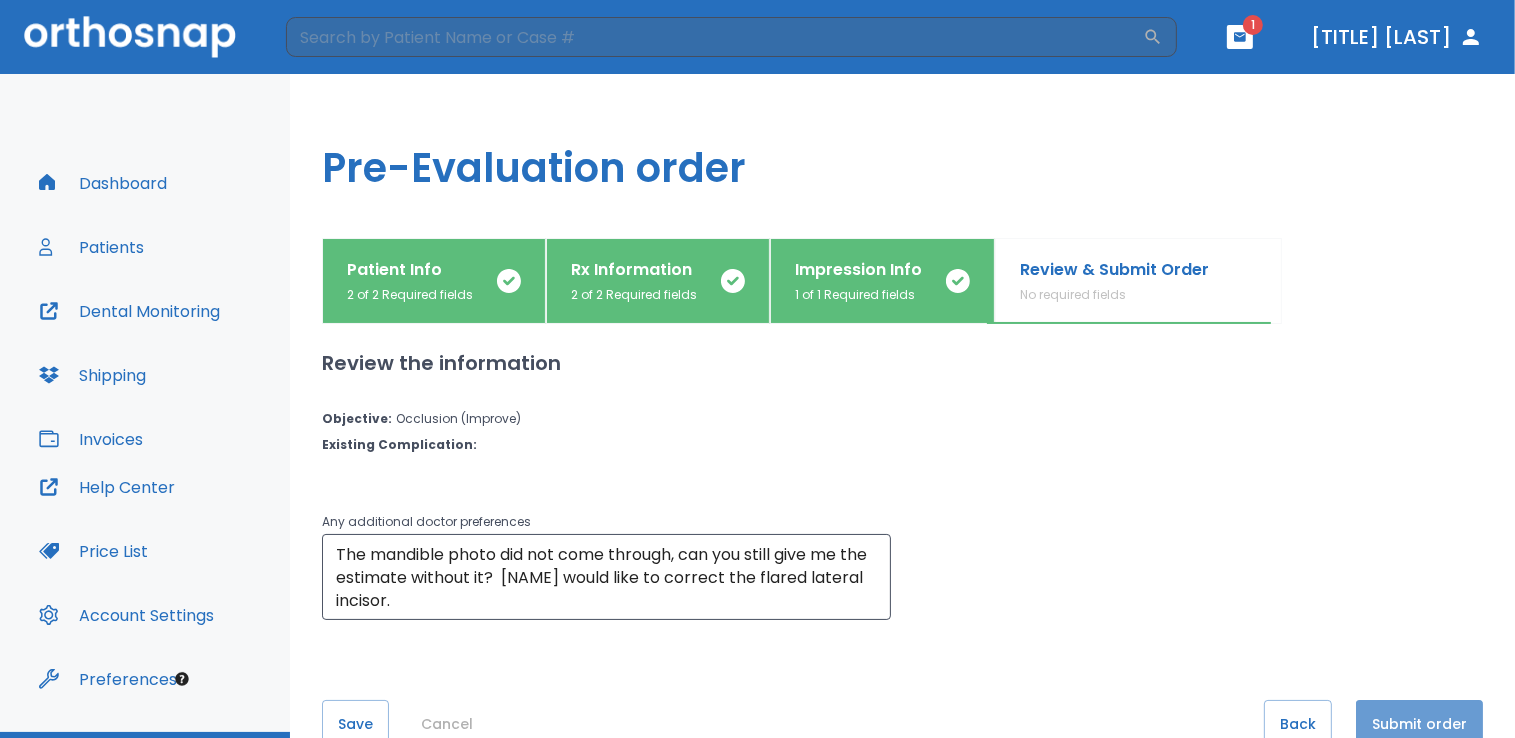 click on "Submit order" at bounding box center [1419, 724] 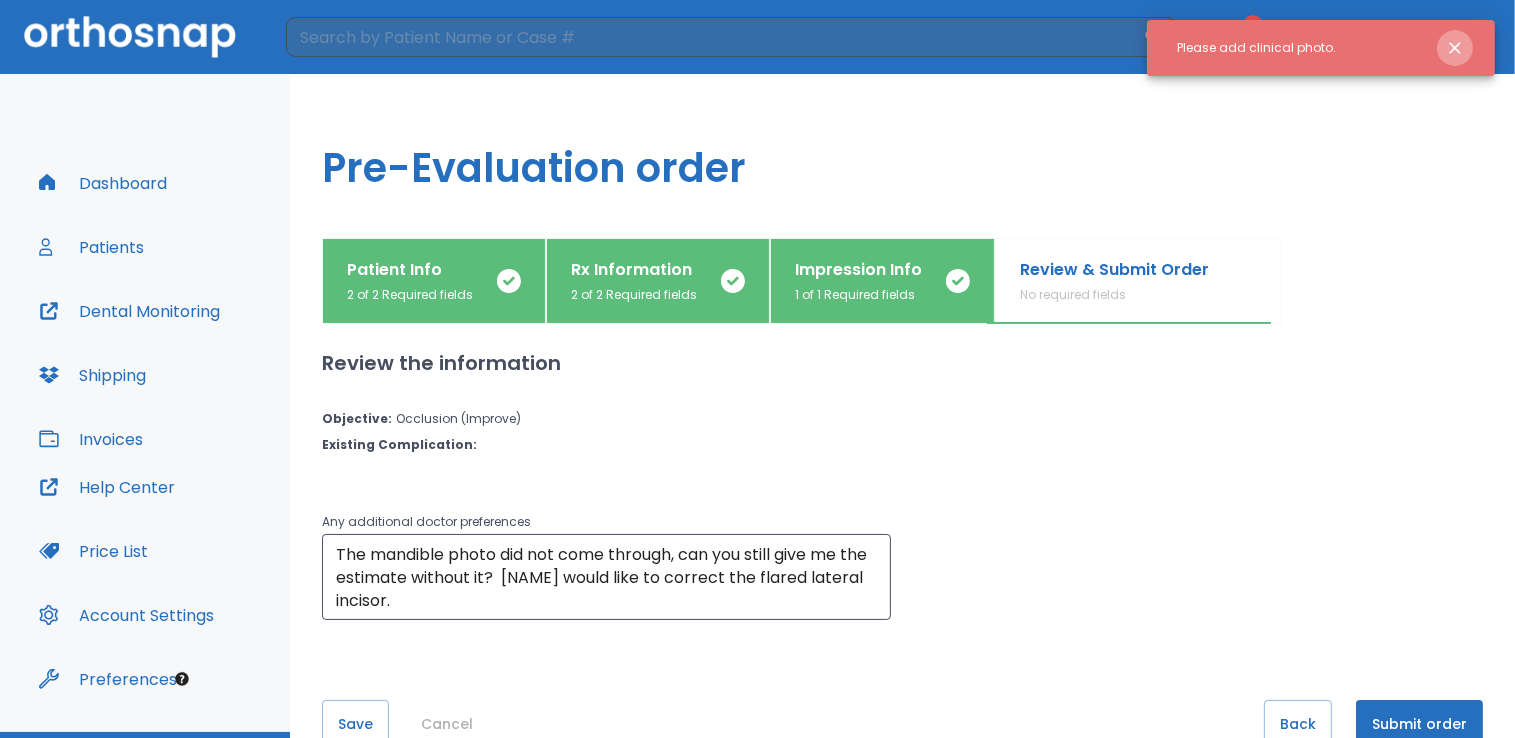 click at bounding box center (1455, 48) 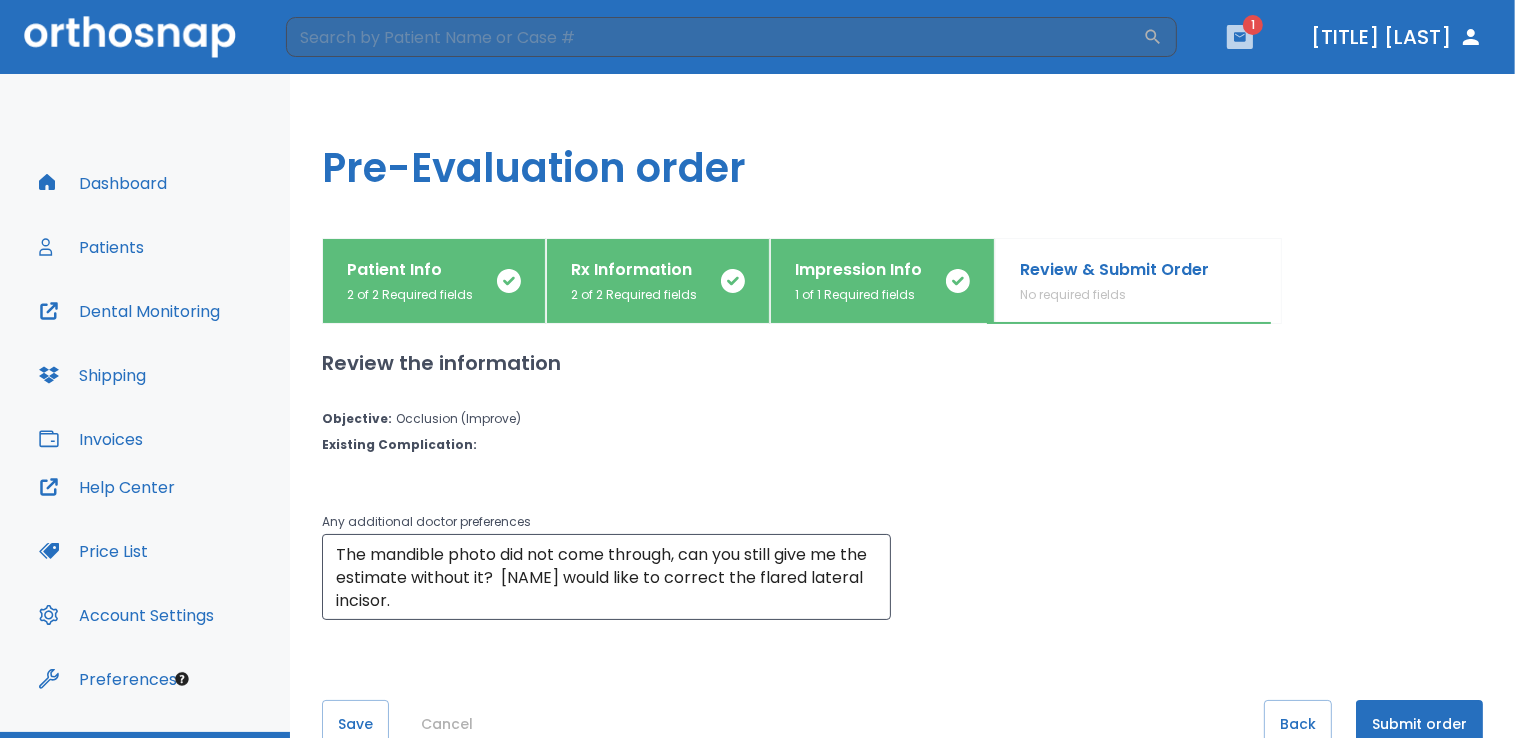 click at bounding box center [1240, 37] 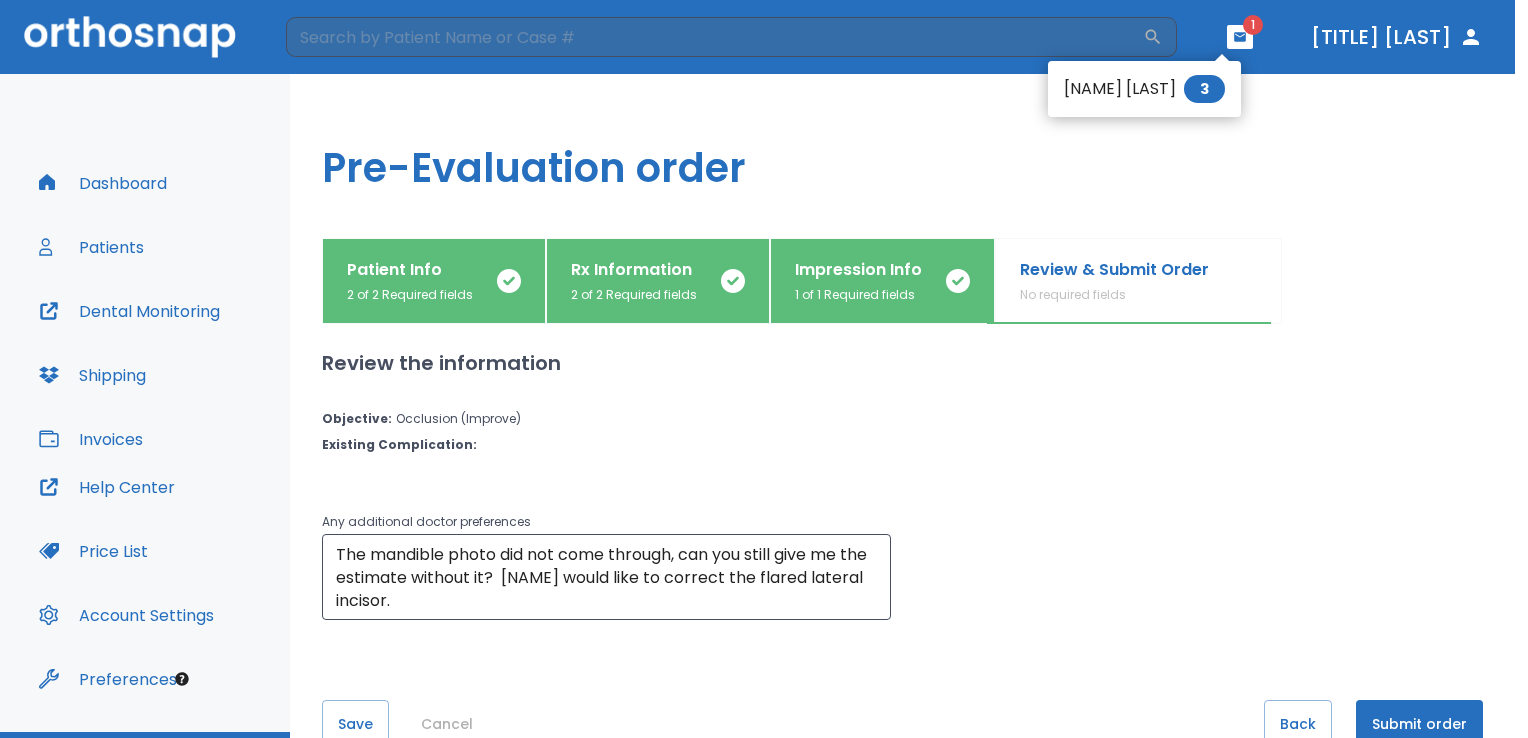 click at bounding box center [764, 369] 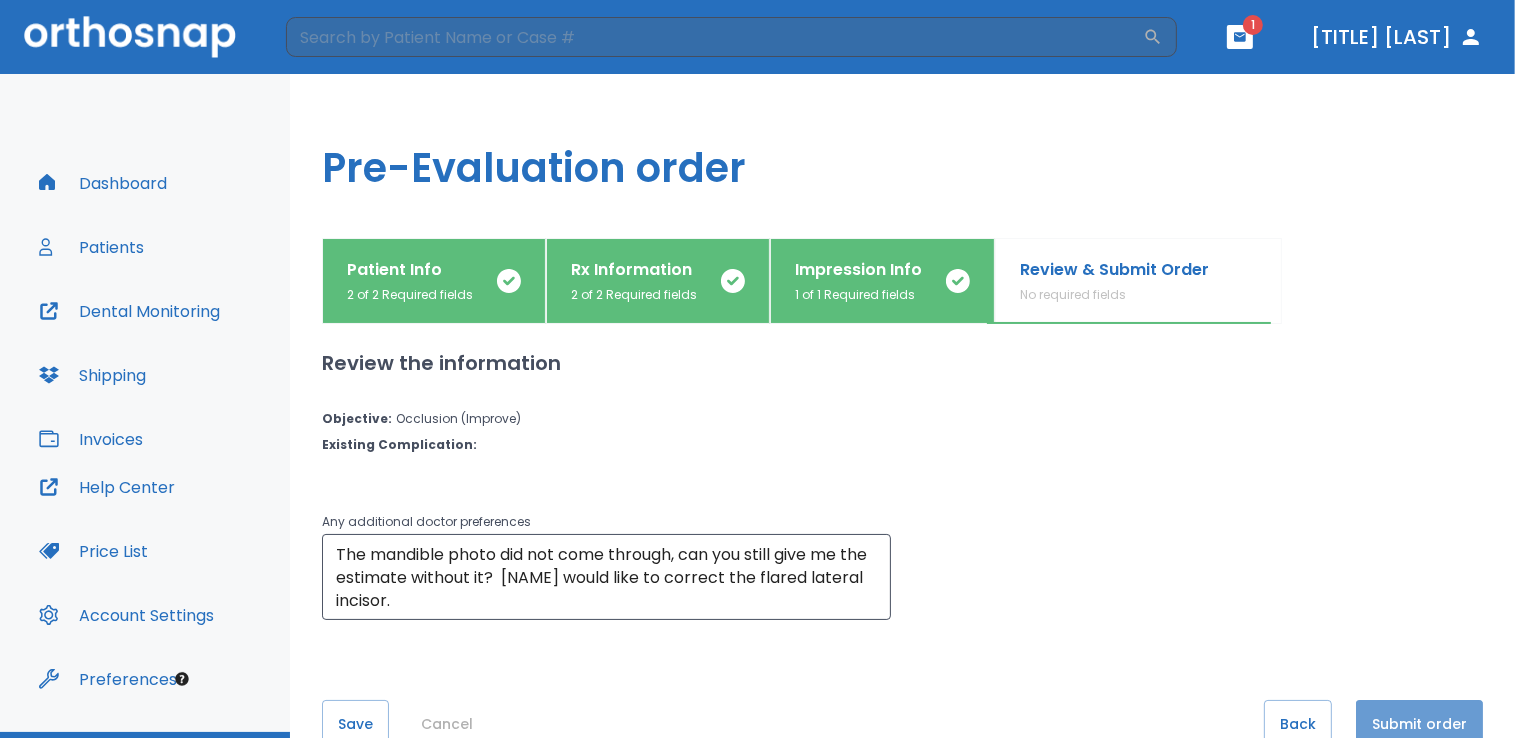 click on "Submit order" at bounding box center (1419, 724) 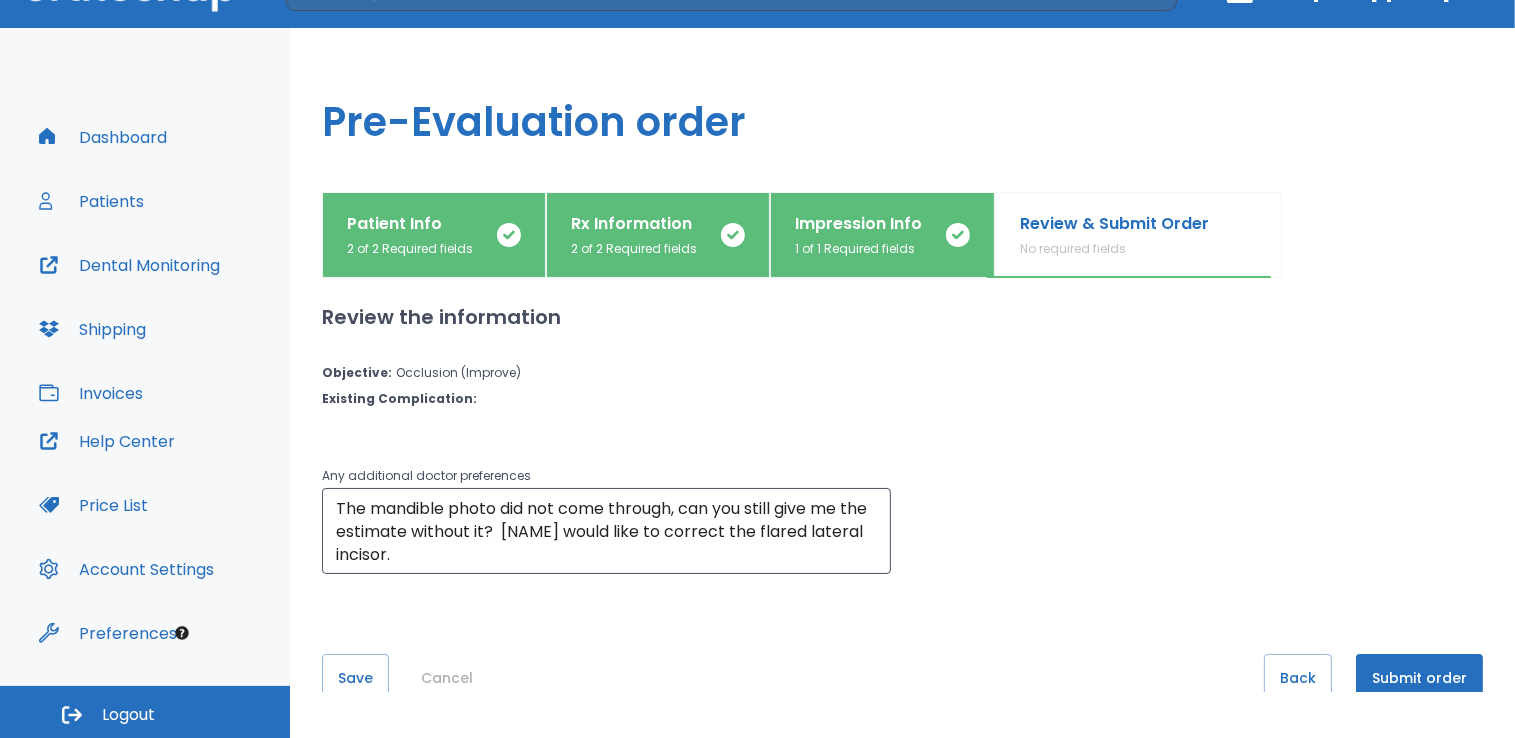 scroll, scrollTop: 48, scrollLeft: 0, axis: vertical 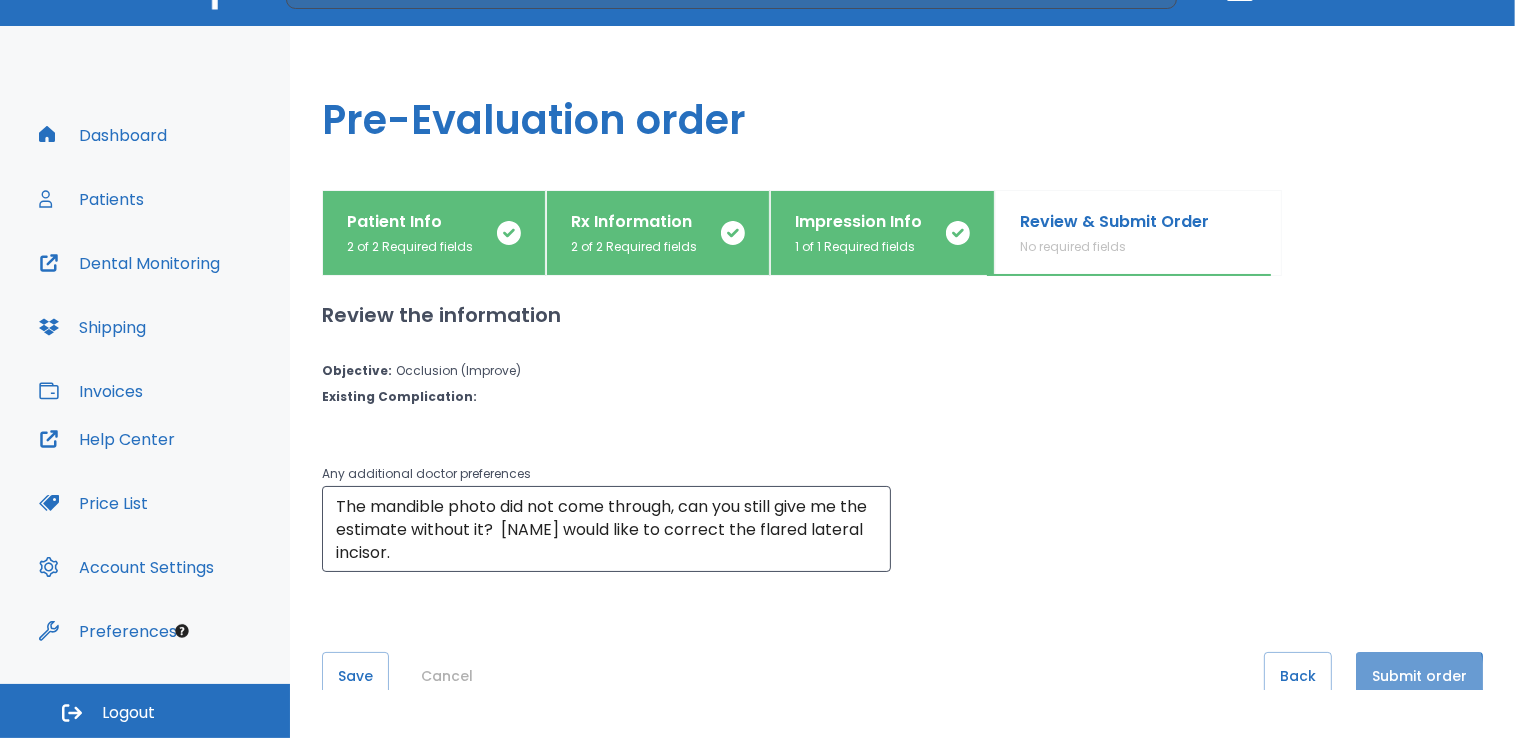 click on "Submit order" at bounding box center (1419, 676) 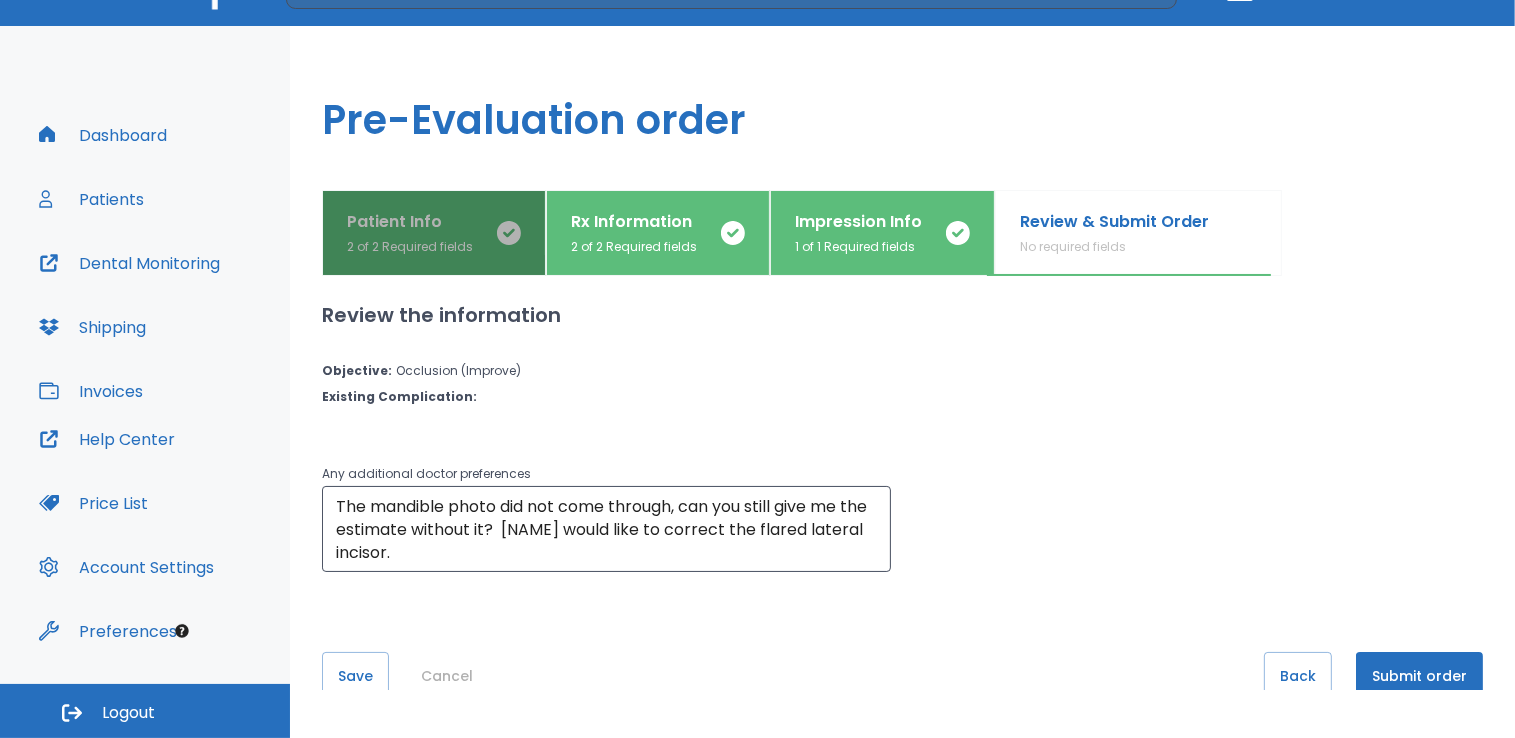 click on "Patient Info" at bounding box center (410, 222) 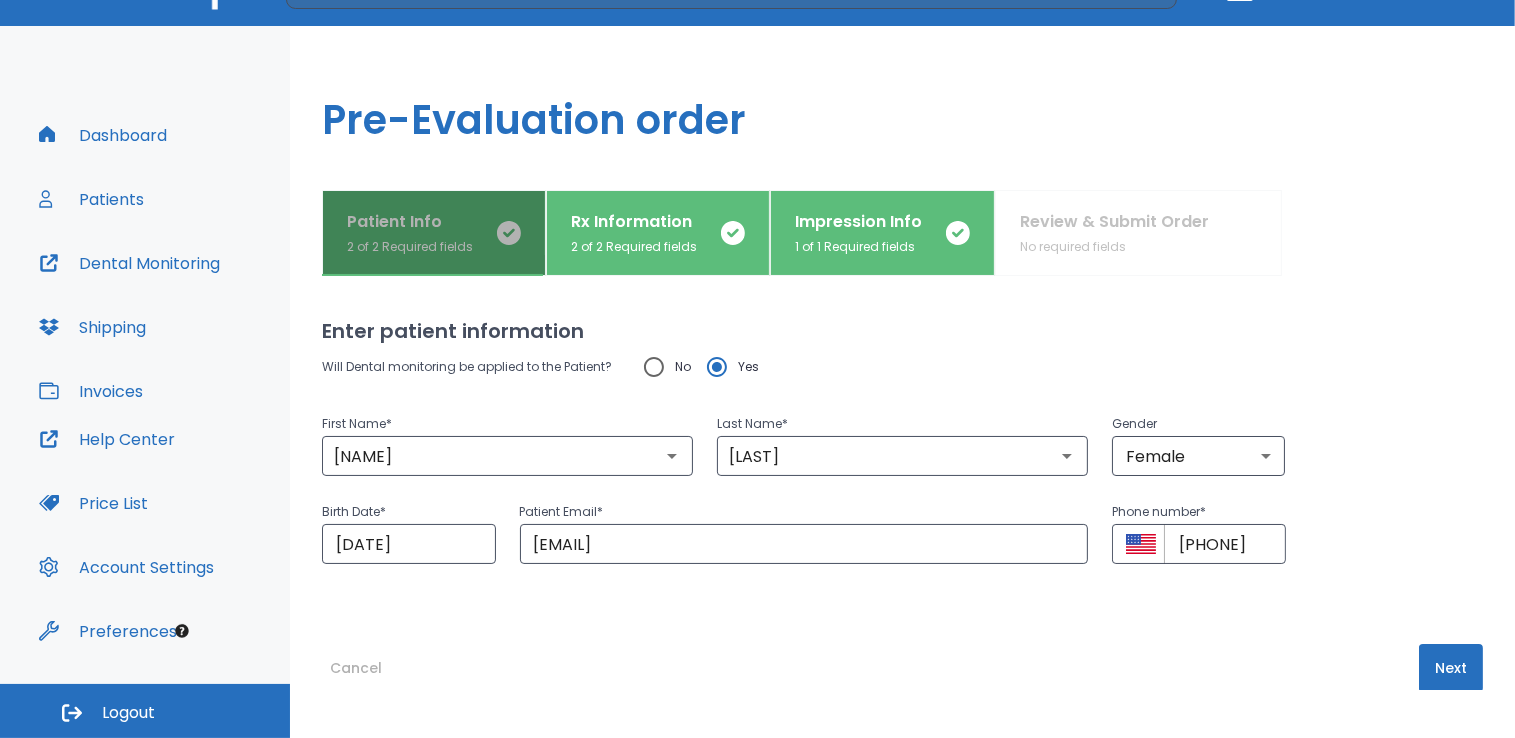 click on "Patient Info" at bounding box center (410, 222) 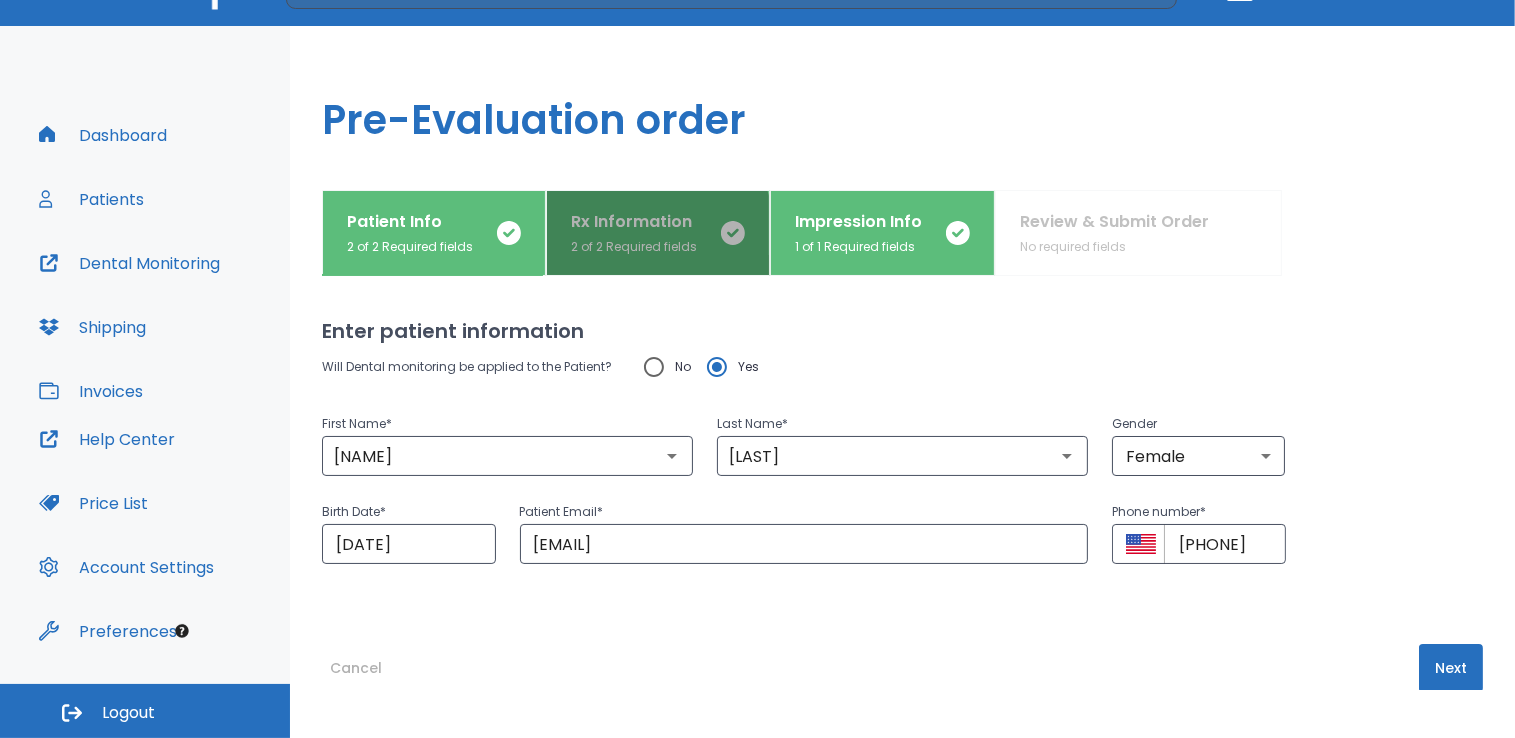 click on "2 of 2 Required fields" at bounding box center (634, 247) 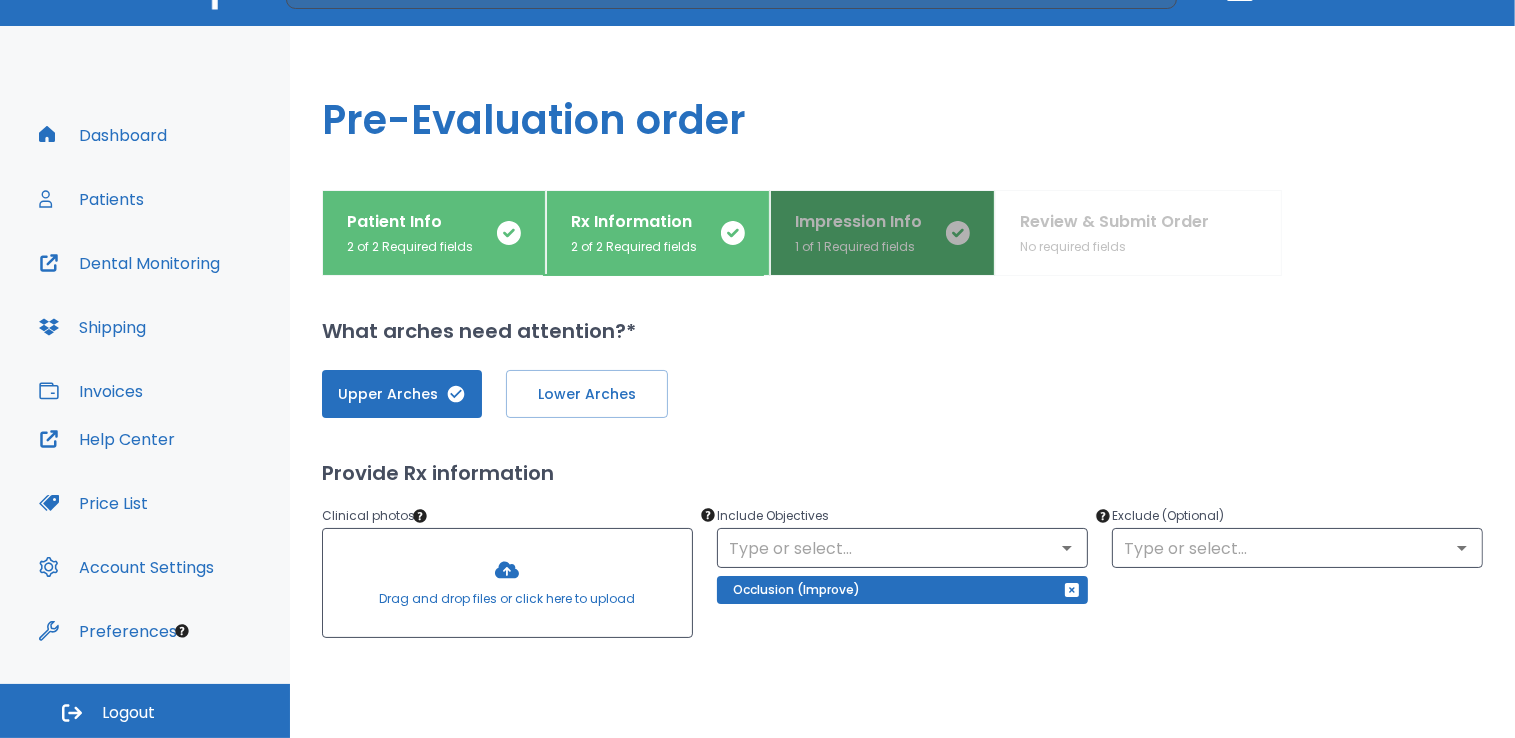 click on "Impression Info 1 of 1 Required fields" at bounding box center [882, 233] 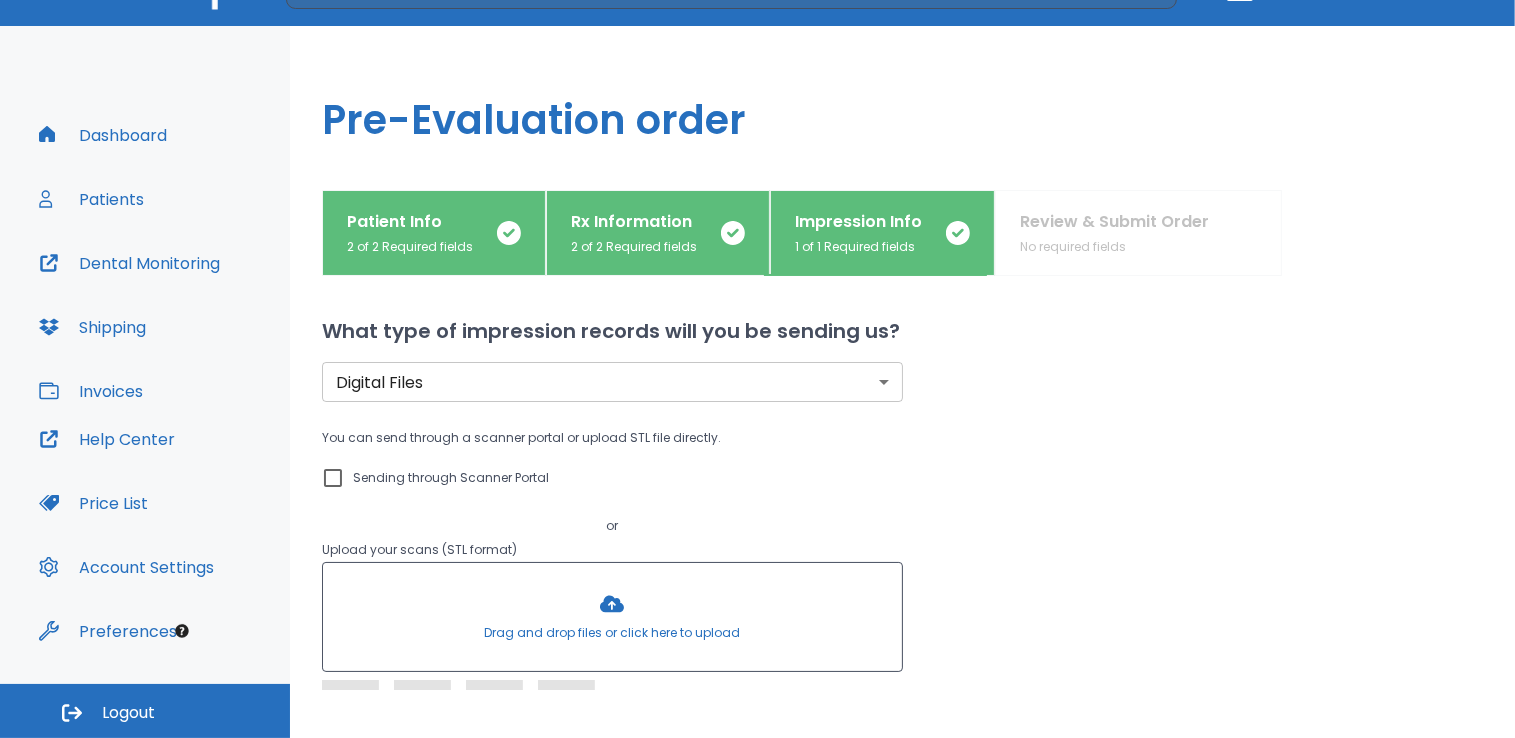 click on "Patient Info 2 of 2 Required fields Rx Information 2 of 2 Required fields Impression Info 1 of 1 Required fields Review & Submit Order No required fields" at bounding box center [902, 233] 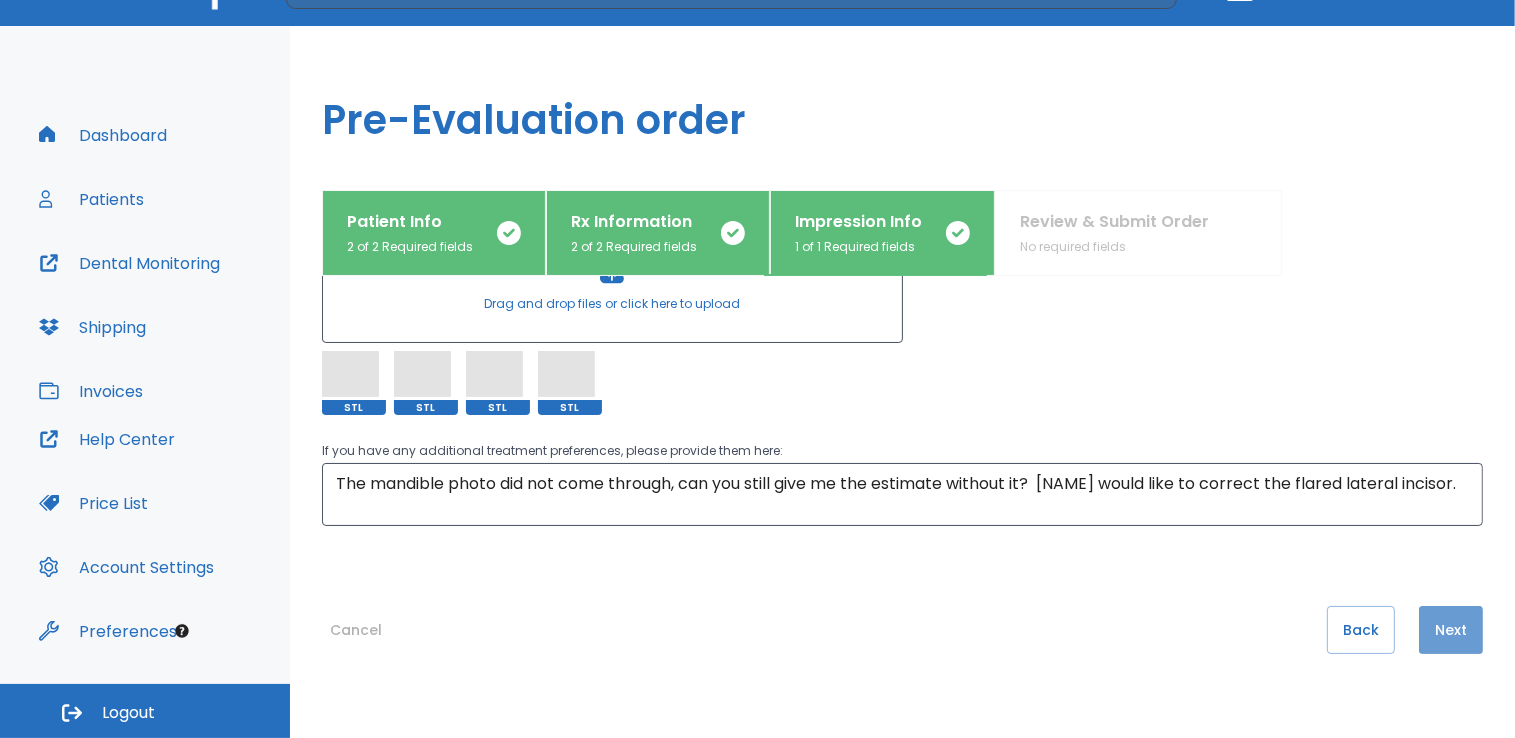 click on "Next" at bounding box center (1451, 630) 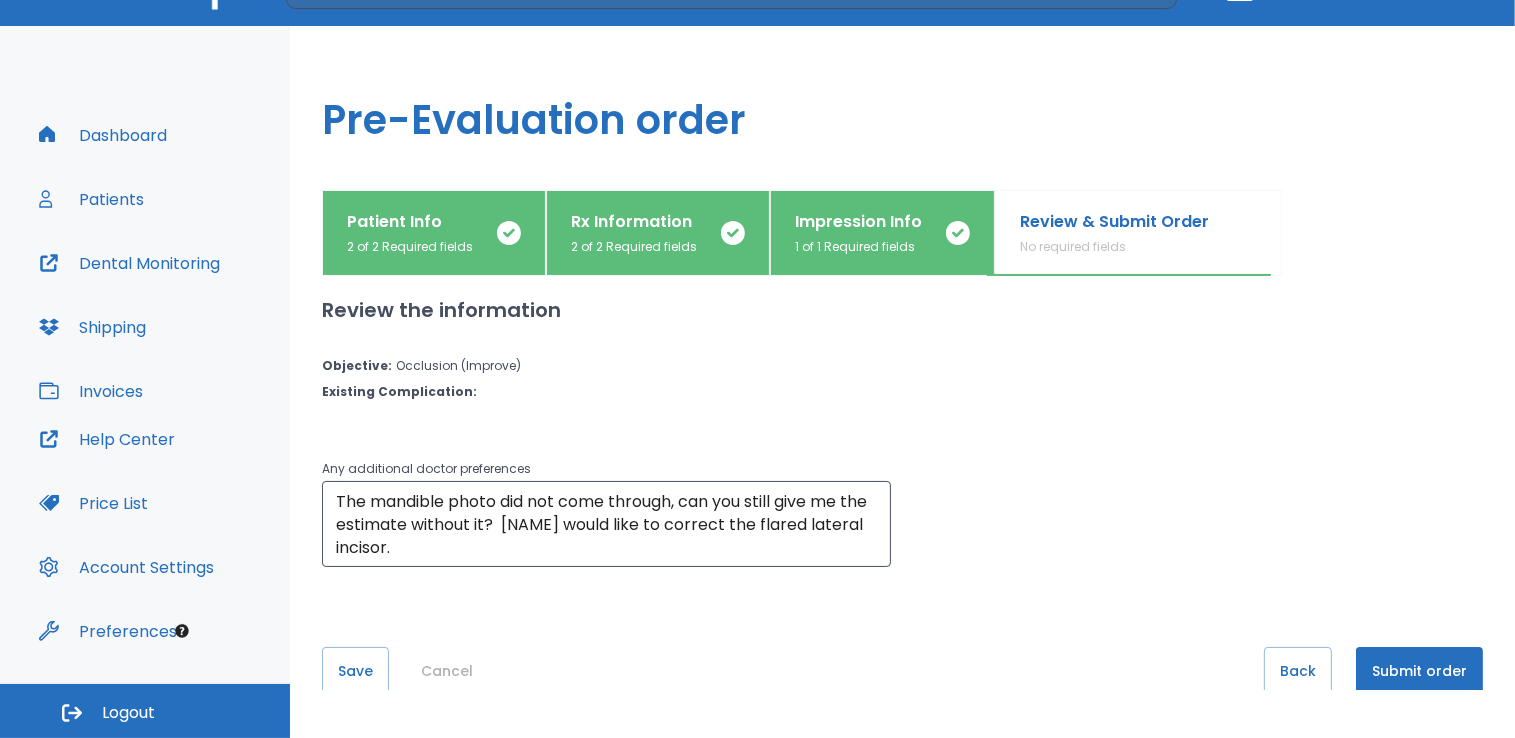 scroll, scrollTop: 0, scrollLeft: 0, axis: both 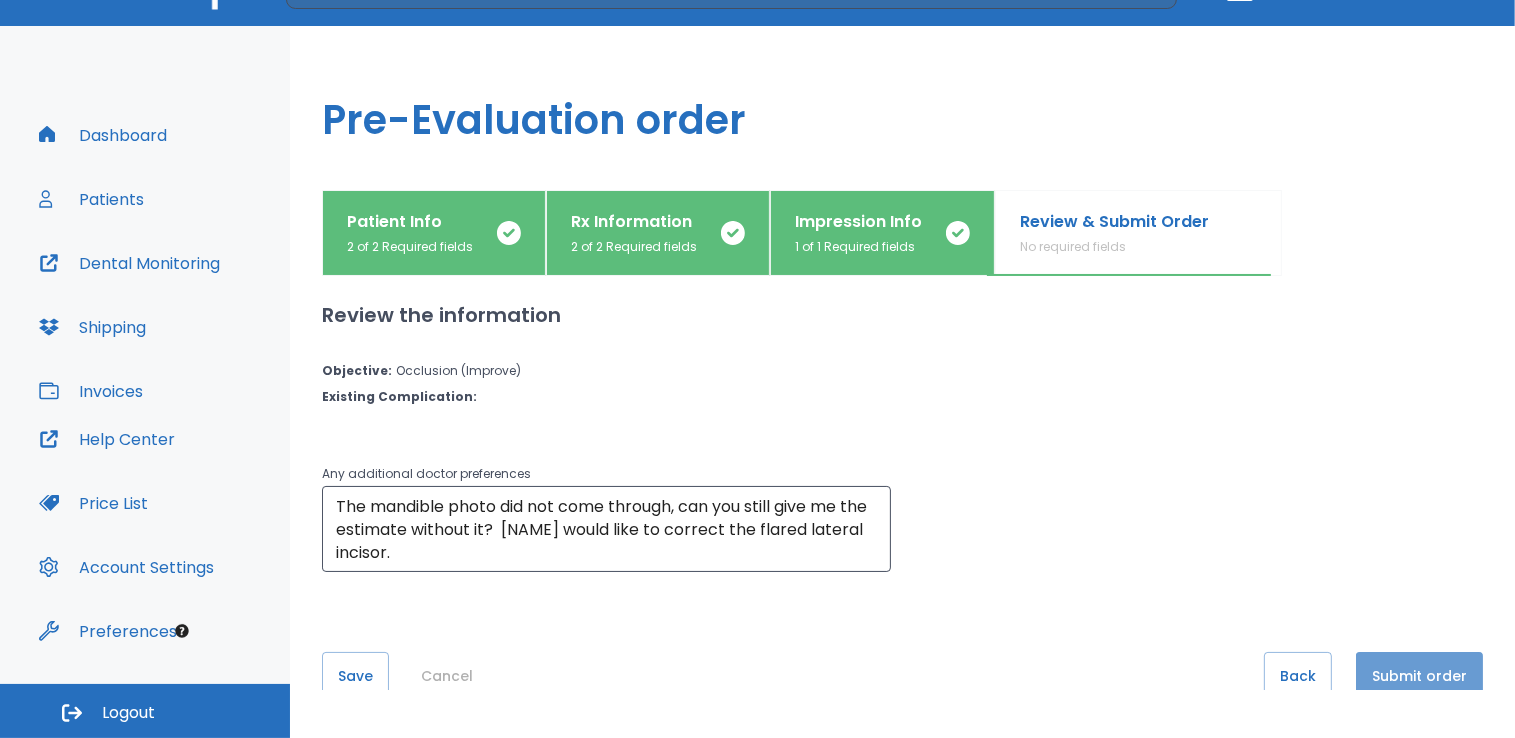 click on "Submit order" at bounding box center [1419, 676] 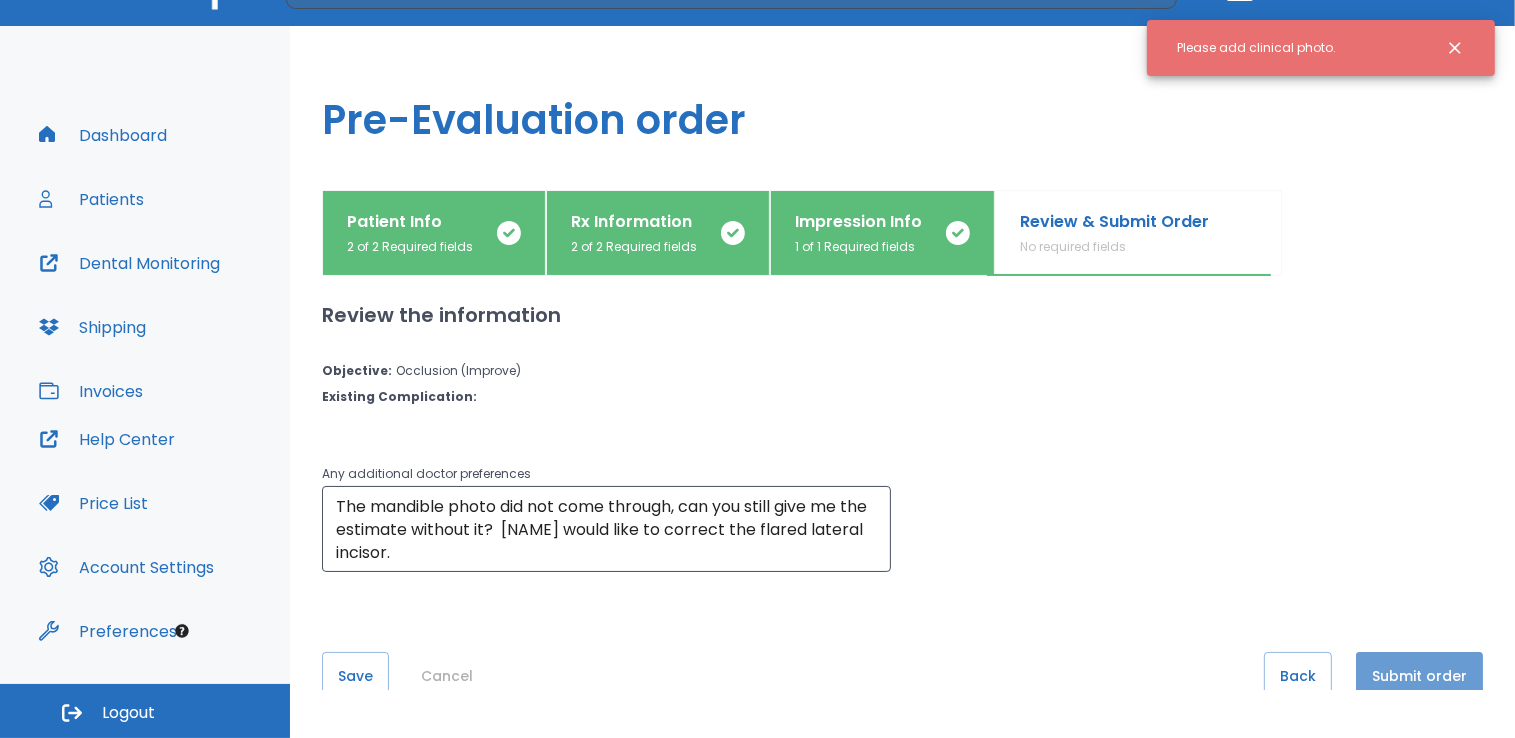 click on "Submit order" at bounding box center [1419, 676] 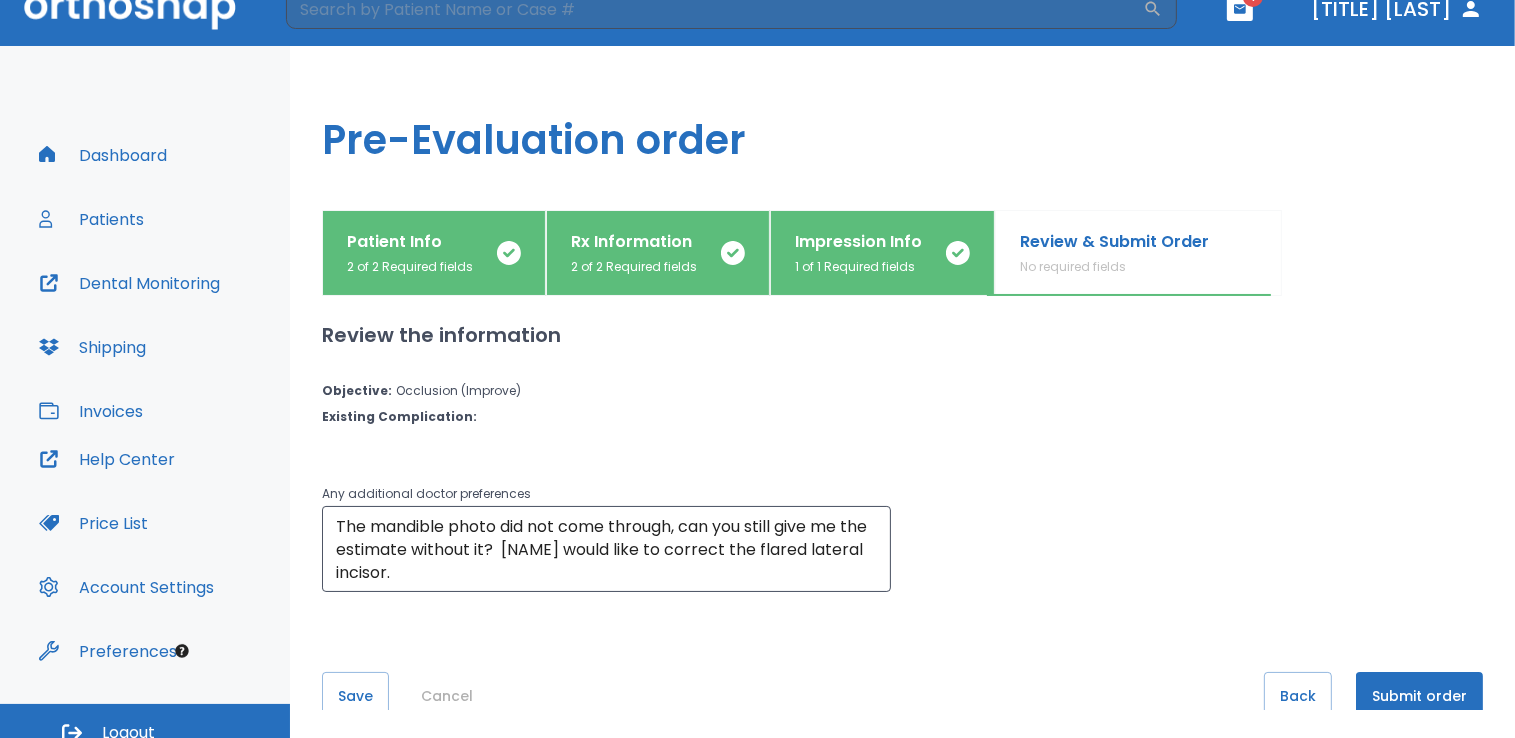 scroll, scrollTop: 48, scrollLeft: 0, axis: vertical 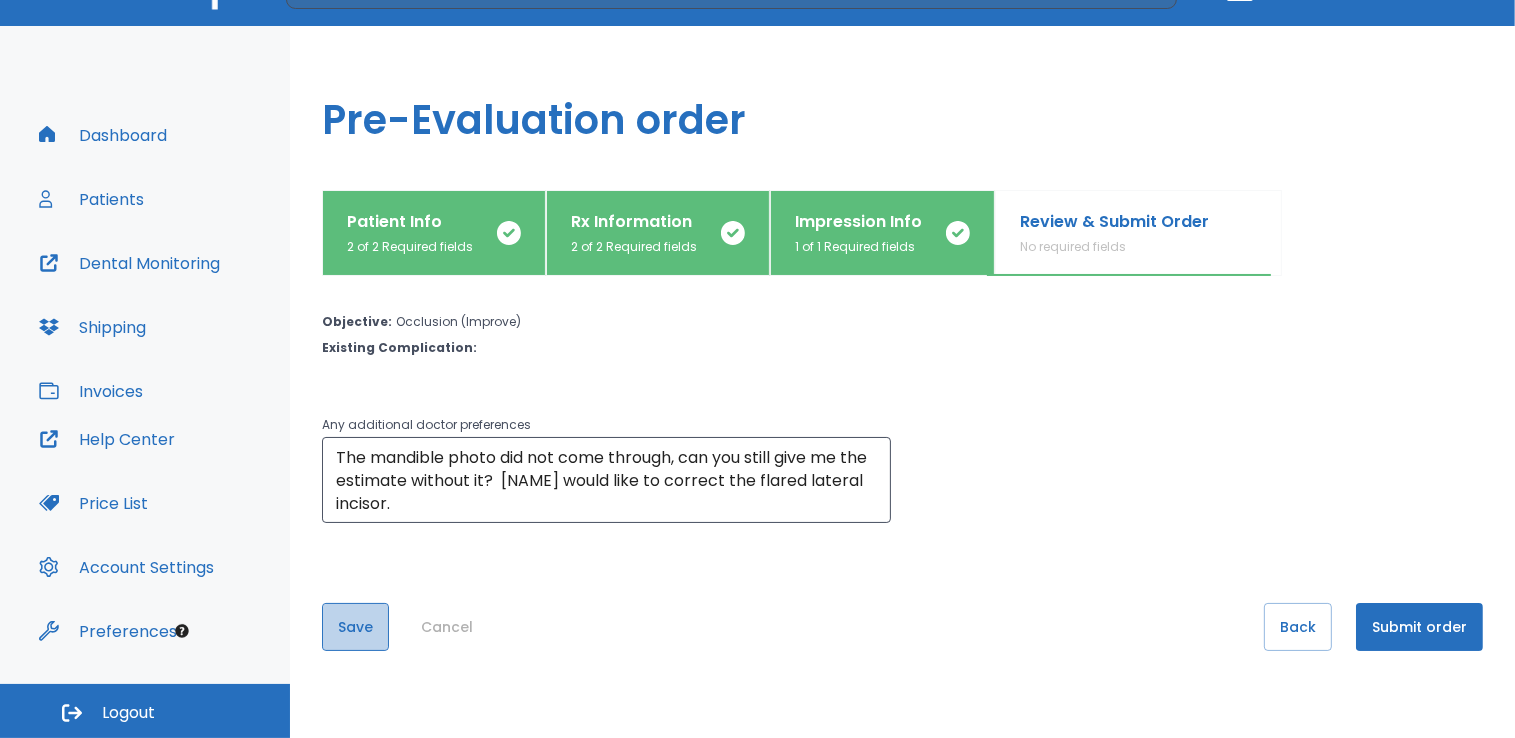 click on "Save" at bounding box center (355, 627) 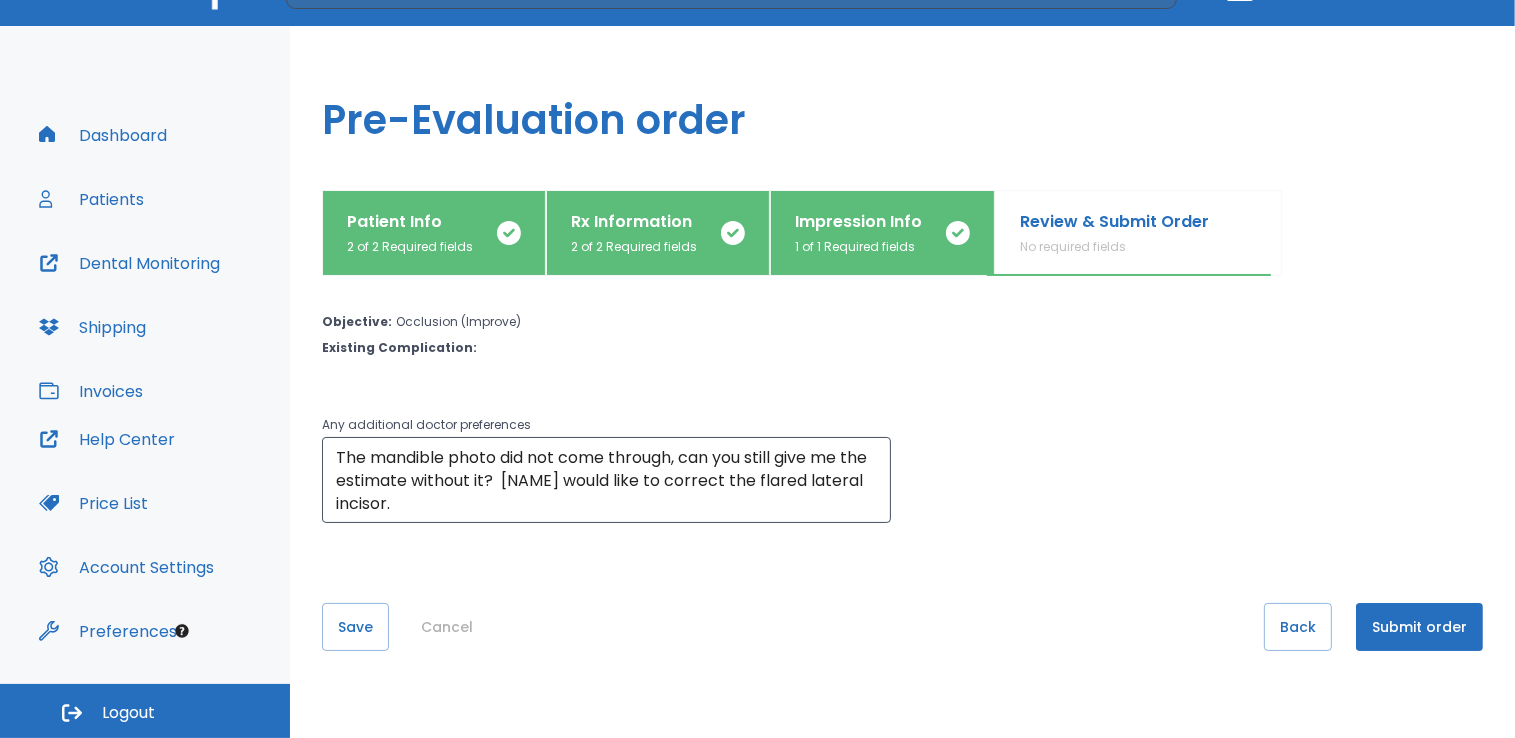 click on "Submit order" at bounding box center [1419, 627] 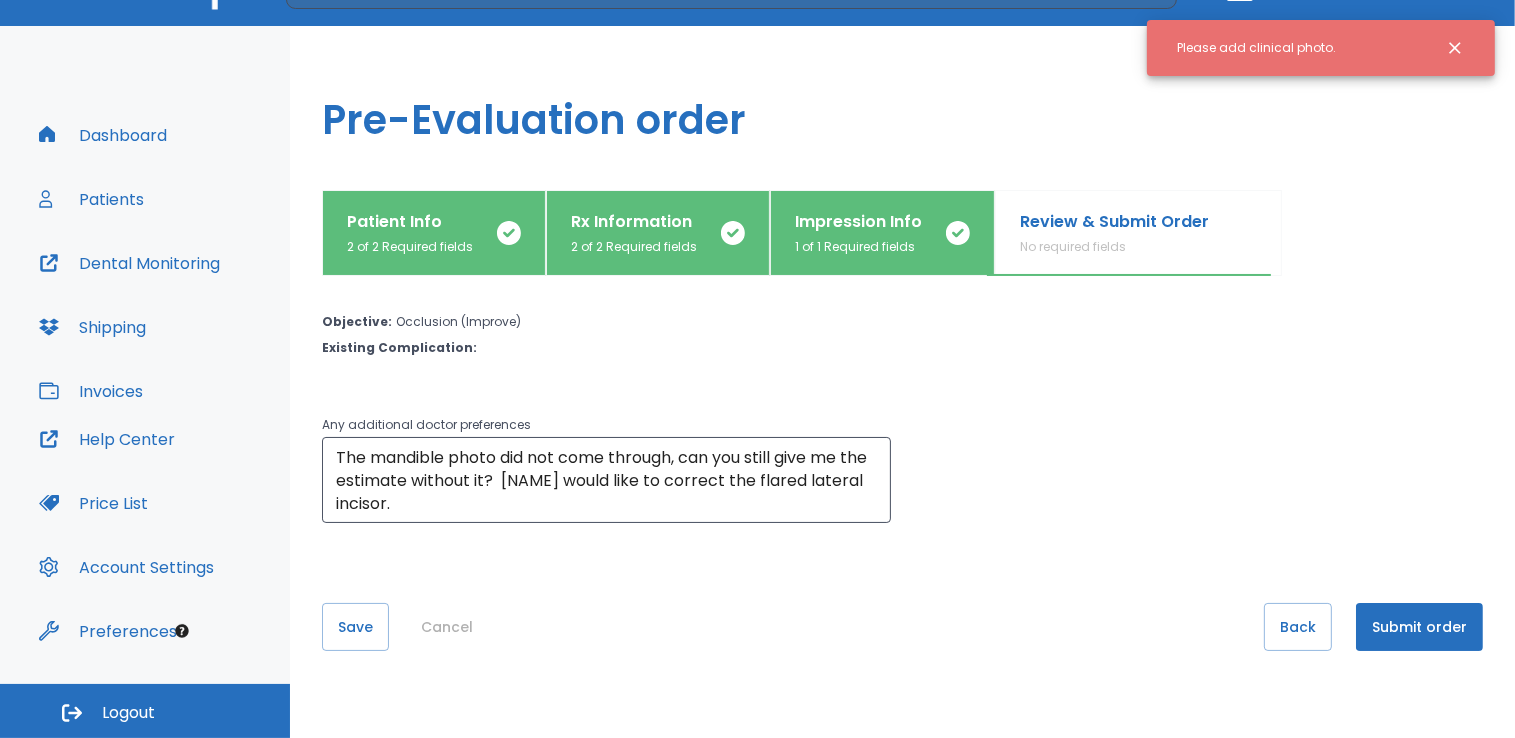 click 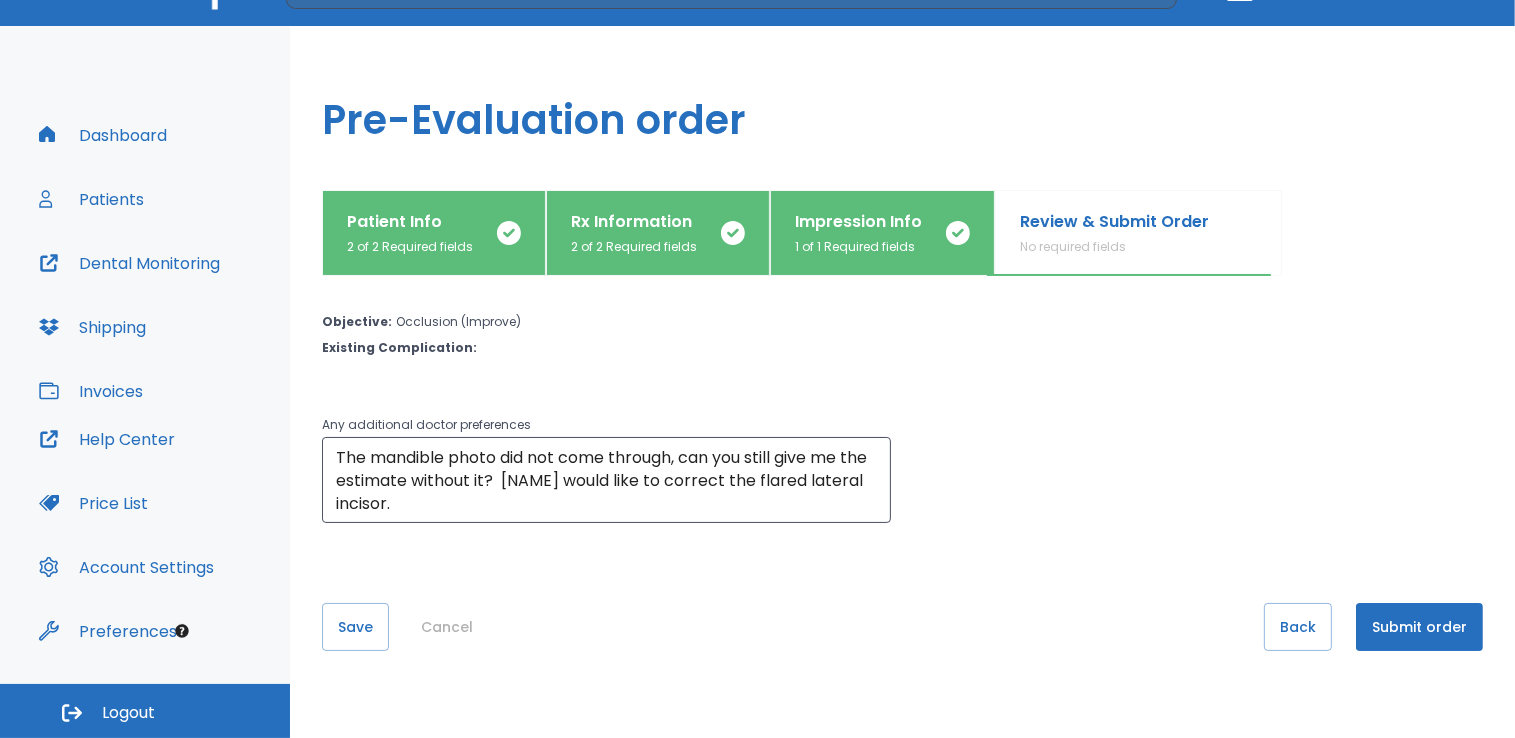 click on "Impression Info" at bounding box center (858, 222) 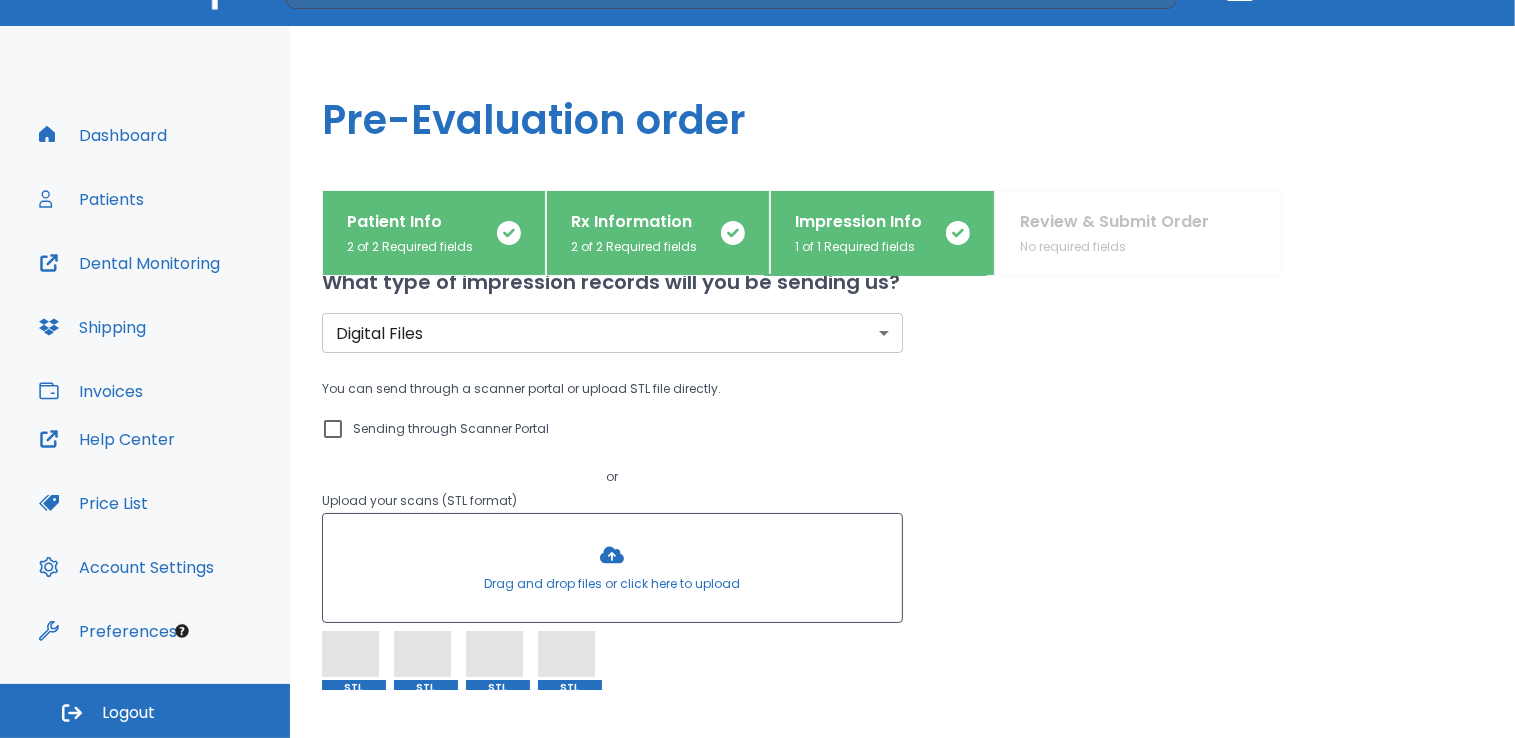 scroll, scrollTop: 120, scrollLeft: 0, axis: vertical 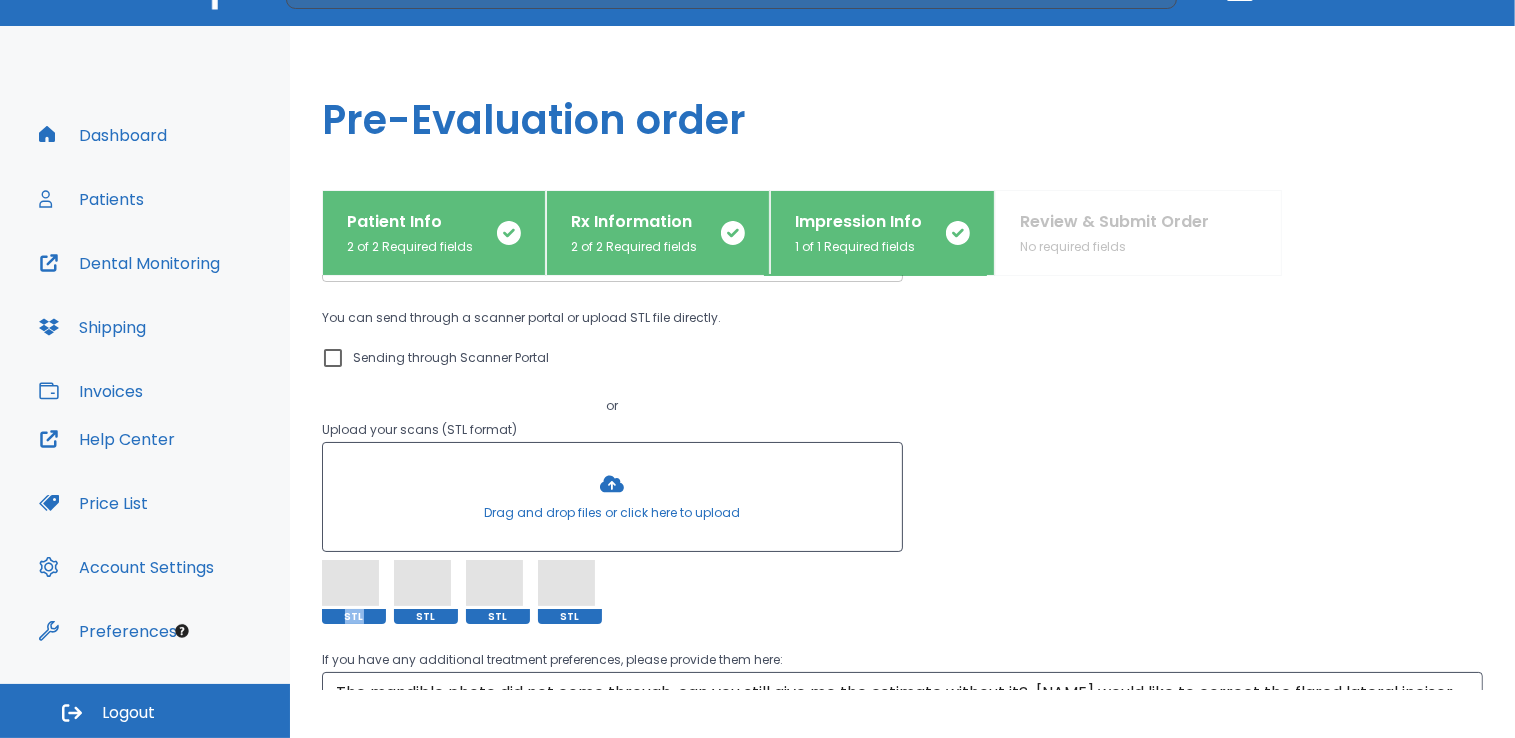 drag, startPoint x: 349, startPoint y: 595, endPoint x: 385, endPoint y: 485, distance: 115.74109 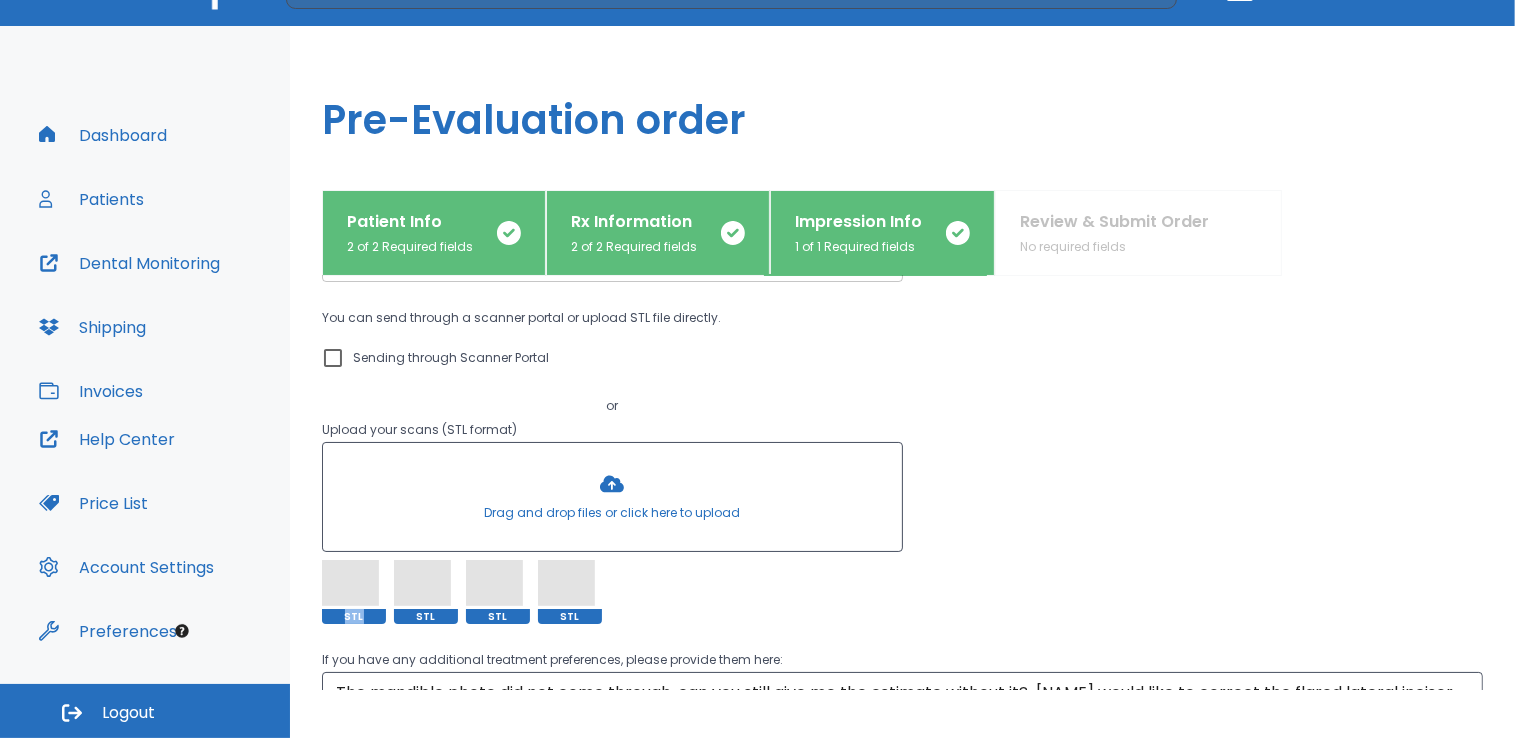 click on "Drag and drop files or click here to upload STL STL STL STL" at bounding box center [612, 533] 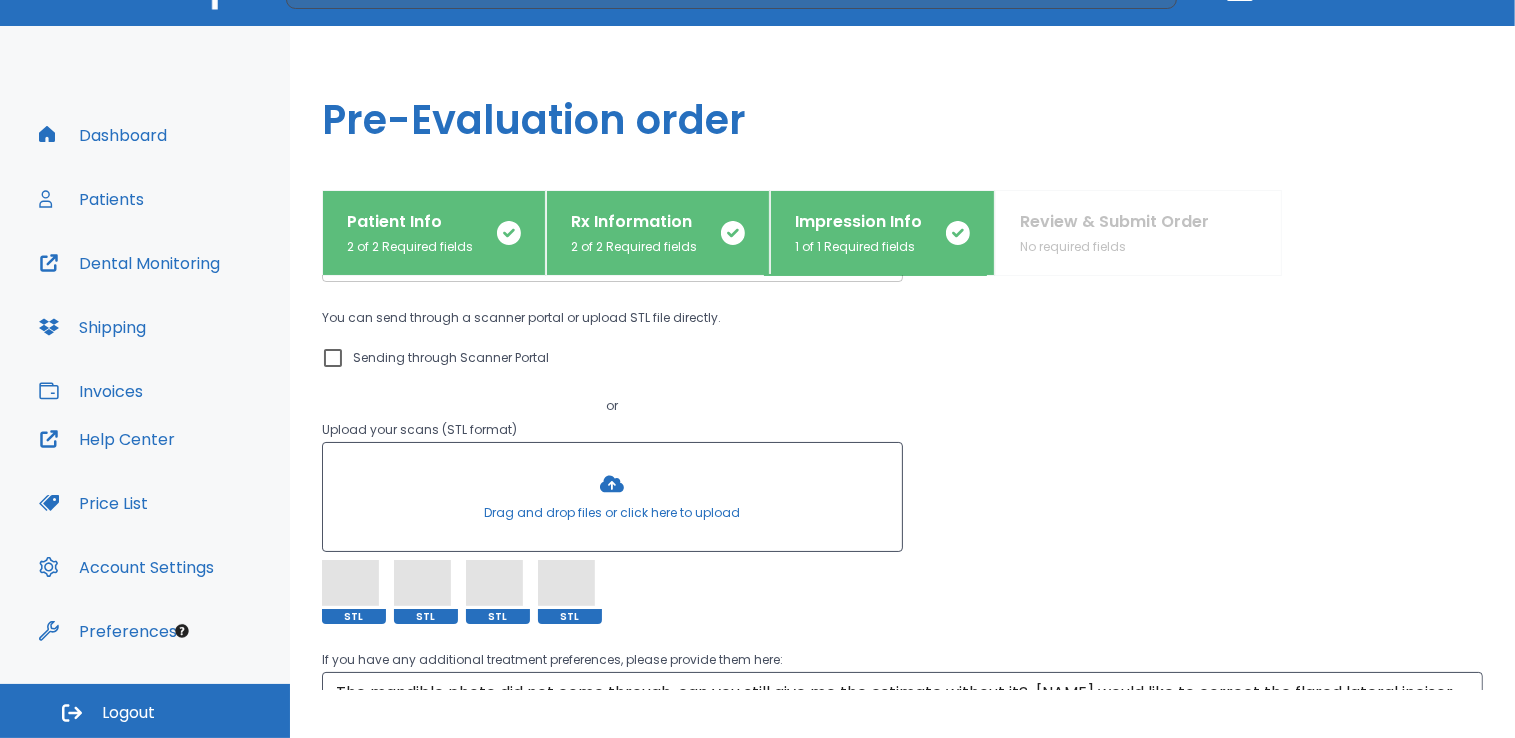 click on "You can send through a scanner portal or upload STL file directly. Sending through Scanner Portal or Upload your scans (STL format) Drag and drop files or click here to upload STL STL STL STL" at bounding box center [902, 465] 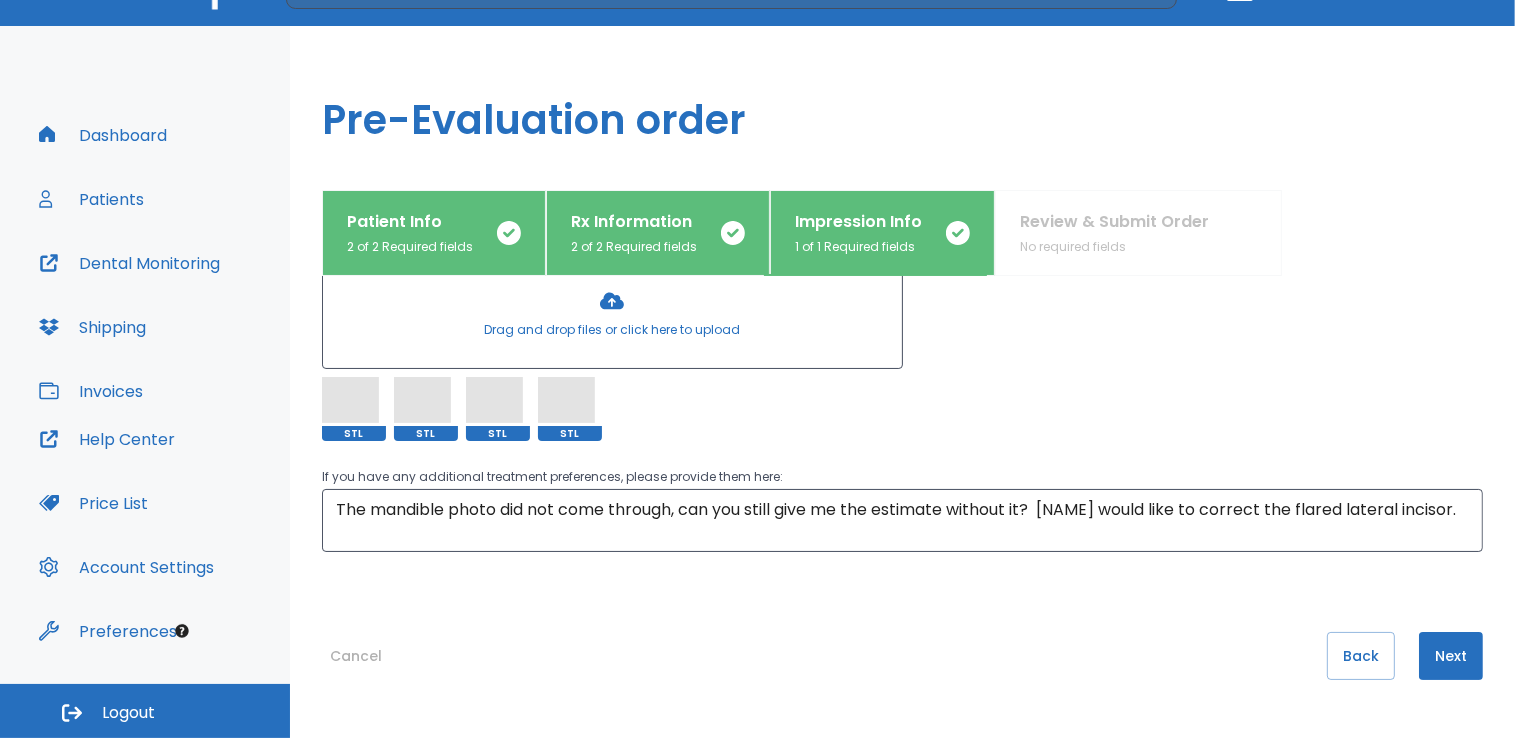 scroll, scrollTop: 332, scrollLeft: 0, axis: vertical 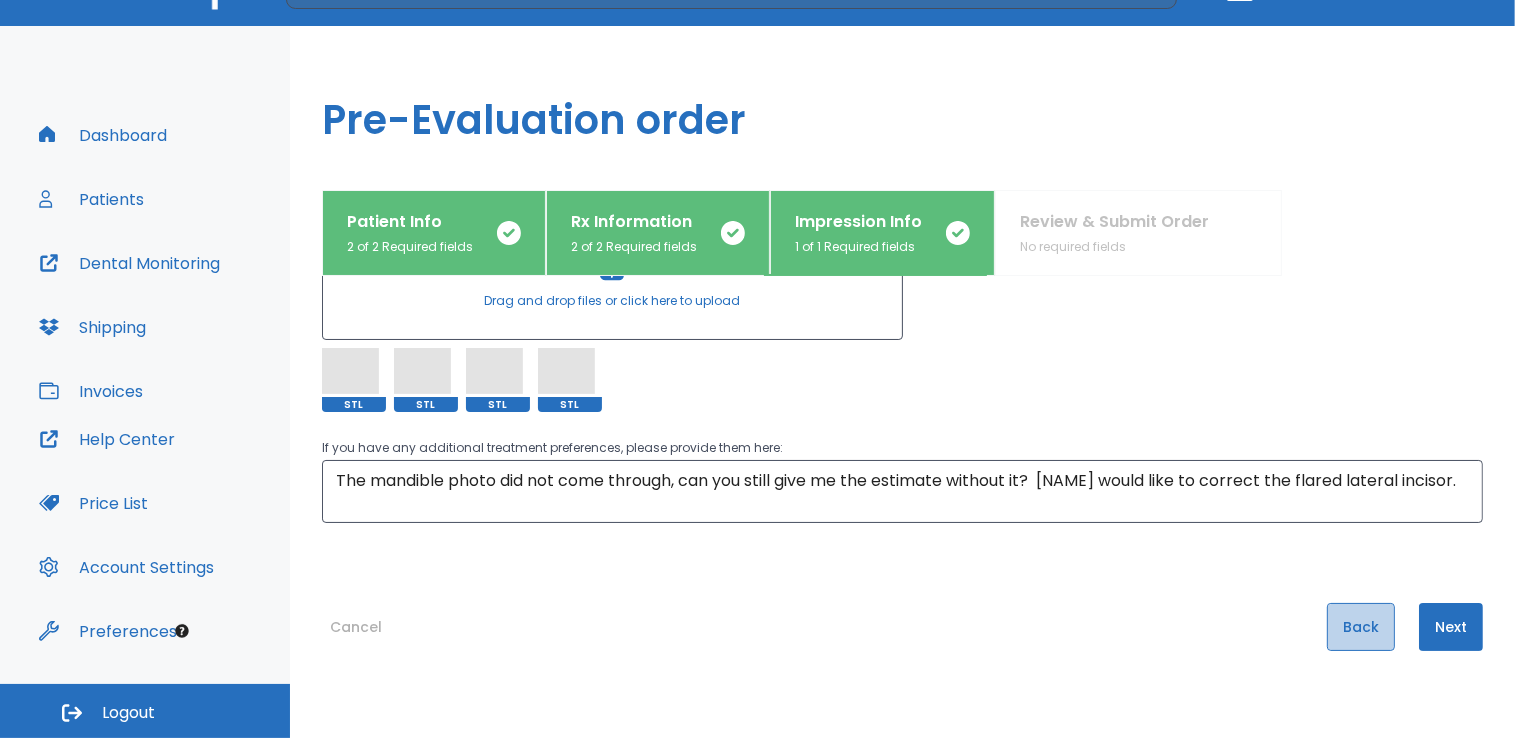 click on "Back" at bounding box center [1361, 627] 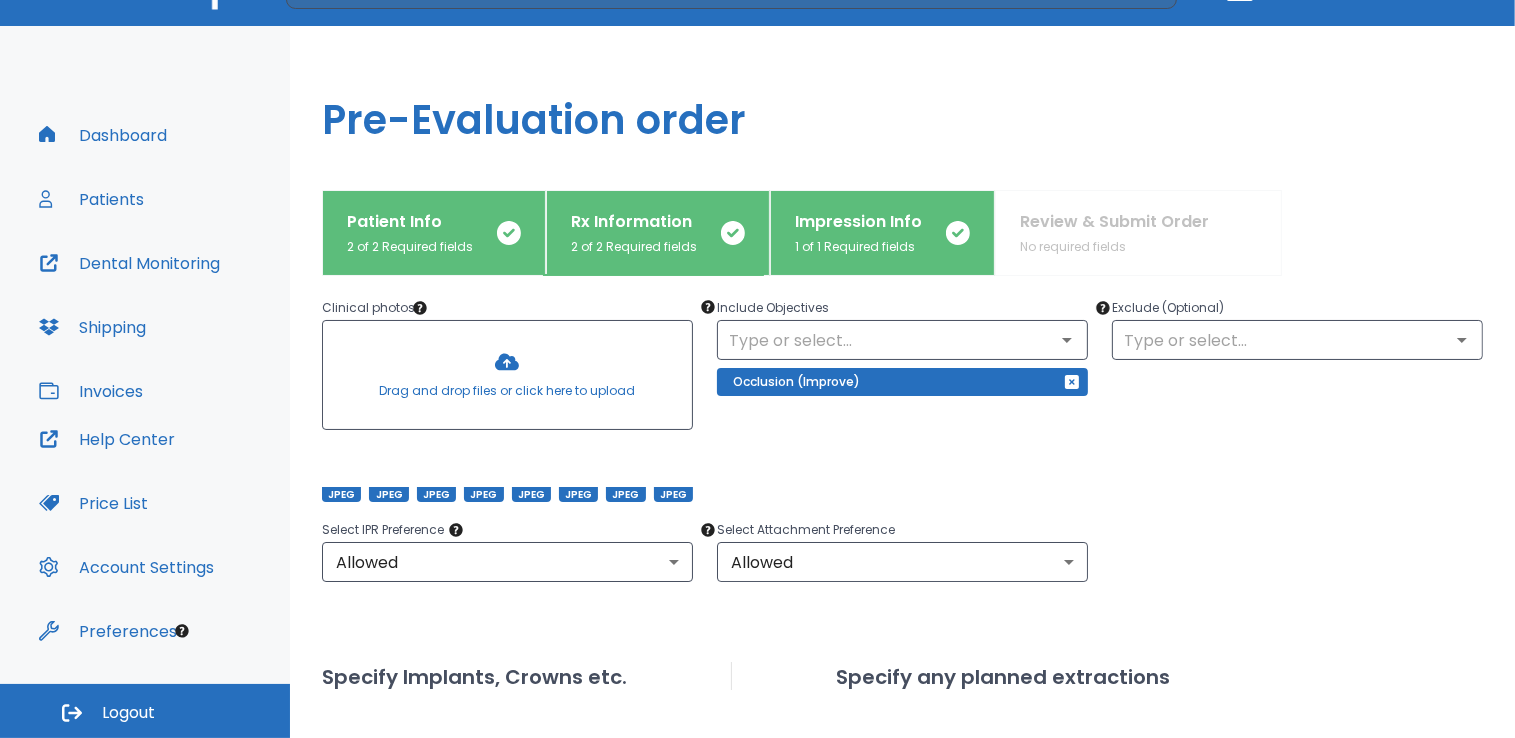 scroll, scrollTop: 208, scrollLeft: 0, axis: vertical 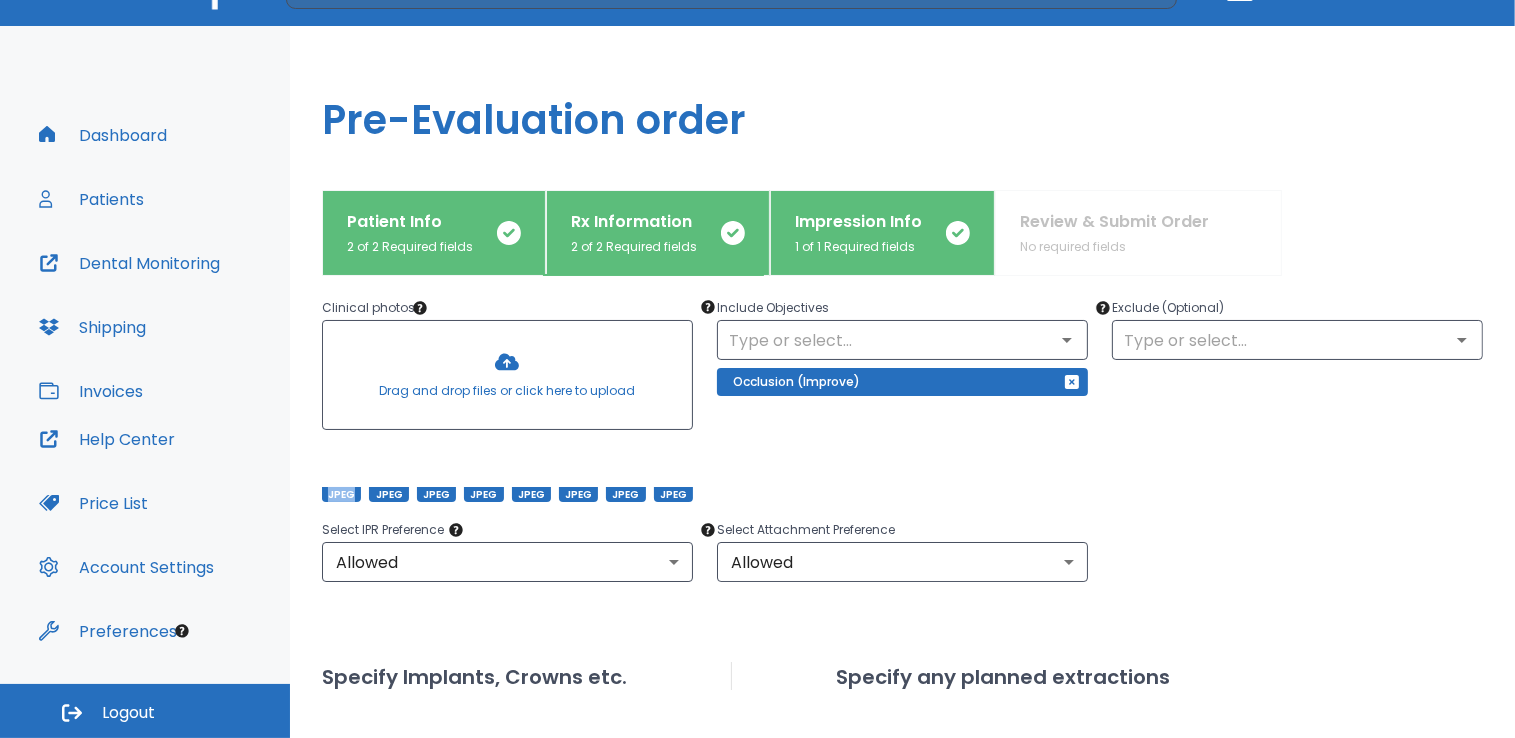 drag, startPoint x: 341, startPoint y: 463, endPoint x: 429, endPoint y: 370, distance: 128.03516 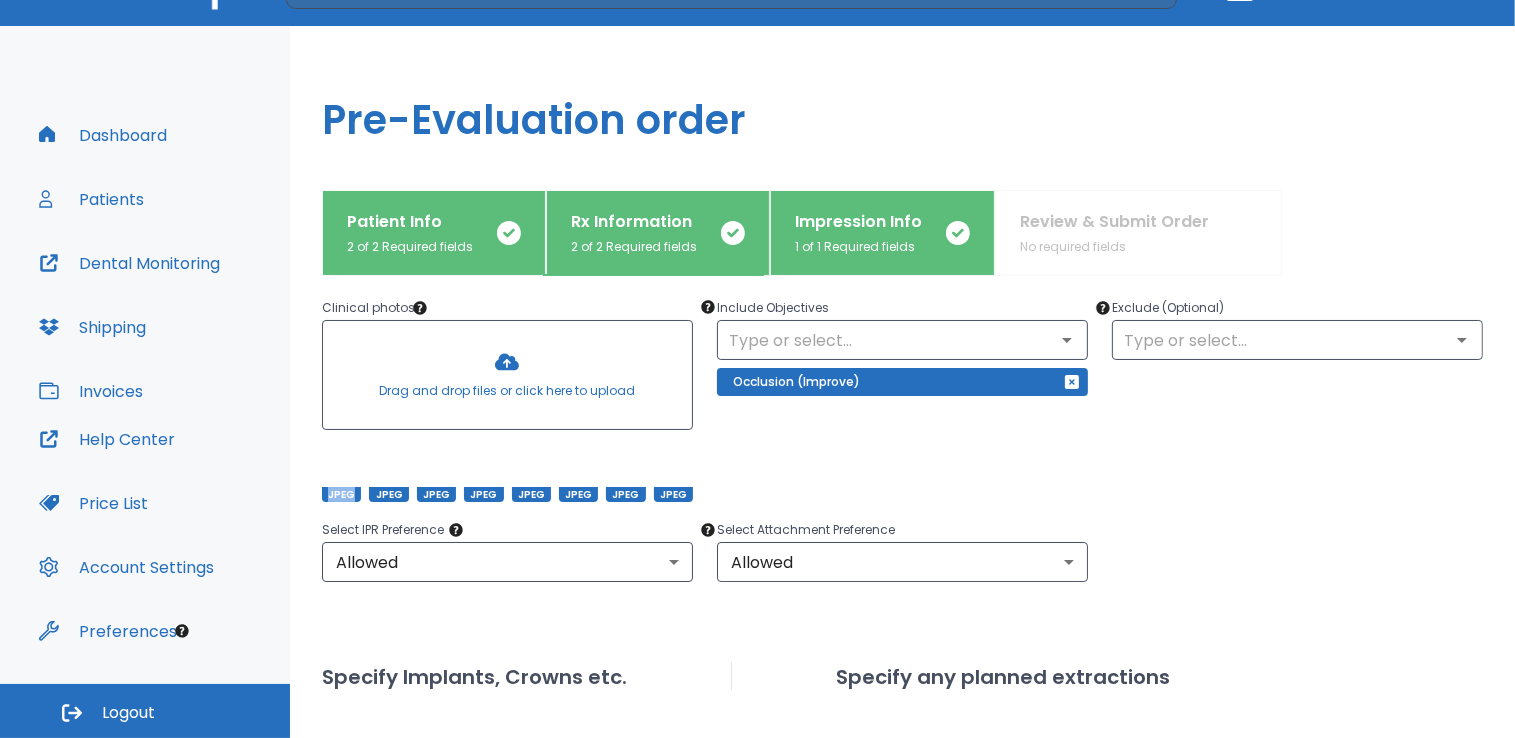 click on "Drag and drop files or click here to upload JPEG JPEG JPEG JPEG JPEG JPEG JPEG JPEG" at bounding box center [507, 411] 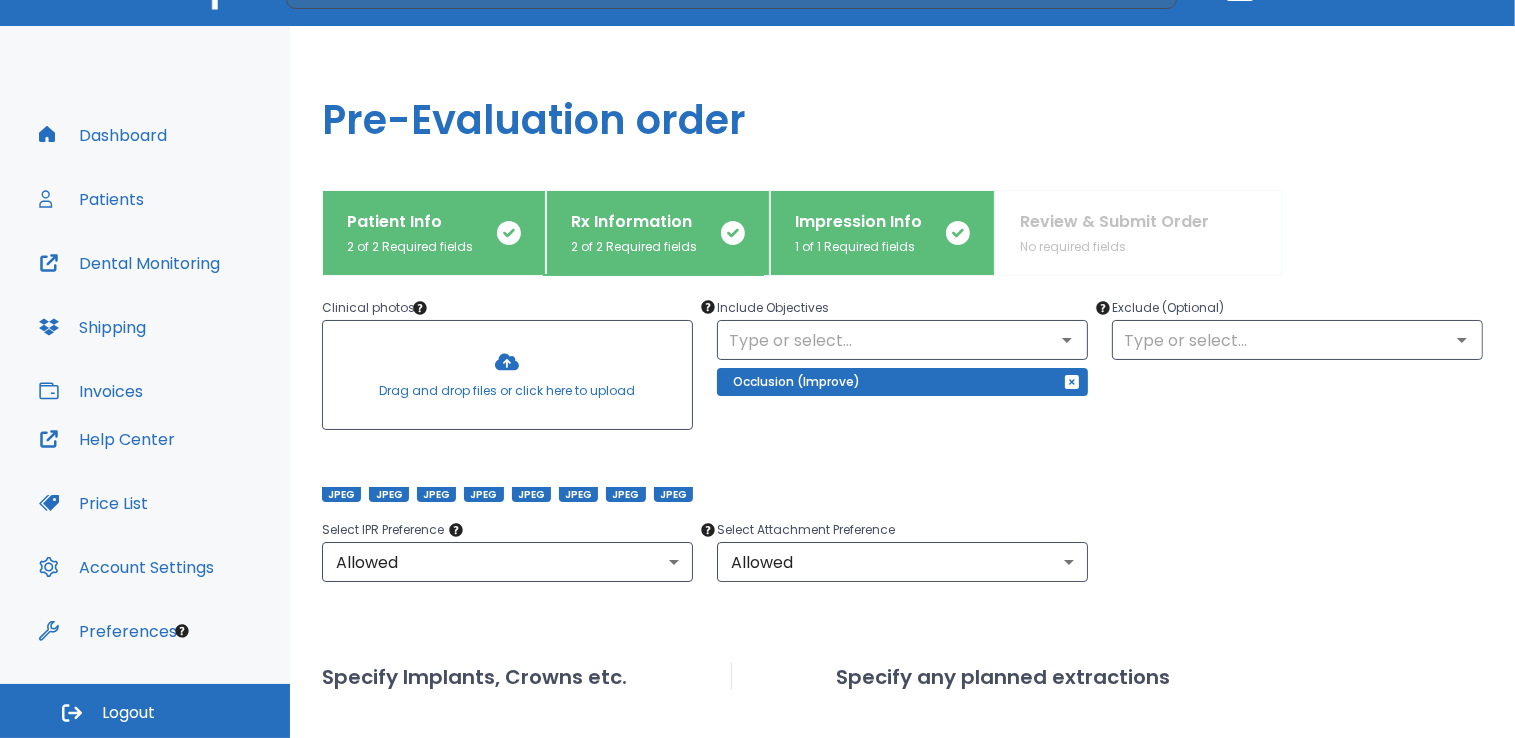 click on "Exclude (Optional) ​" at bounding box center [1285, 387] 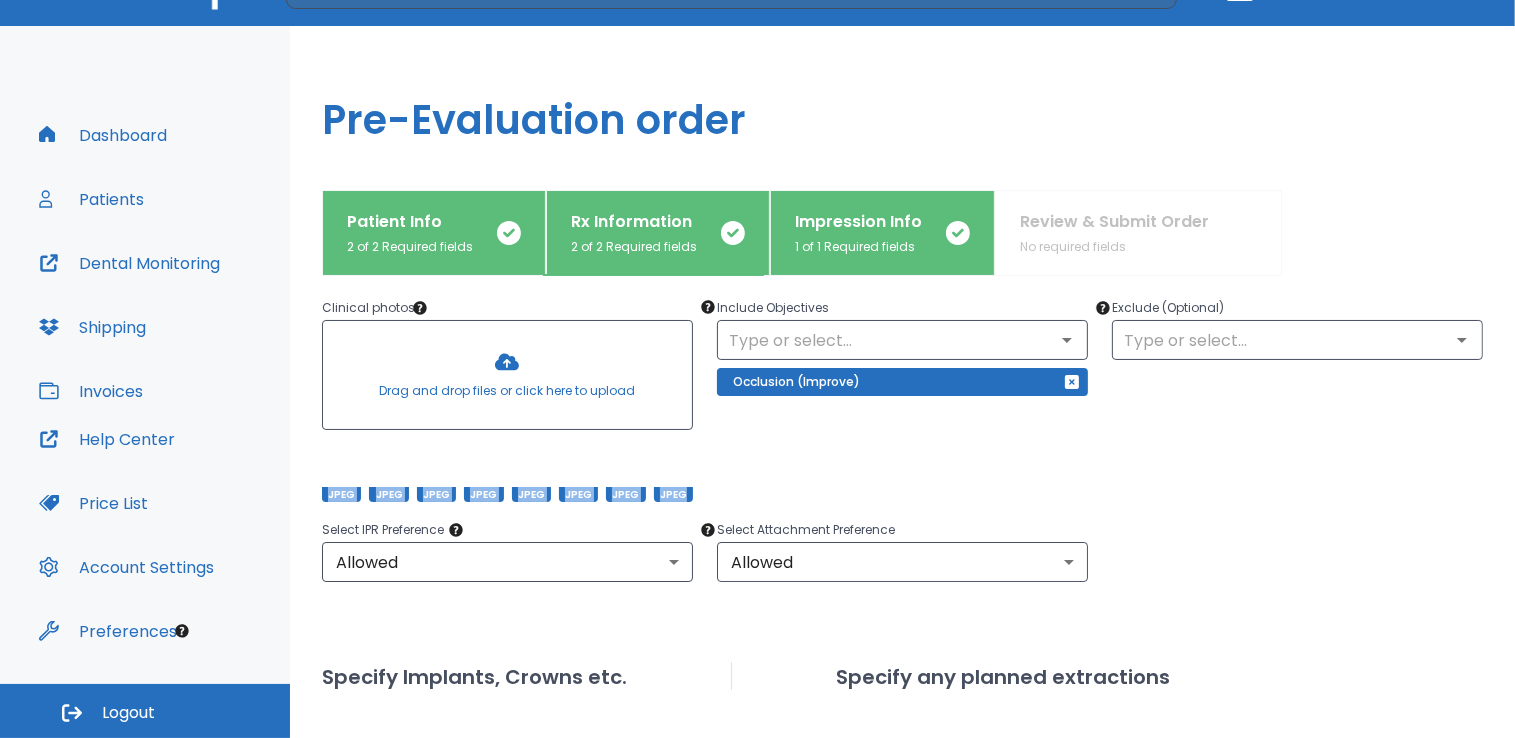 drag, startPoint x: 679, startPoint y: 467, endPoint x: 623, endPoint y: 388, distance: 96.83491 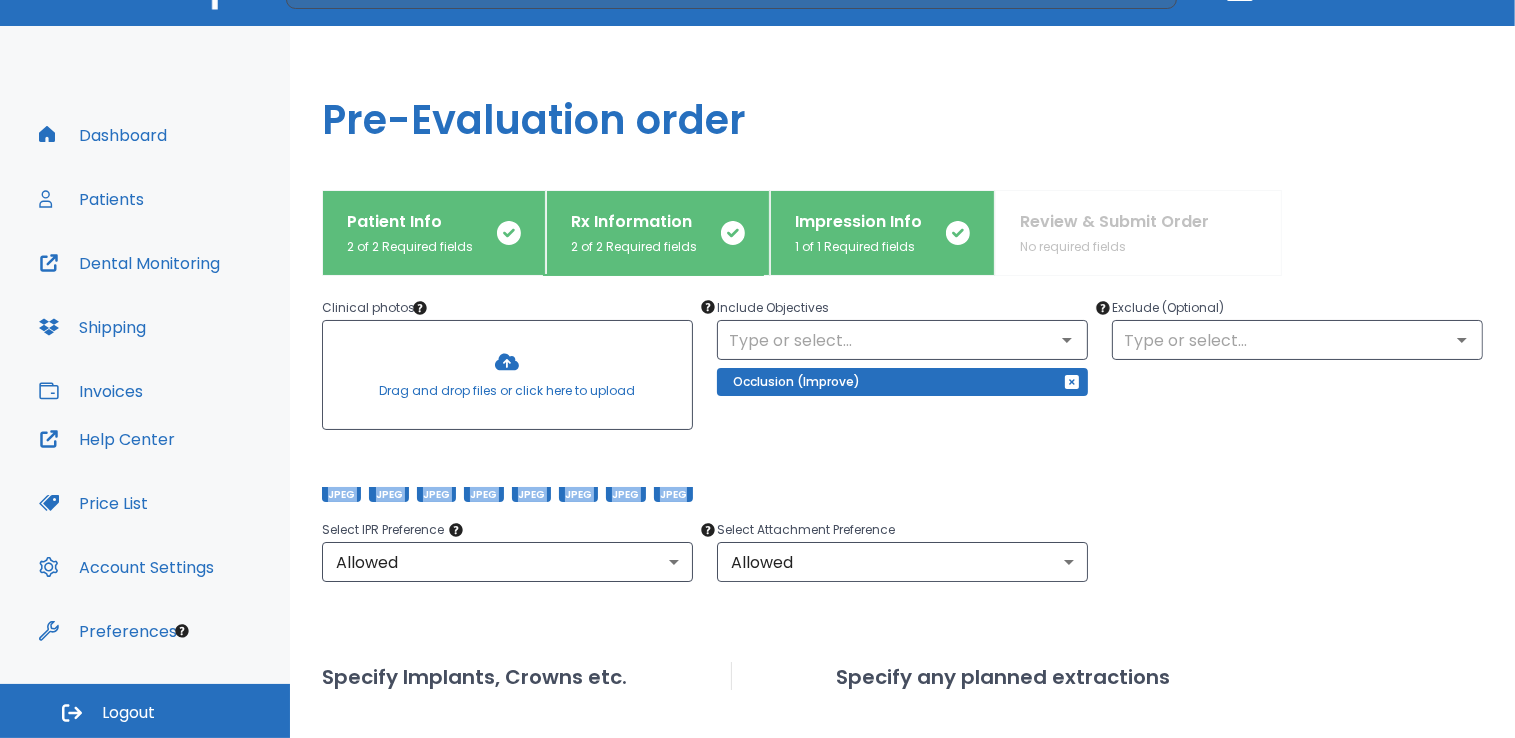 click on "Drag and drop files or click here to upload JPEG JPEG JPEG JPEG JPEG JPEG JPEG JPEG" at bounding box center (507, 411) 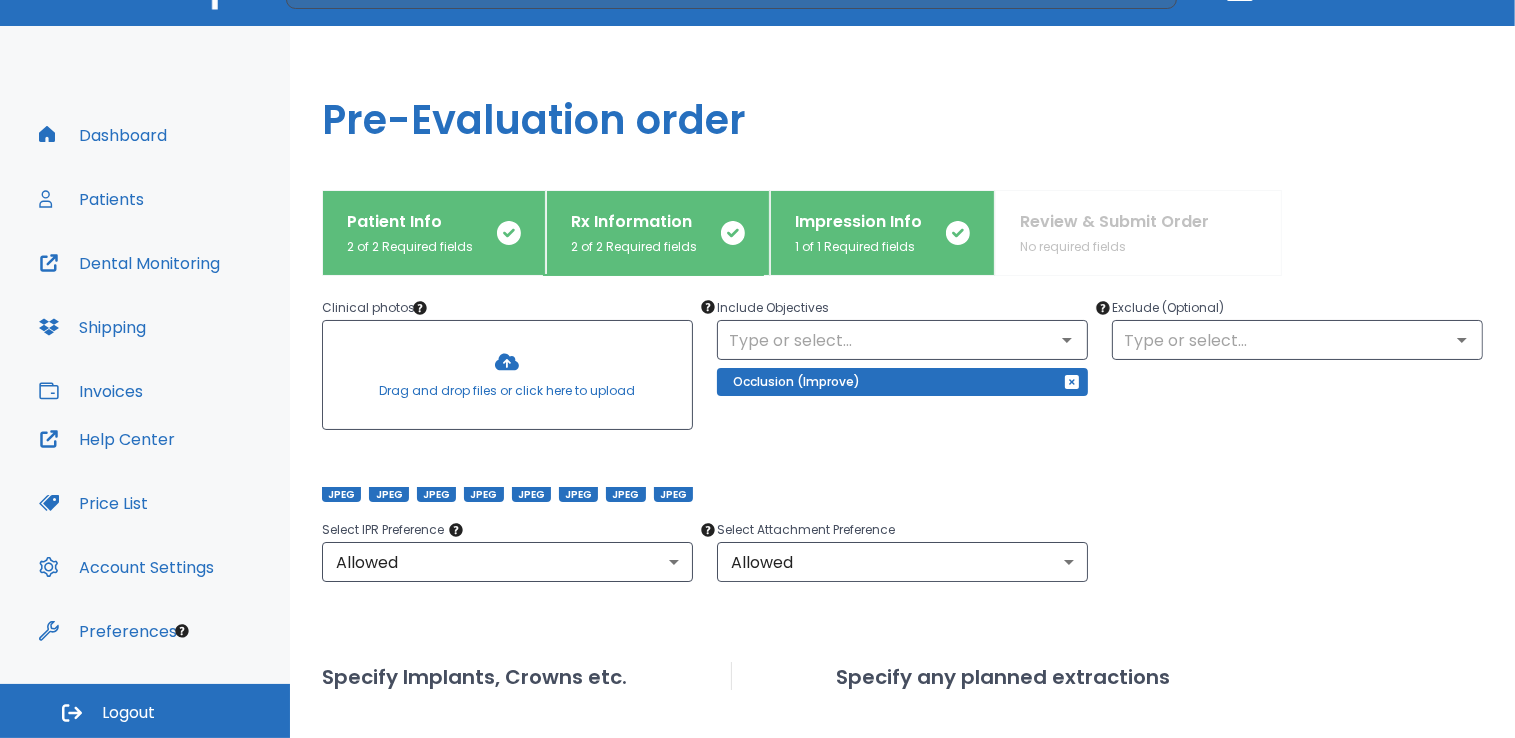 click at bounding box center [1382, 233] 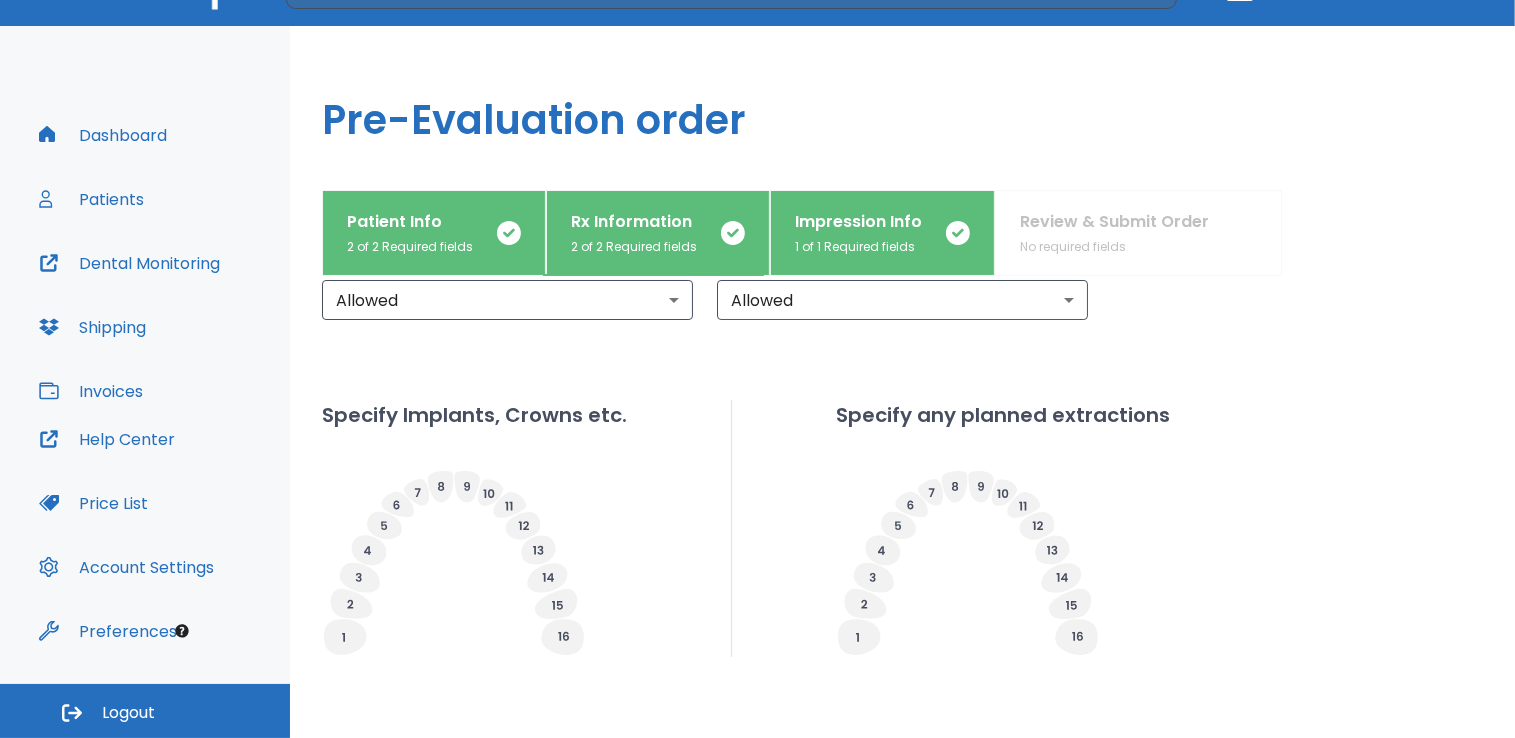 scroll, scrollTop: 604, scrollLeft: 0, axis: vertical 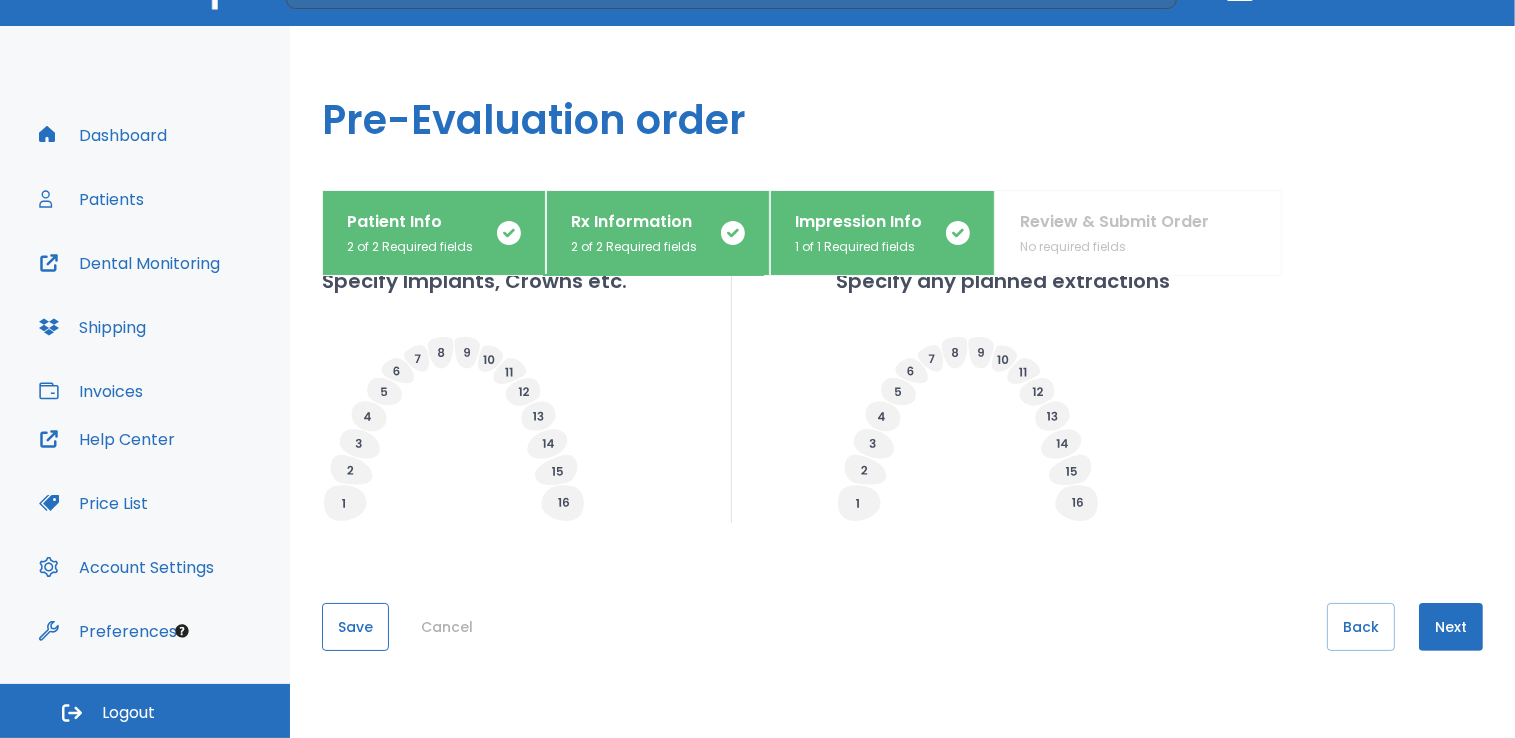 click on "Save" at bounding box center [355, 627] 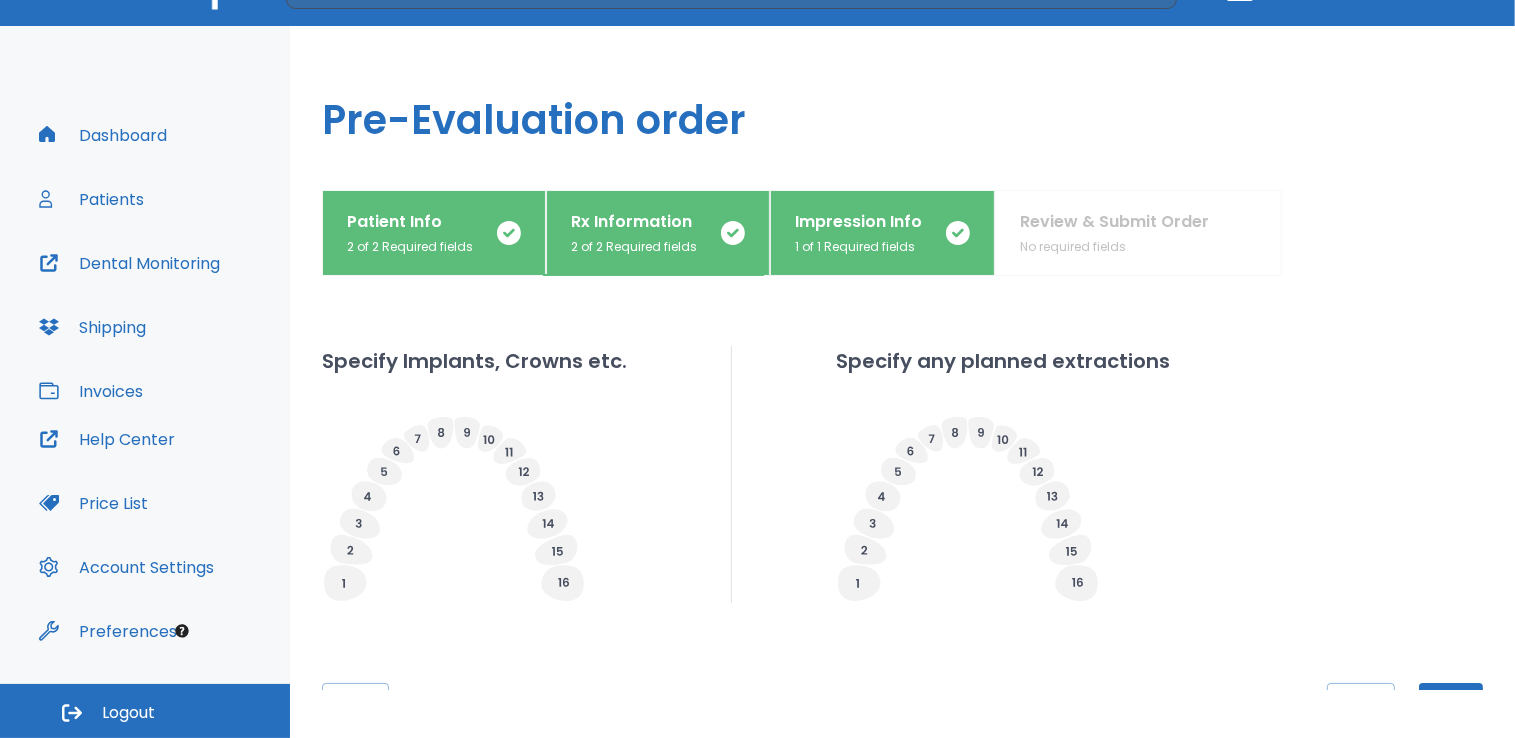 scroll, scrollTop: 604, scrollLeft: 0, axis: vertical 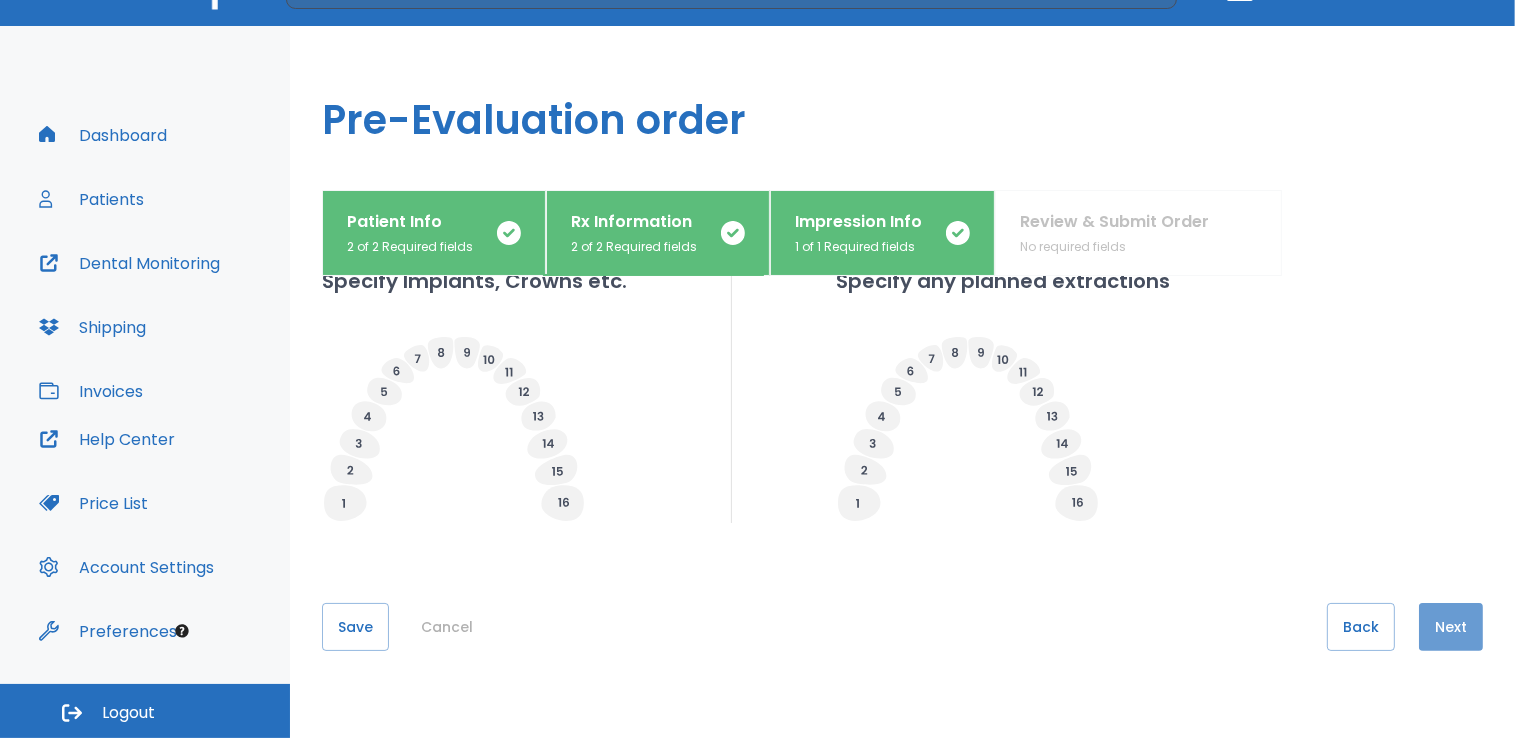 click on "Next" at bounding box center (1451, 627) 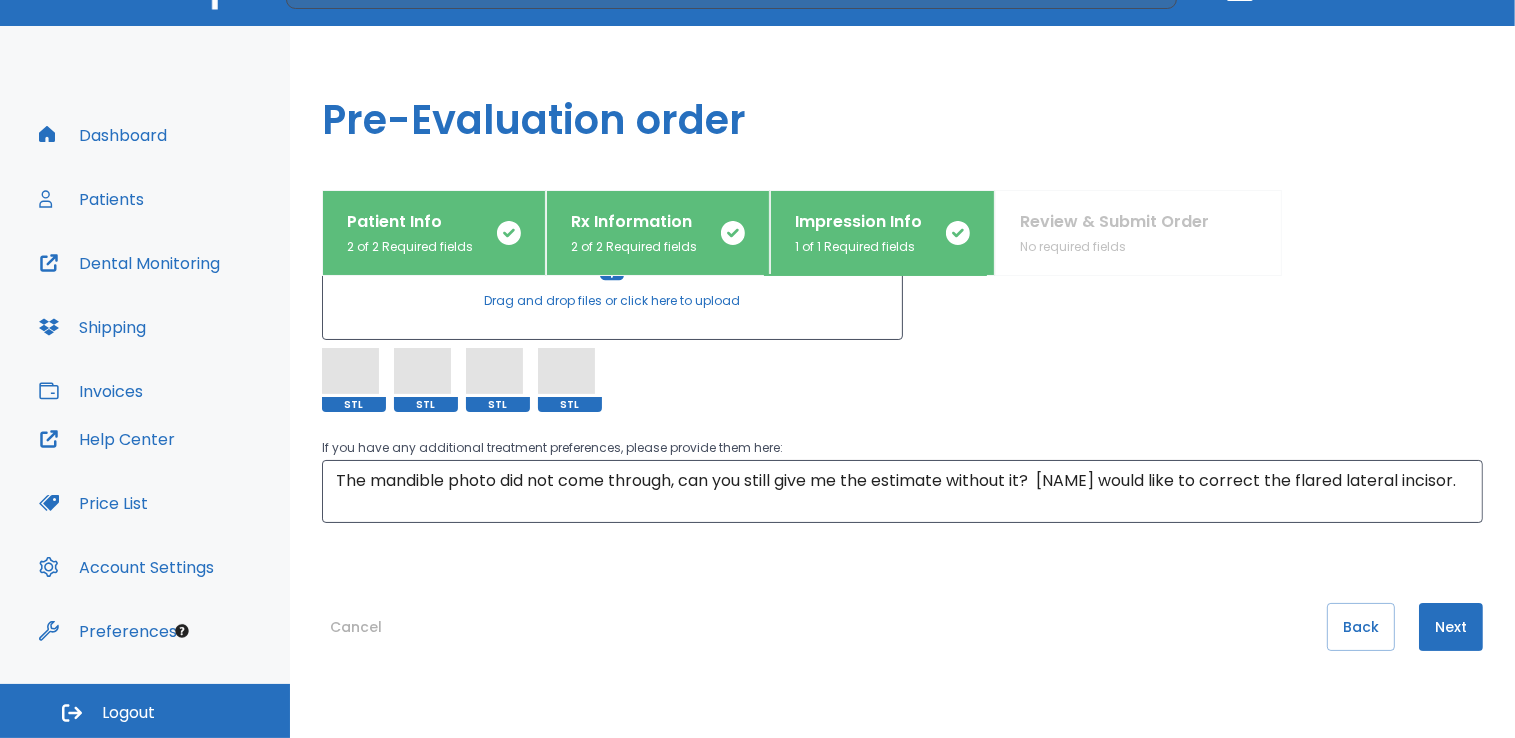 scroll, scrollTop: 331, scrollLeft: 0, axis: vertical 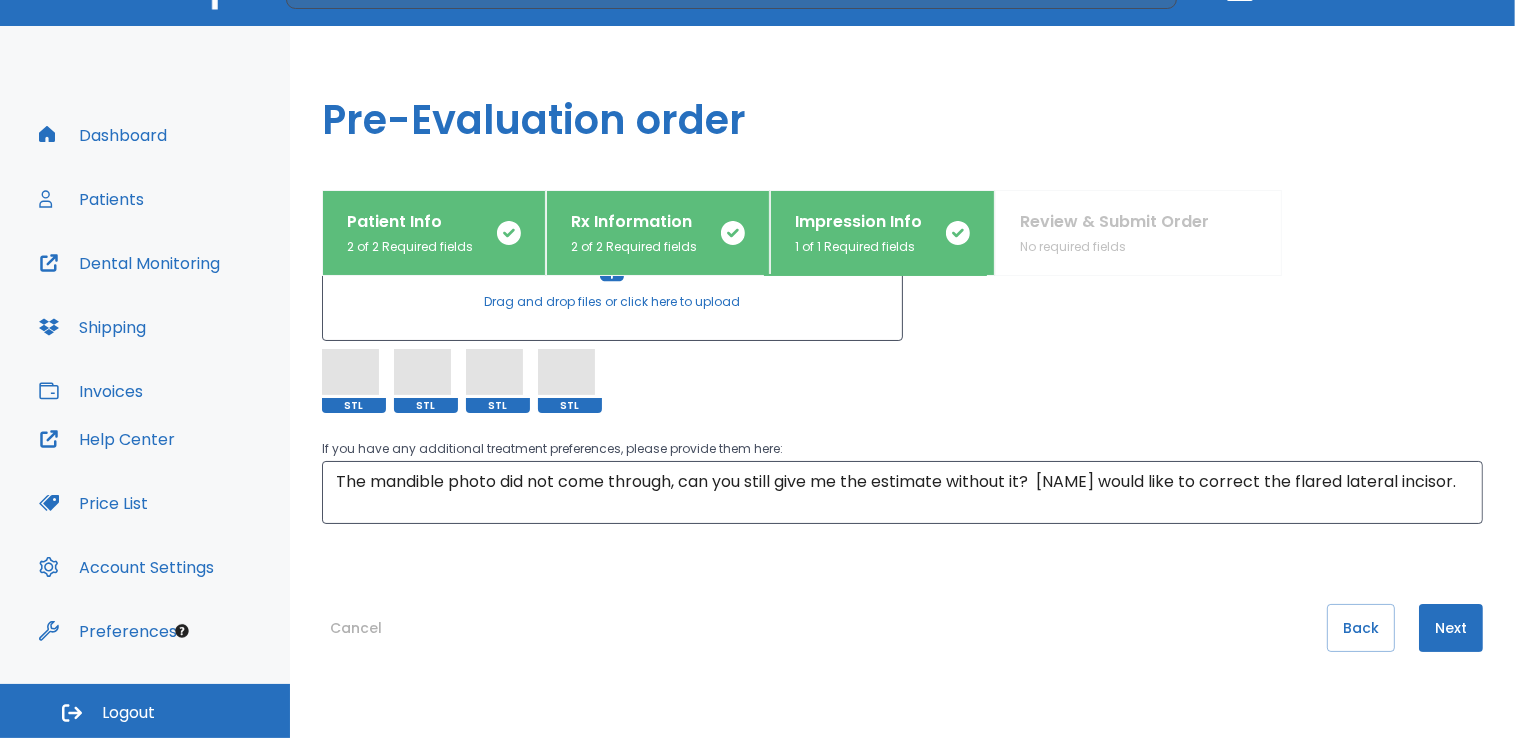 click on "Next" at bounding box center [1451, 628] 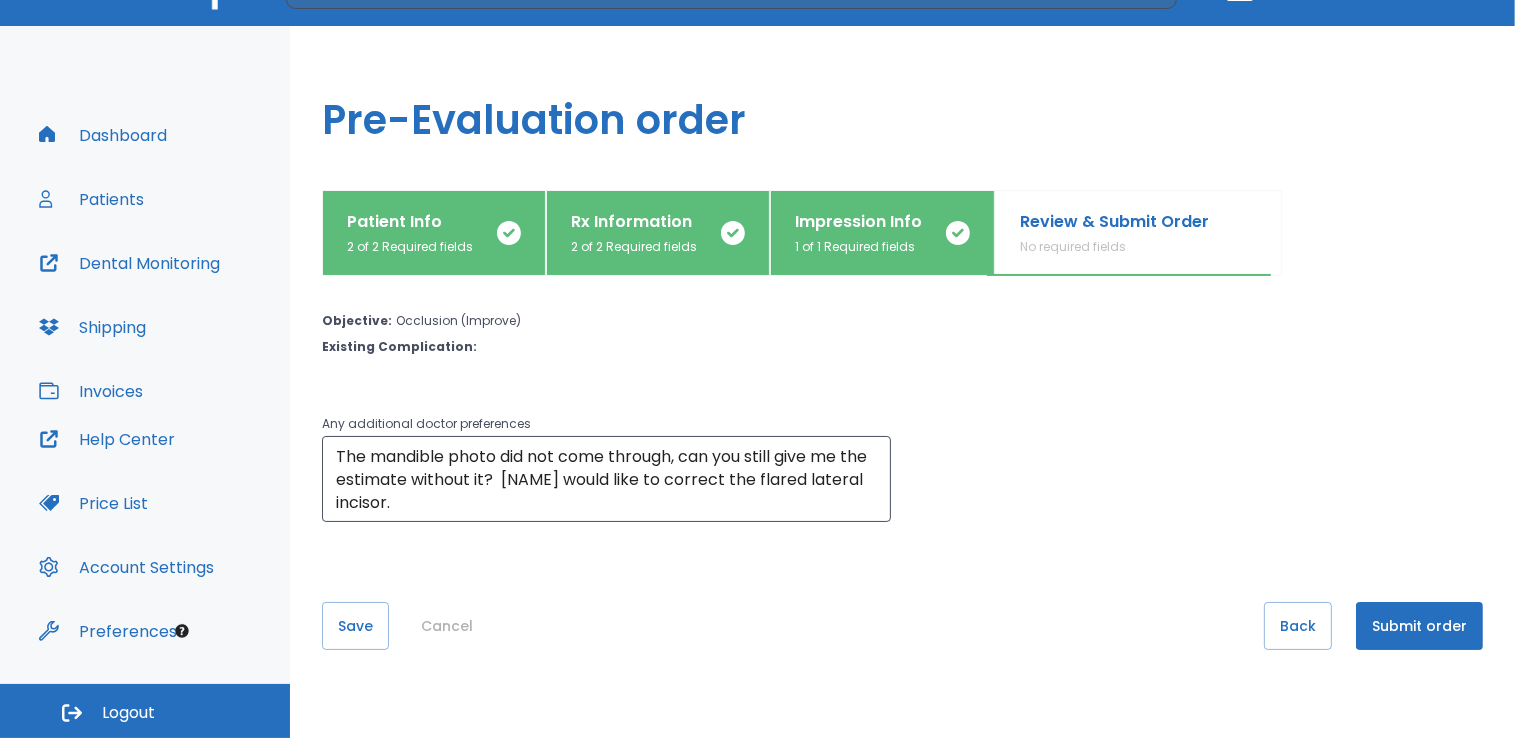 scroll, scrollTop: 0, scrollLeft: 0, axis: both 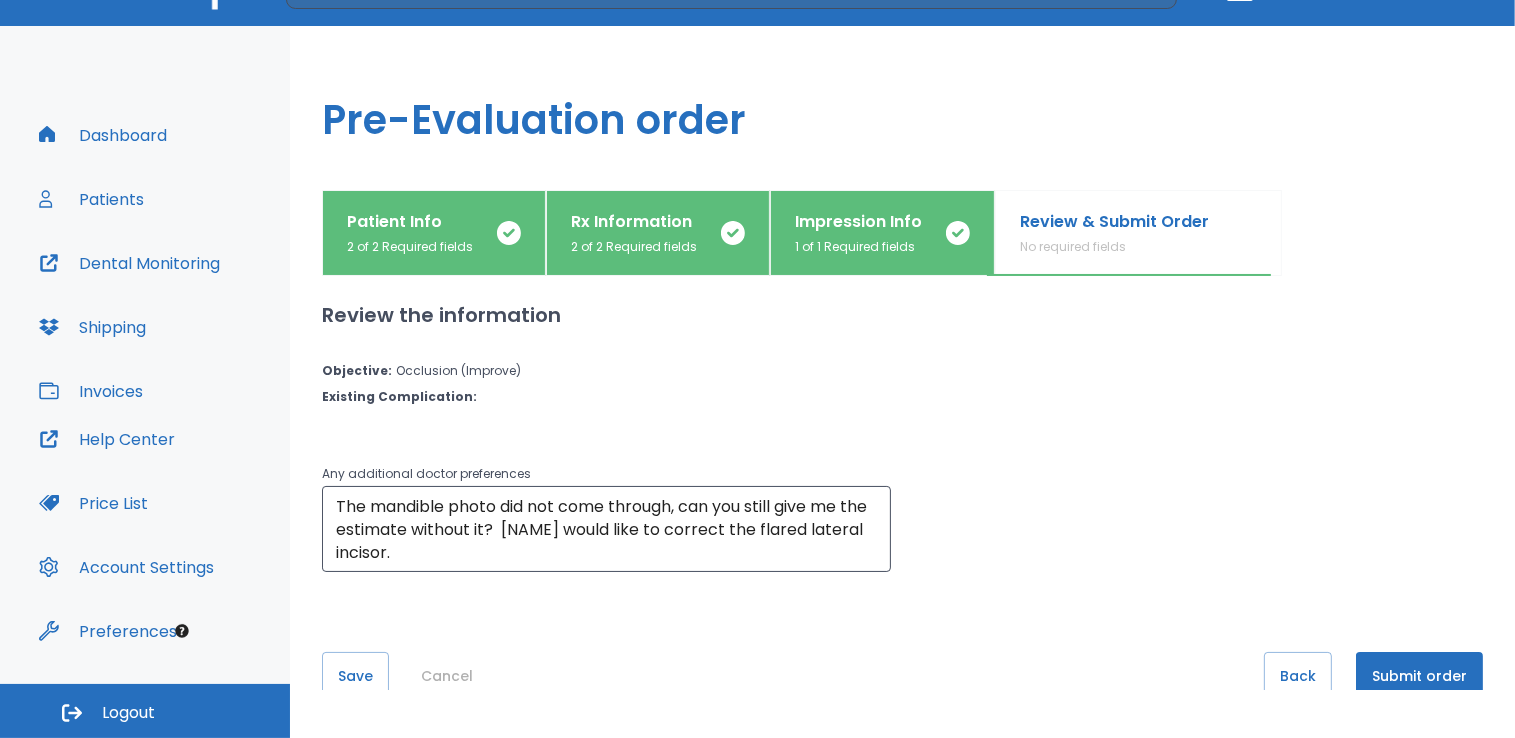 click on "Submit order" at bounding box center [1419, 676] 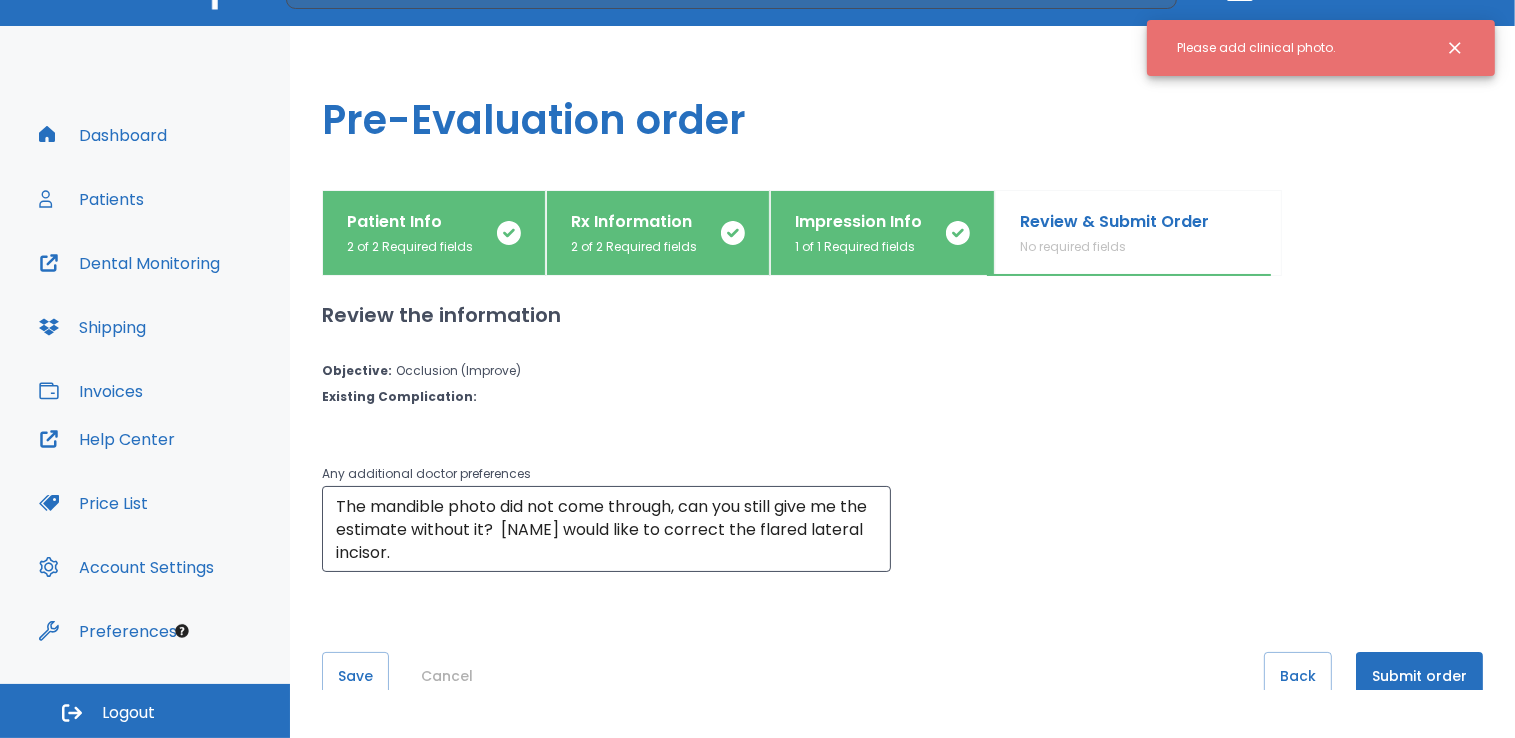 click 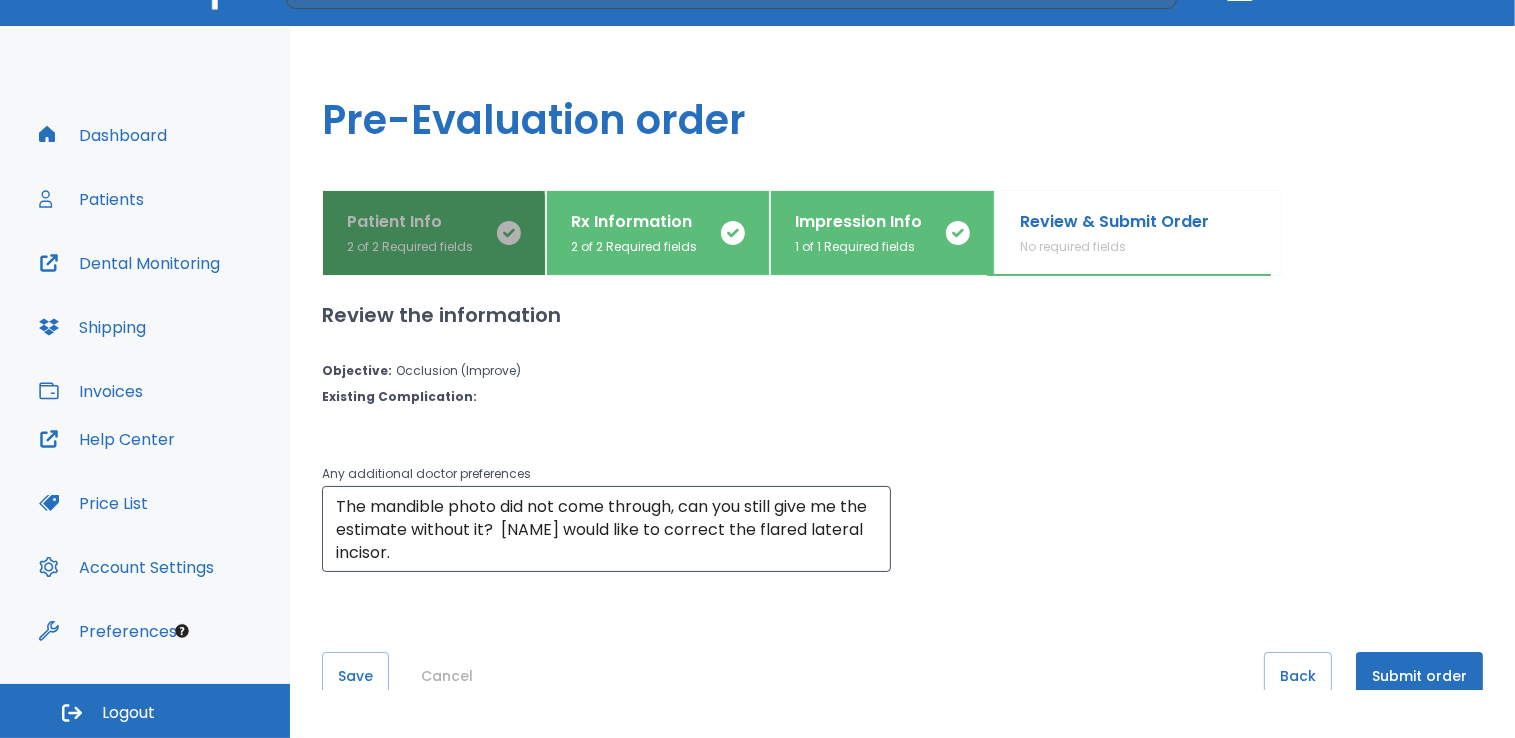 click on "2 of 2 Required fields" at bounding box center [410, 247] 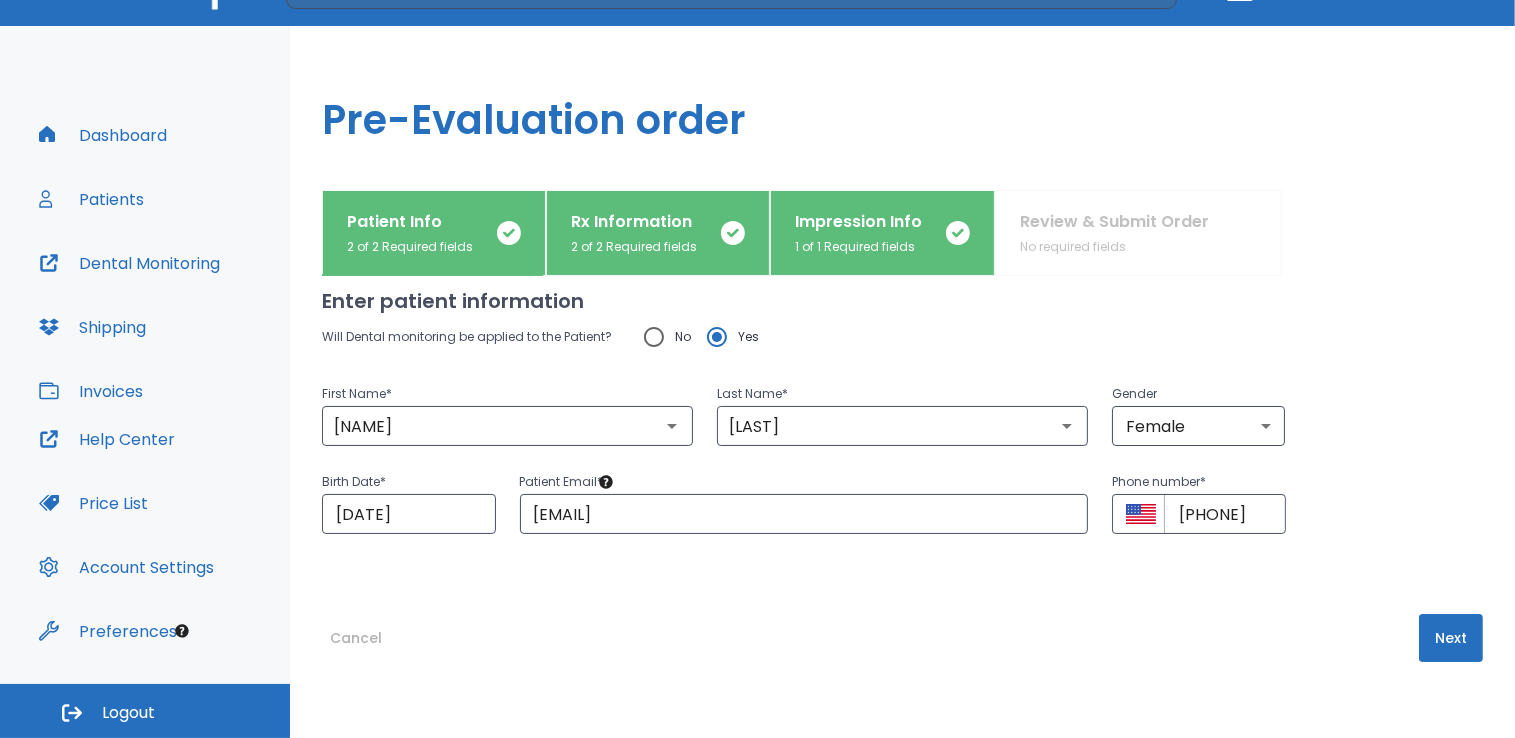 scroll, scrollTop: 41, scrollLeft: 0, axis: vertical 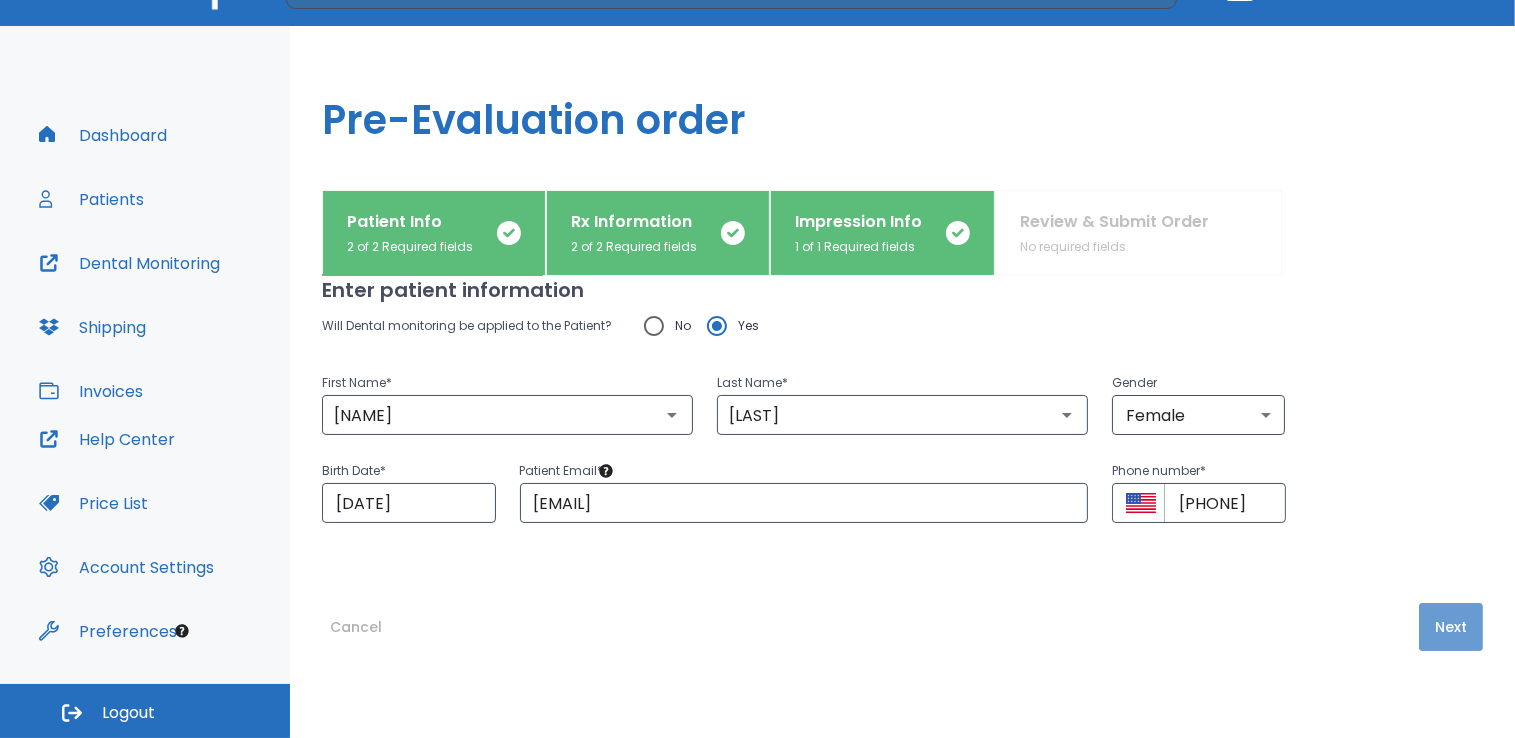 click on "Next" at bounding box center [1451, 627] 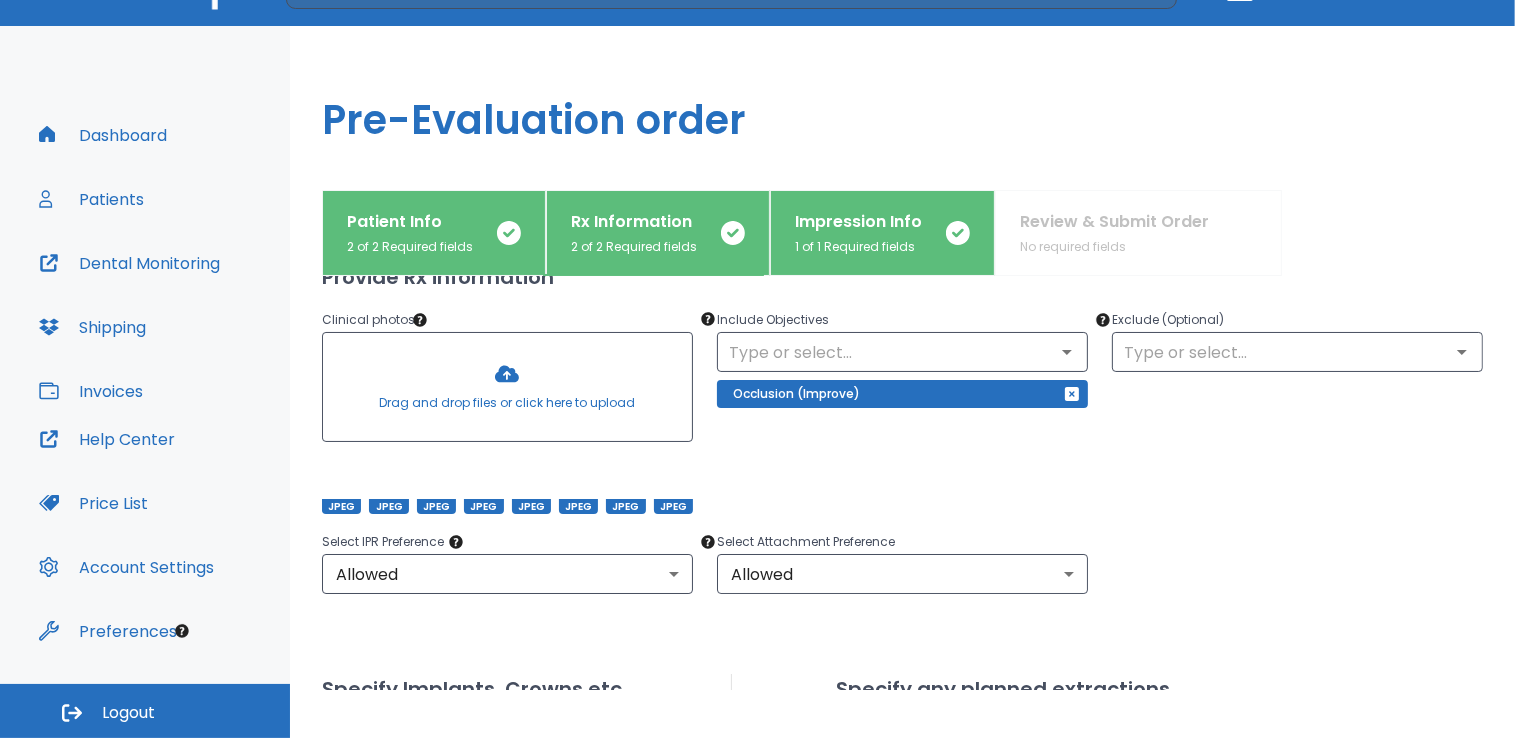 scroll, scrollTop: 200, scrollLeft: 0, axis: vertical 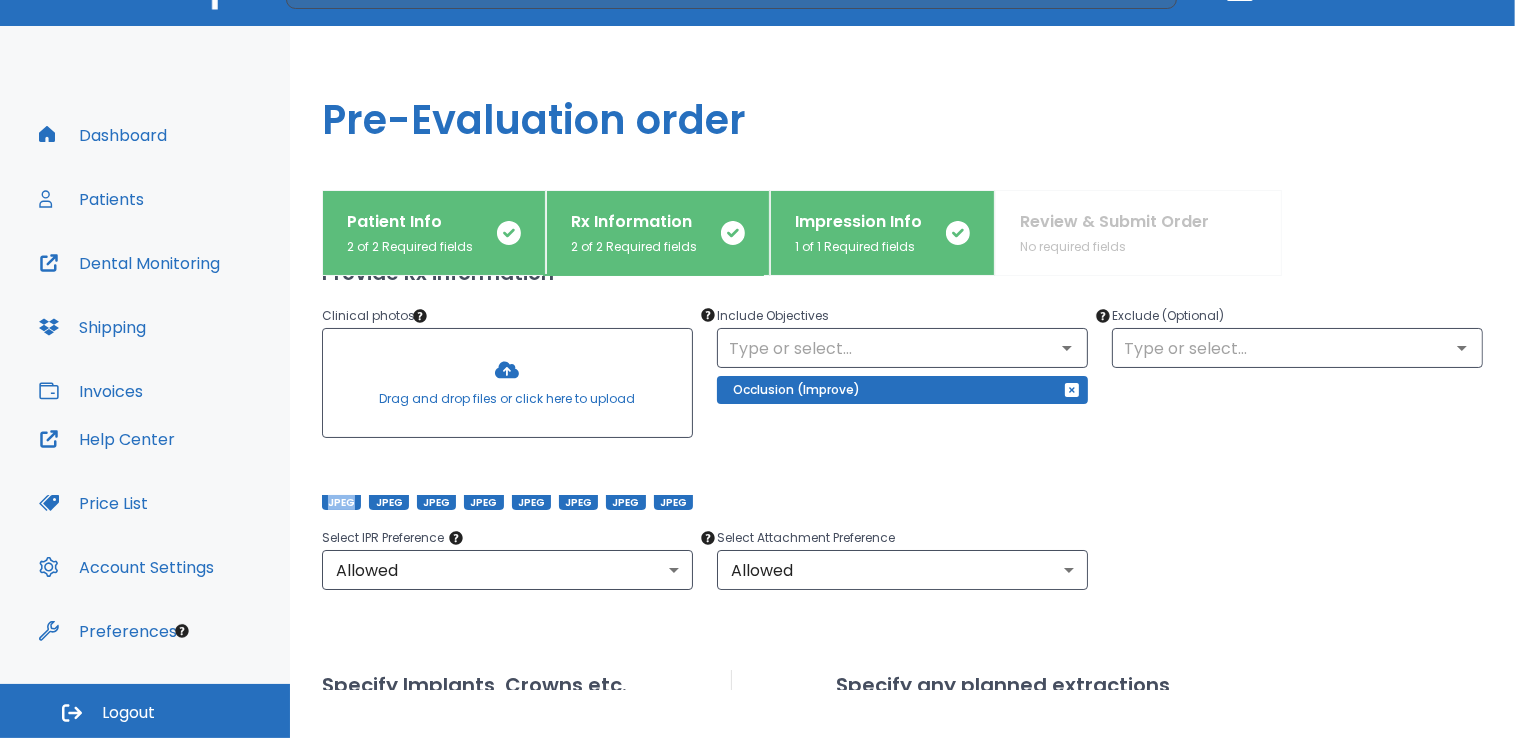 drag, startPoint x: 347, startPoint y: 461, endPoint x: 407, endPoint y: 376, distance: 104.04326 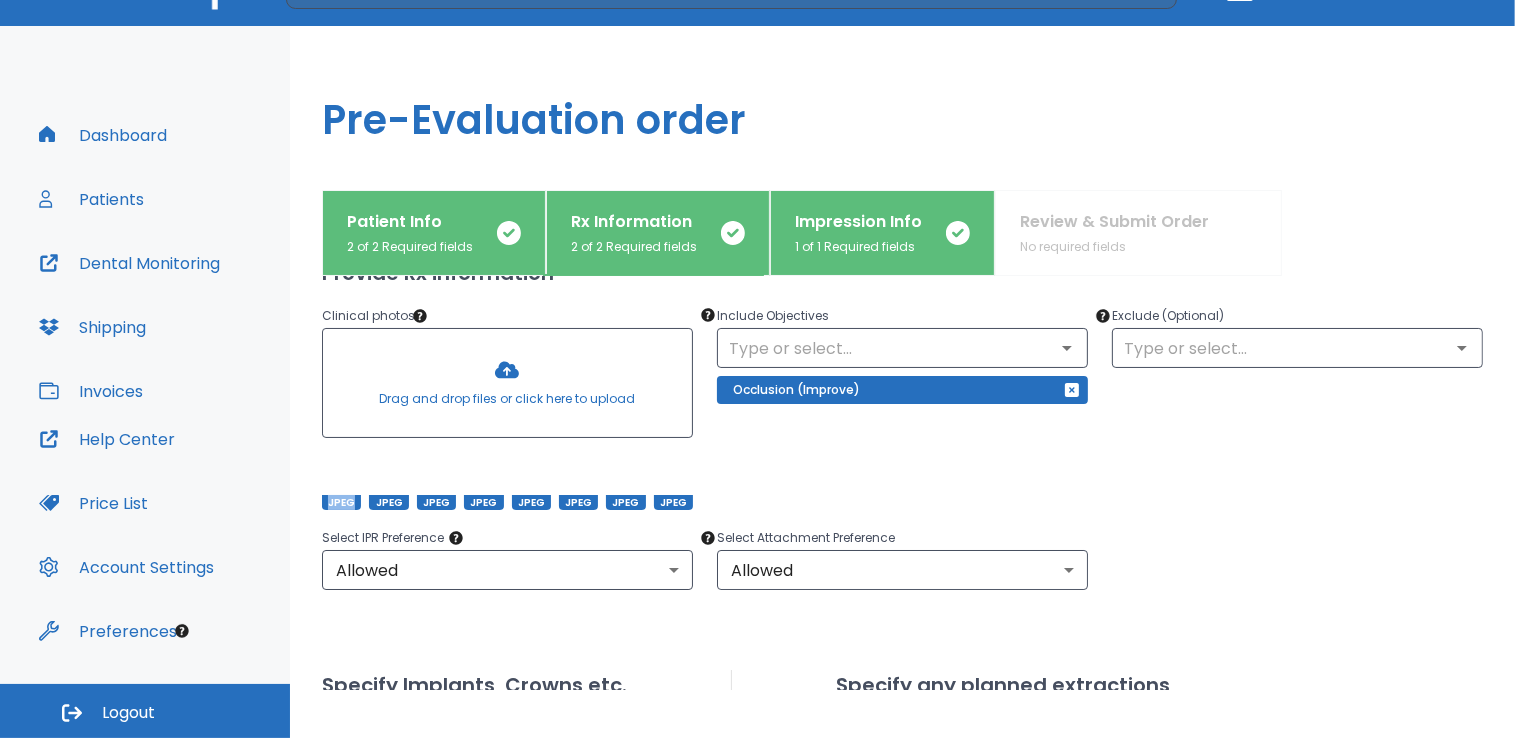 click on "Drag and drop files or click here to upload JPEG JPEG JPEG JPEG JPEG JPEG JPEG JPEG" at bounding box center (507, 419) 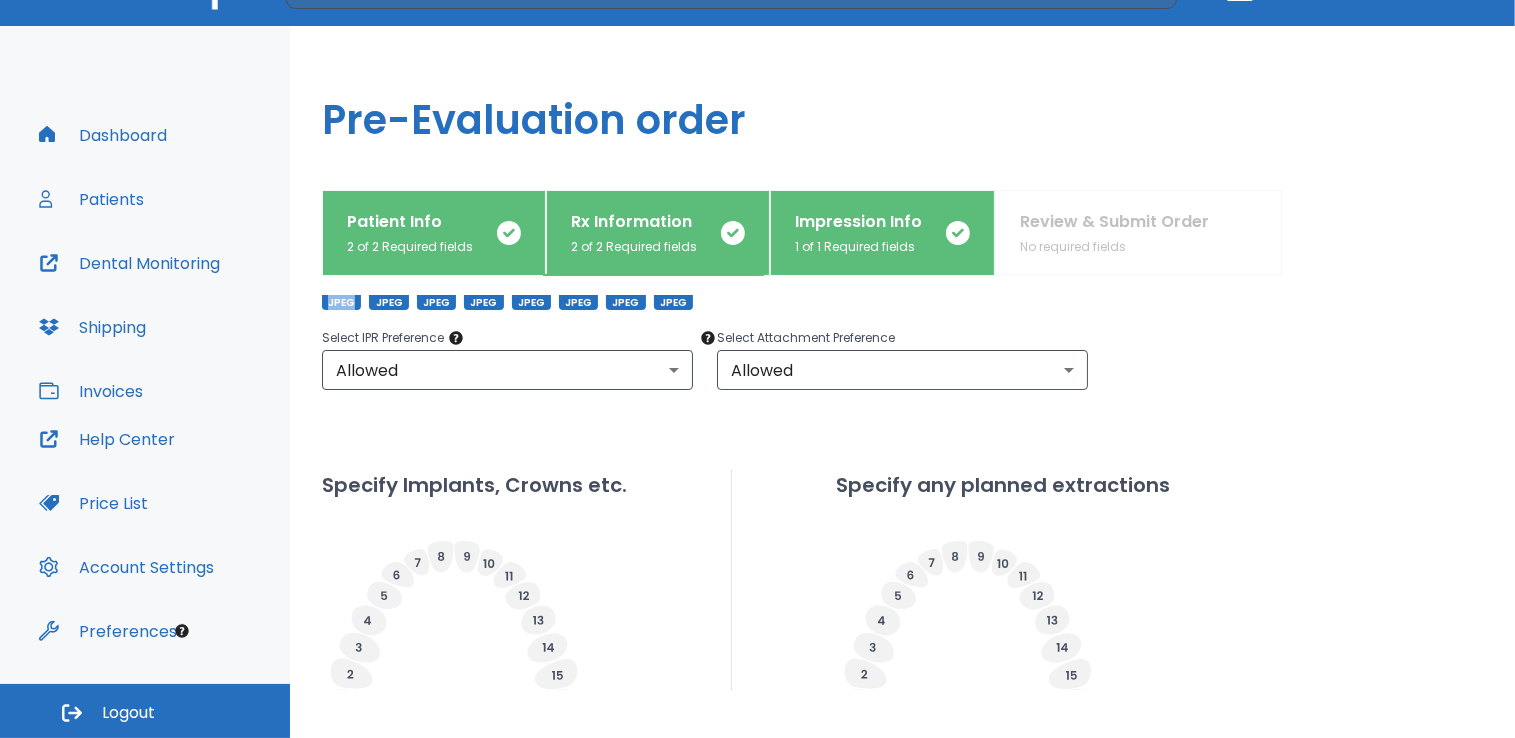 scroll, scrollTop: 604, scrollLeft: 0, axis: vertical 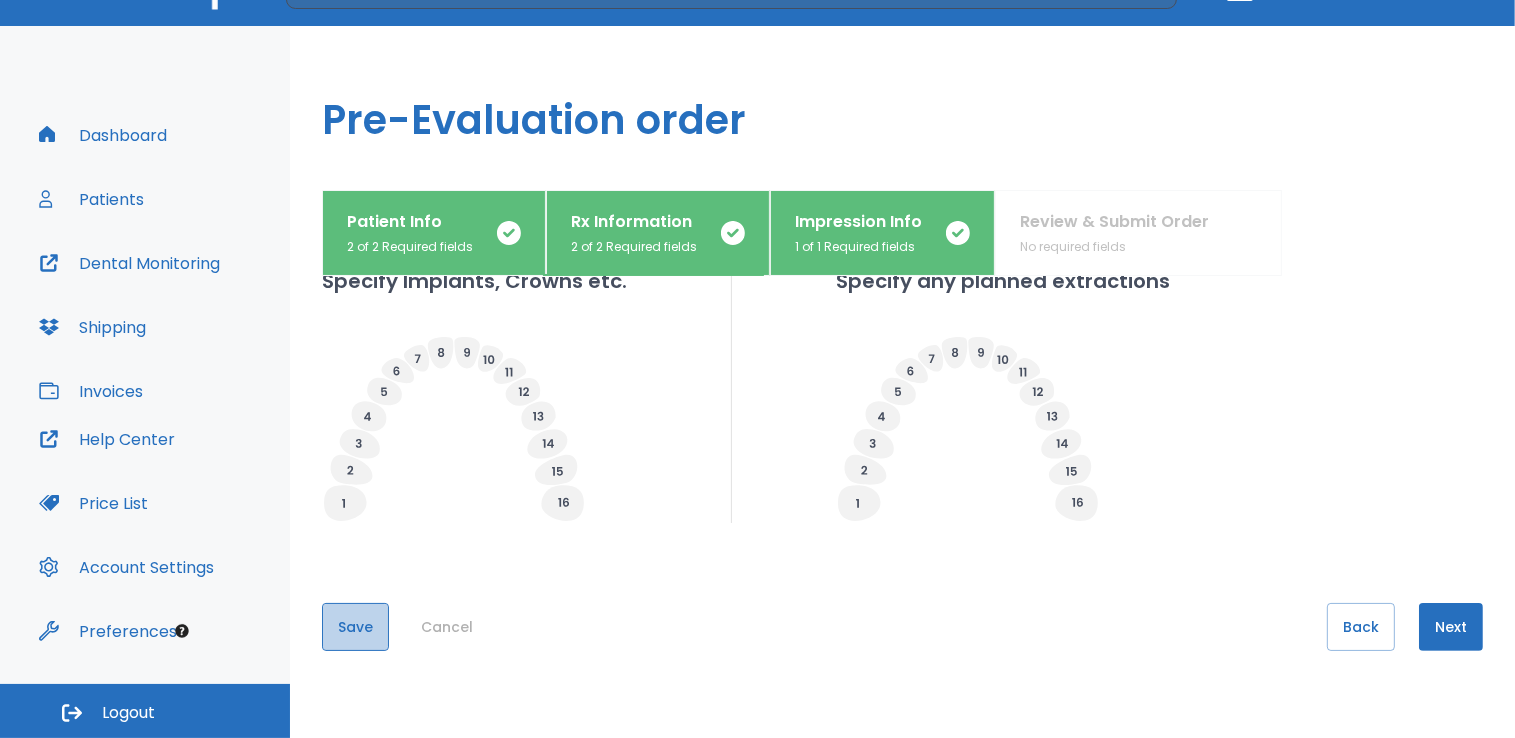 click on "Save" at bounding box center [355, 627] 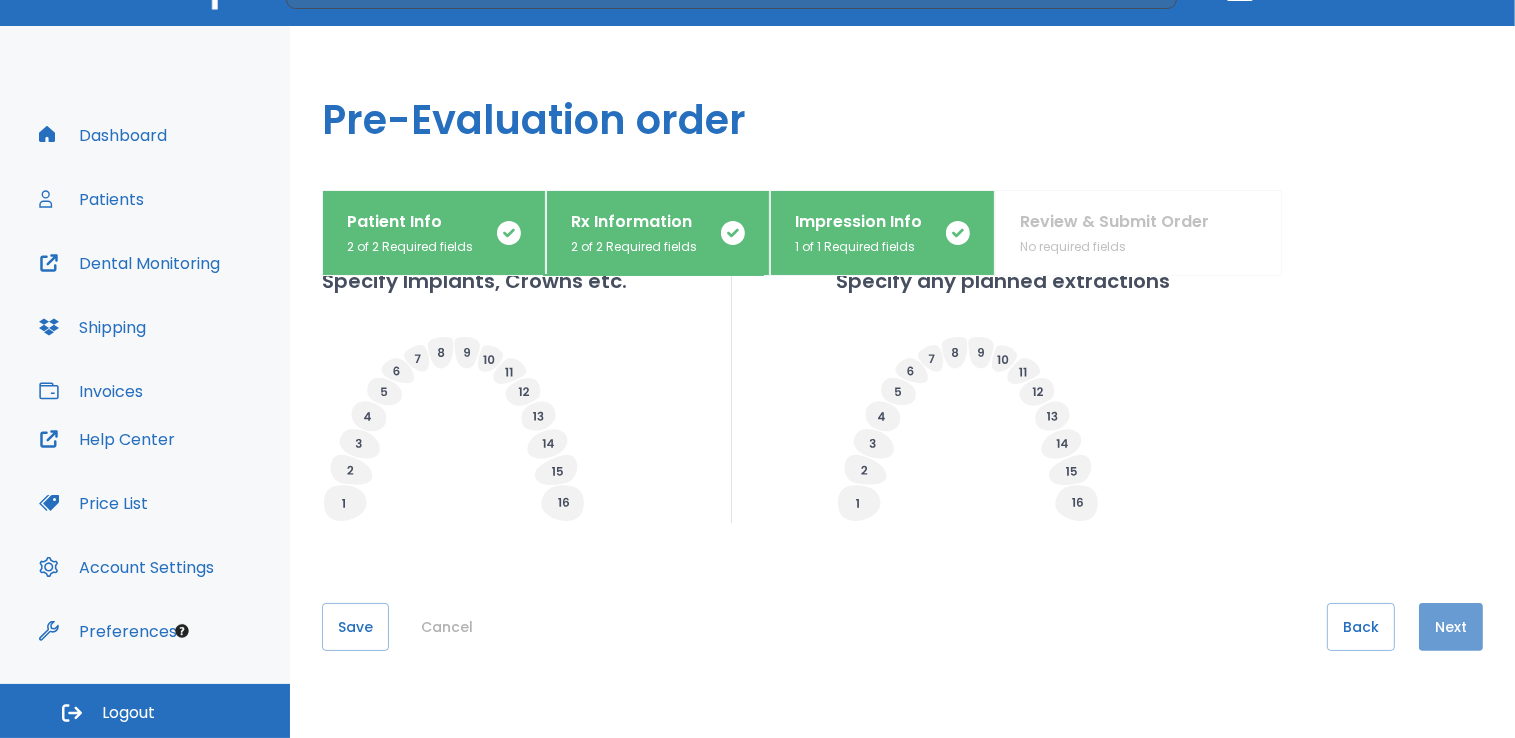 click on "Next" at bounding box center (1451, 627) 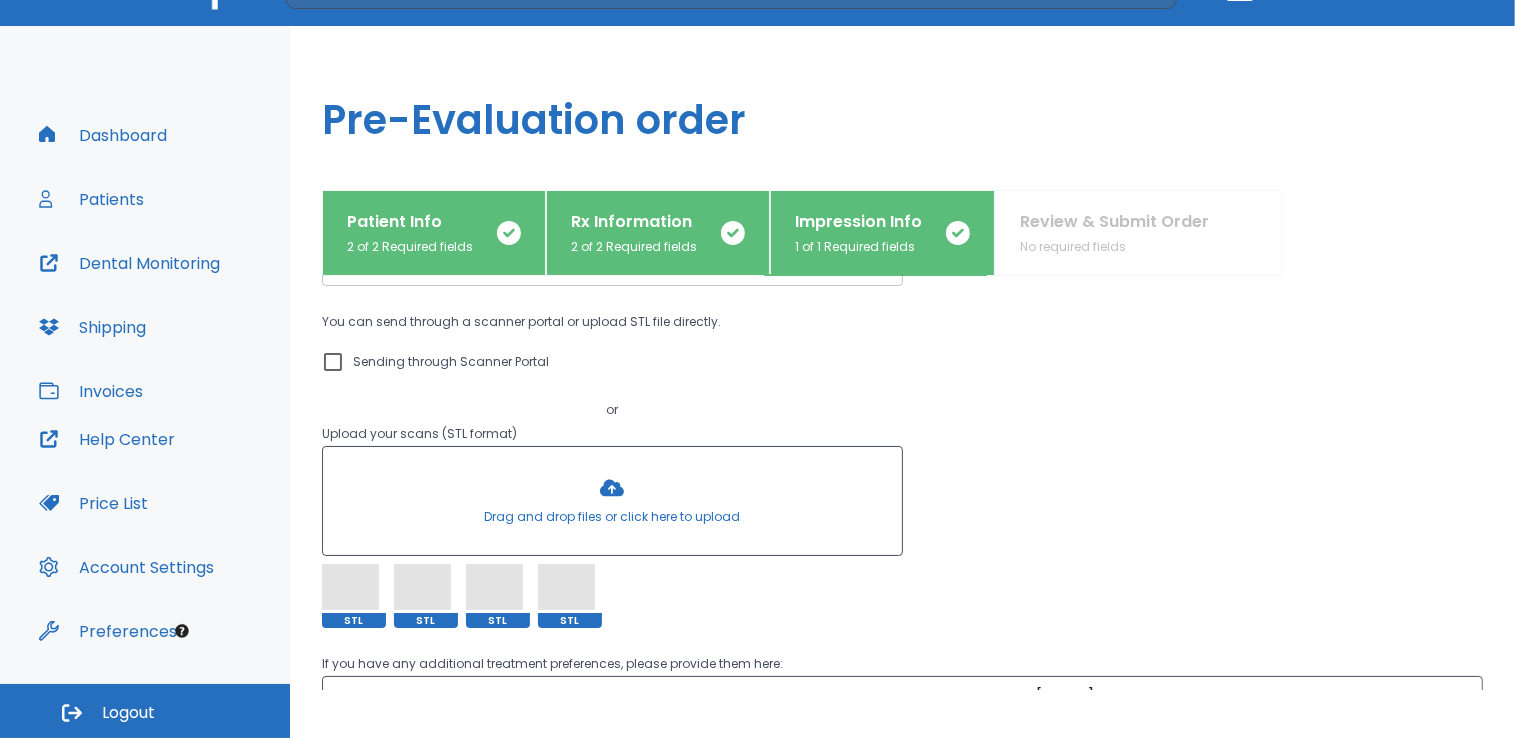 scroll, scrollTop: 0, scrollLeft: 0, axis: both 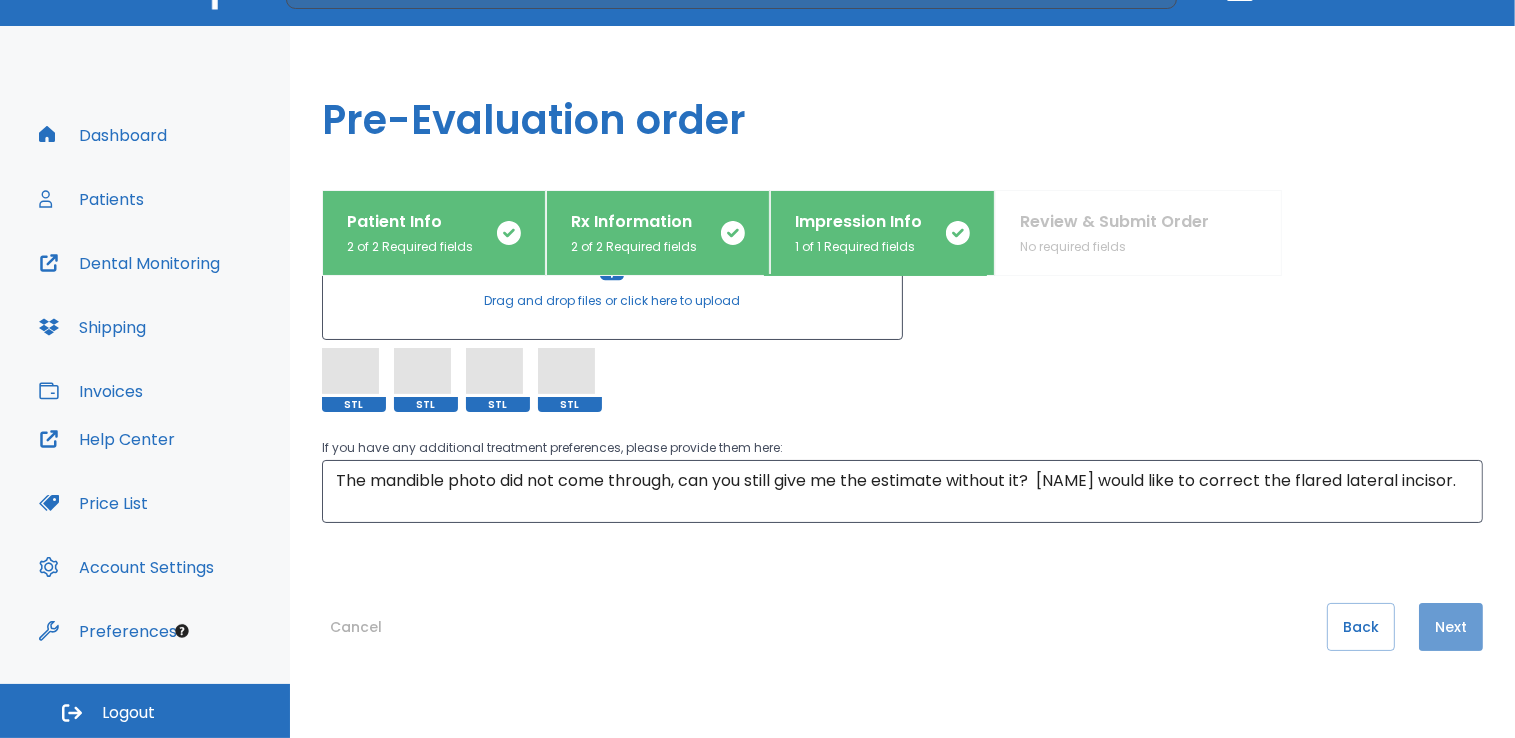 click on "Next" at bounding box center (1451, 627) 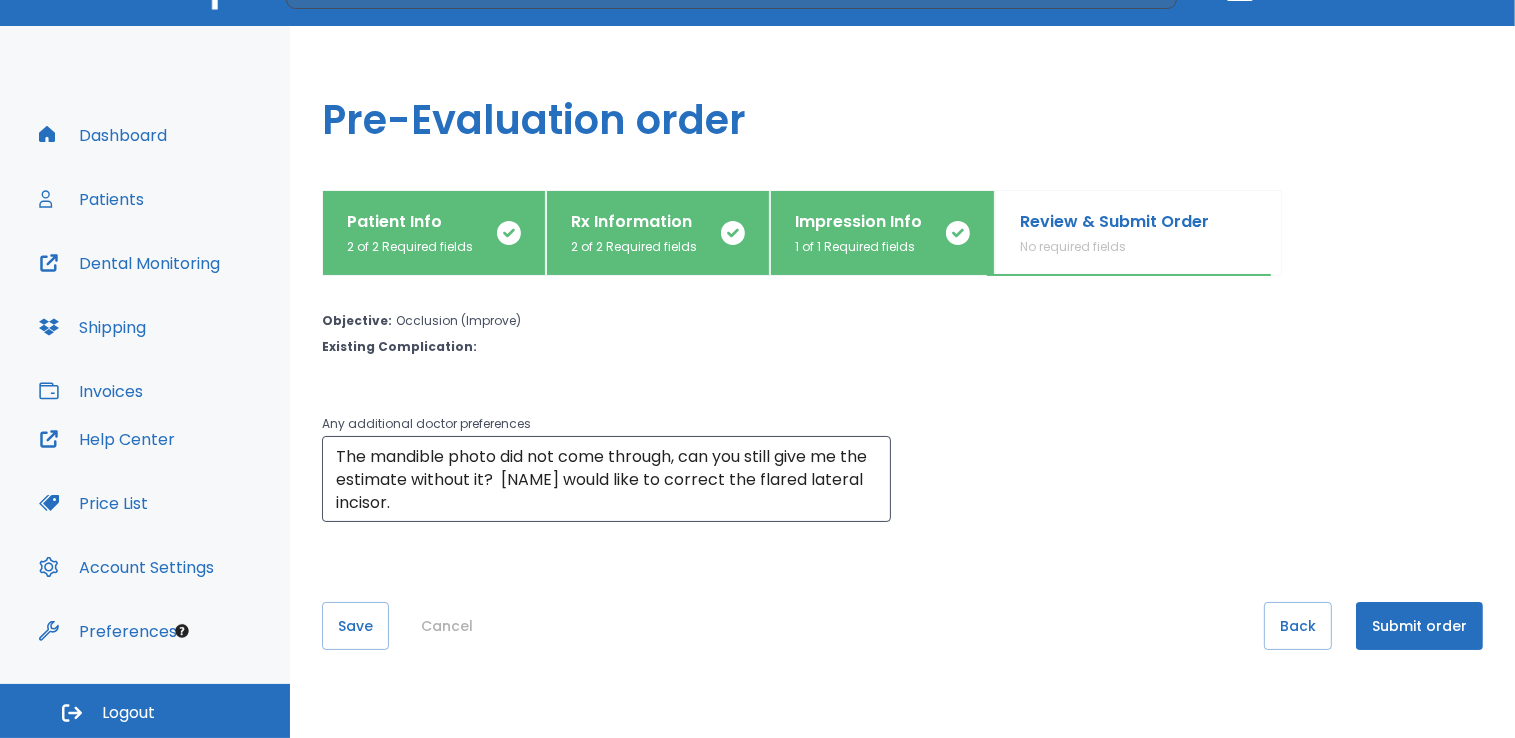 scroll, scrollTop: 0, scrollLeft: 0, axis: both 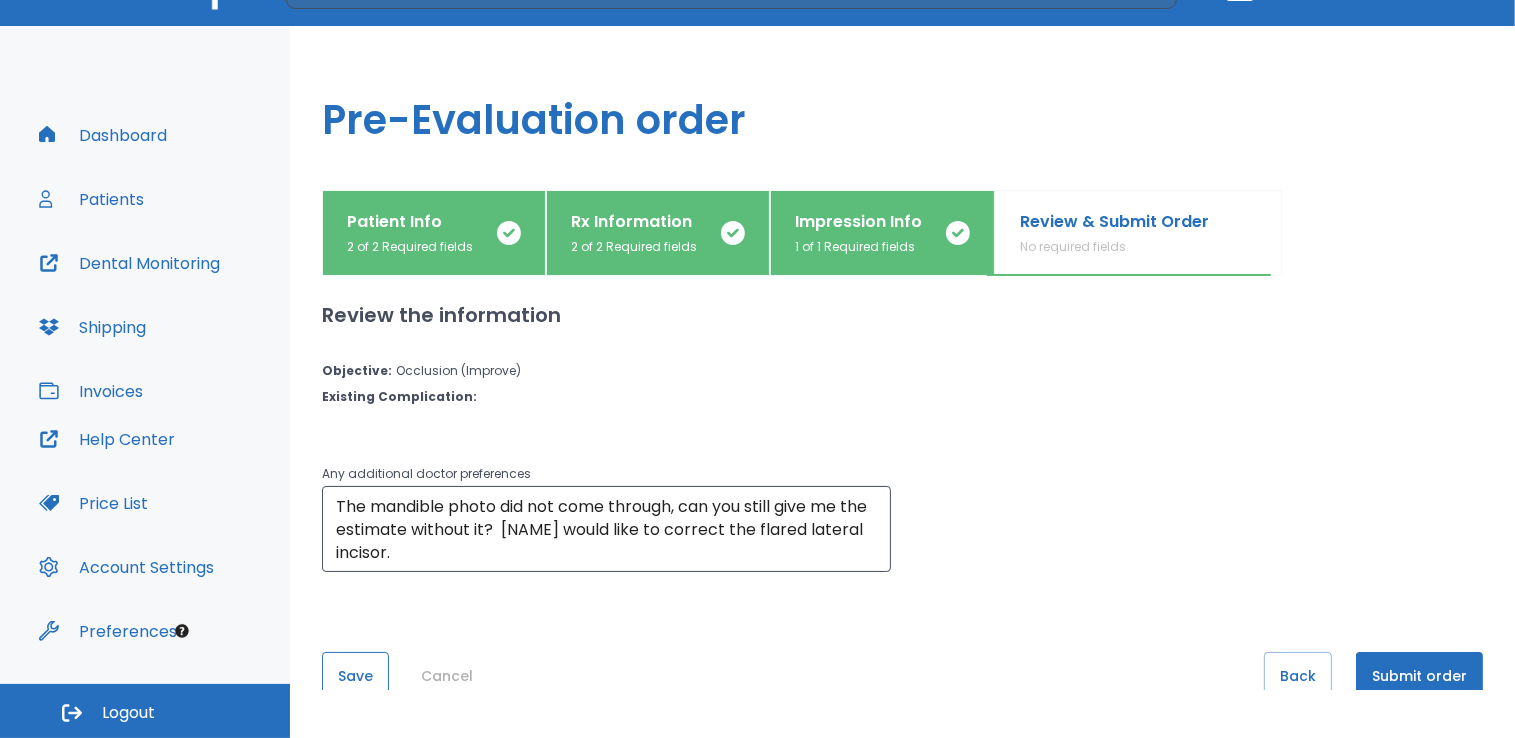click on "Save" at bounding box center [355, 676] 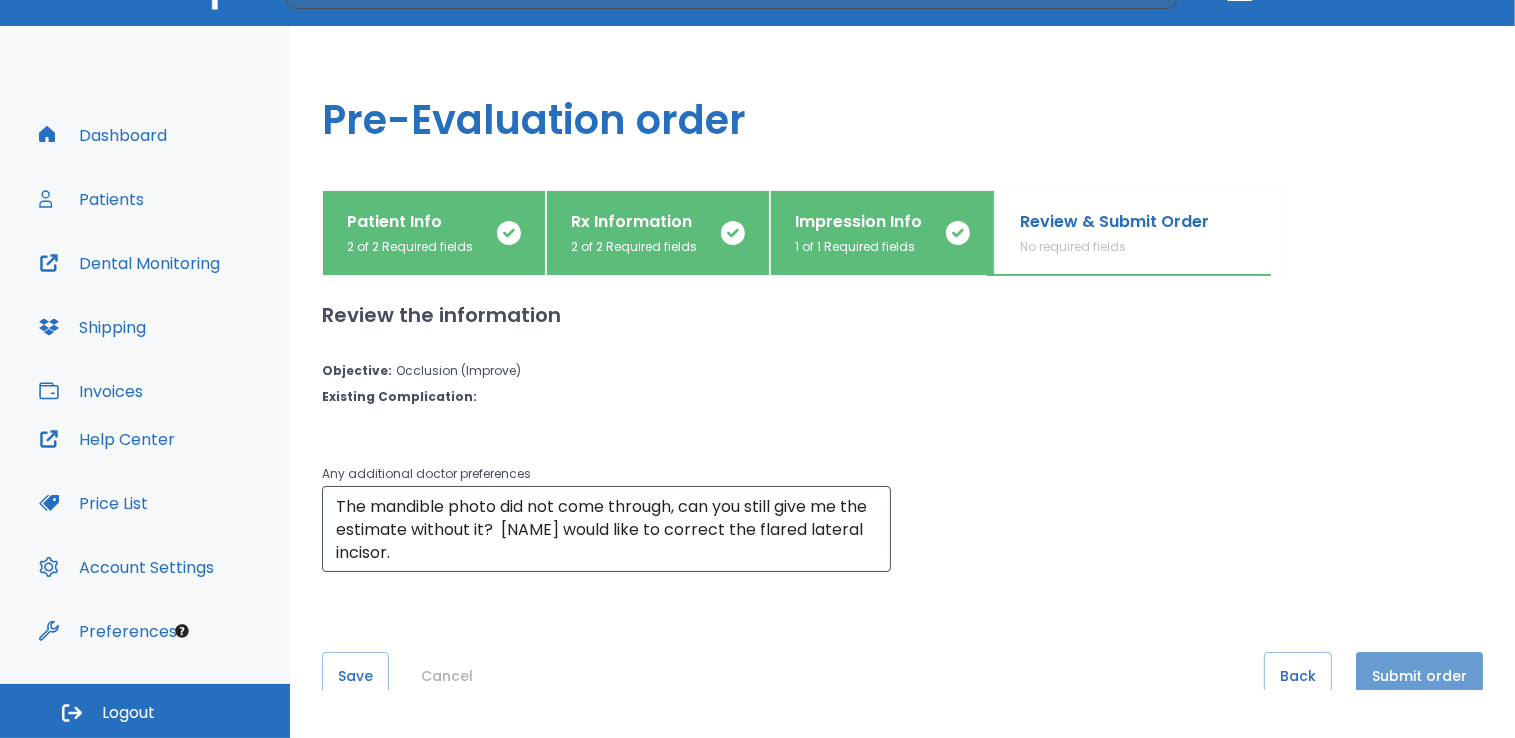 click on "Submit order" at bounding box center (1419, 676) 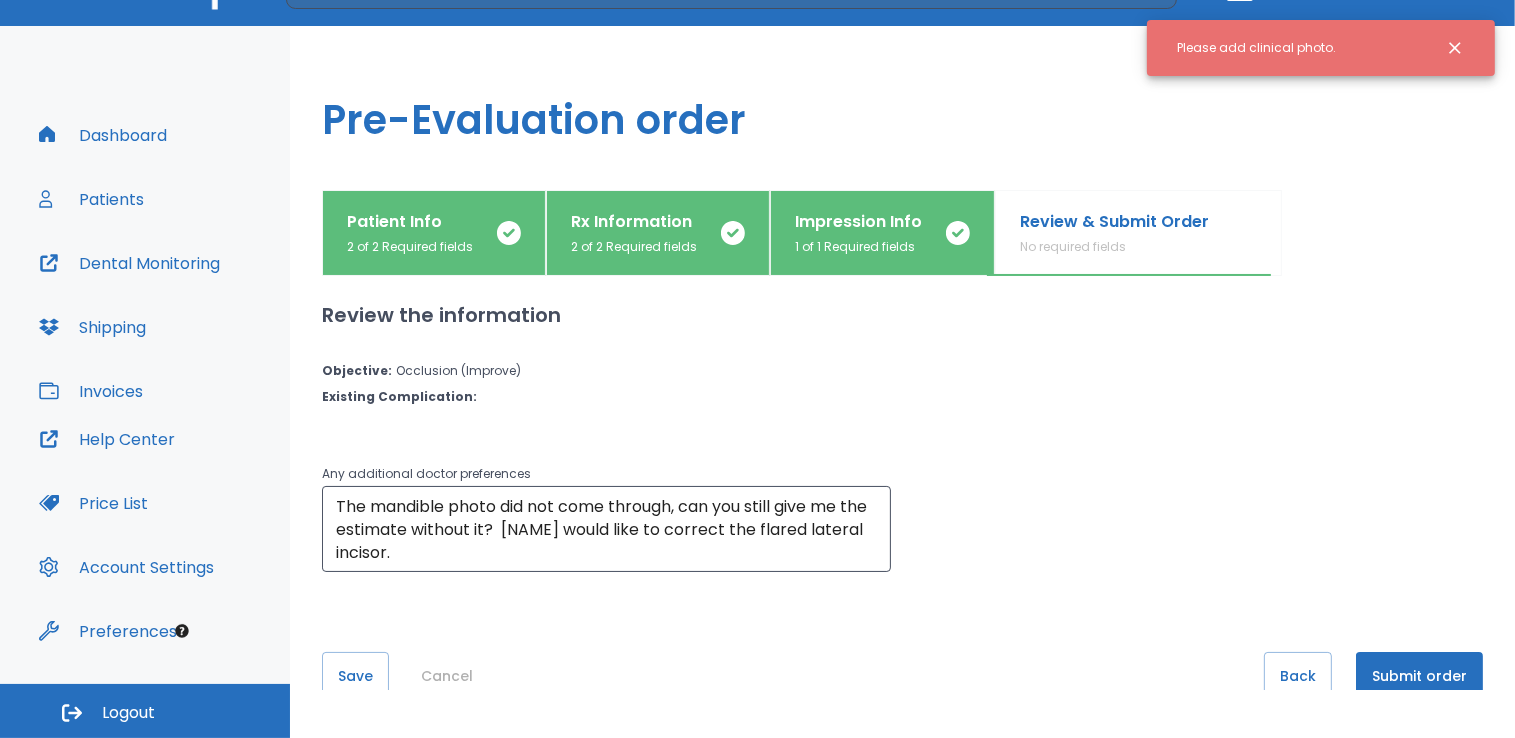 click 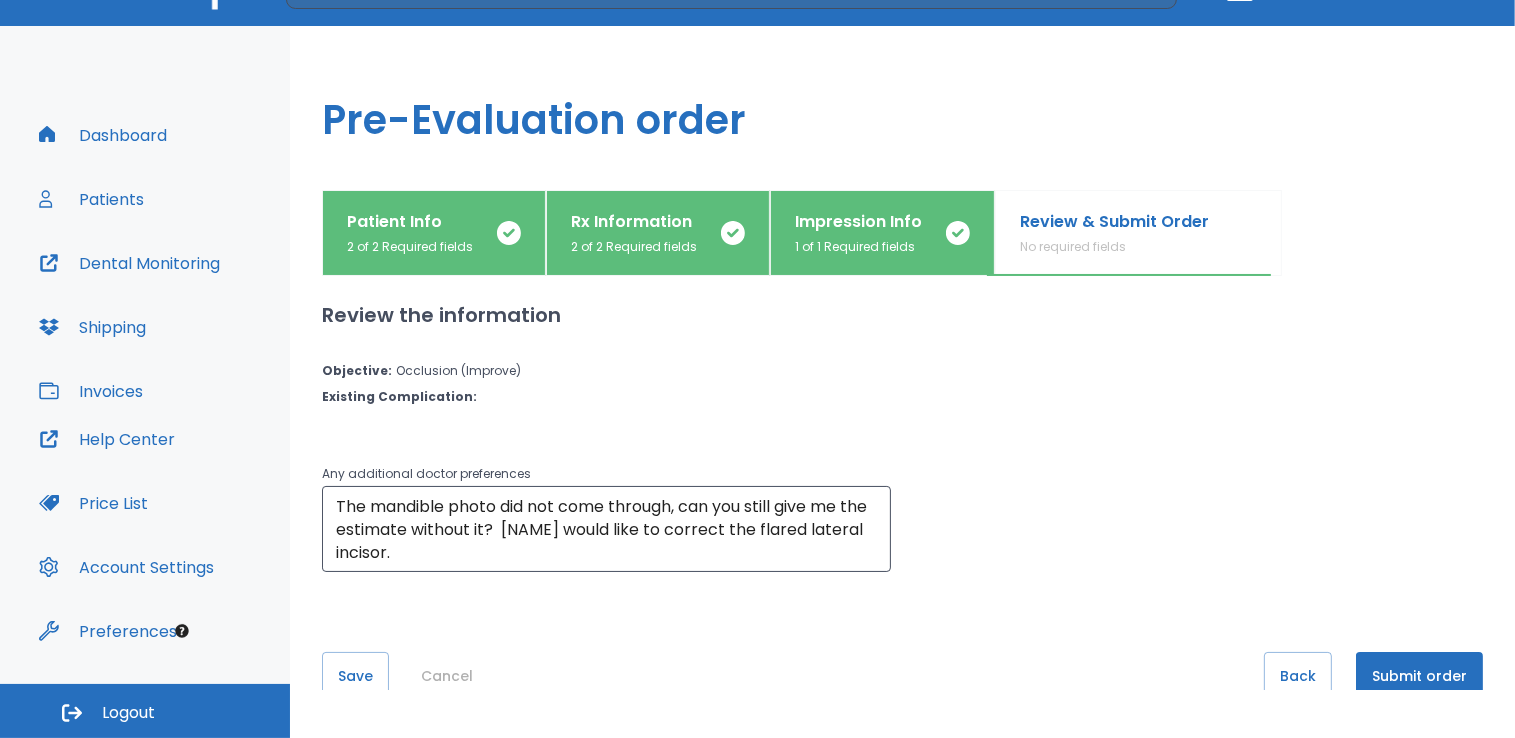 click on "Patients" at bounding box center [91, 199] 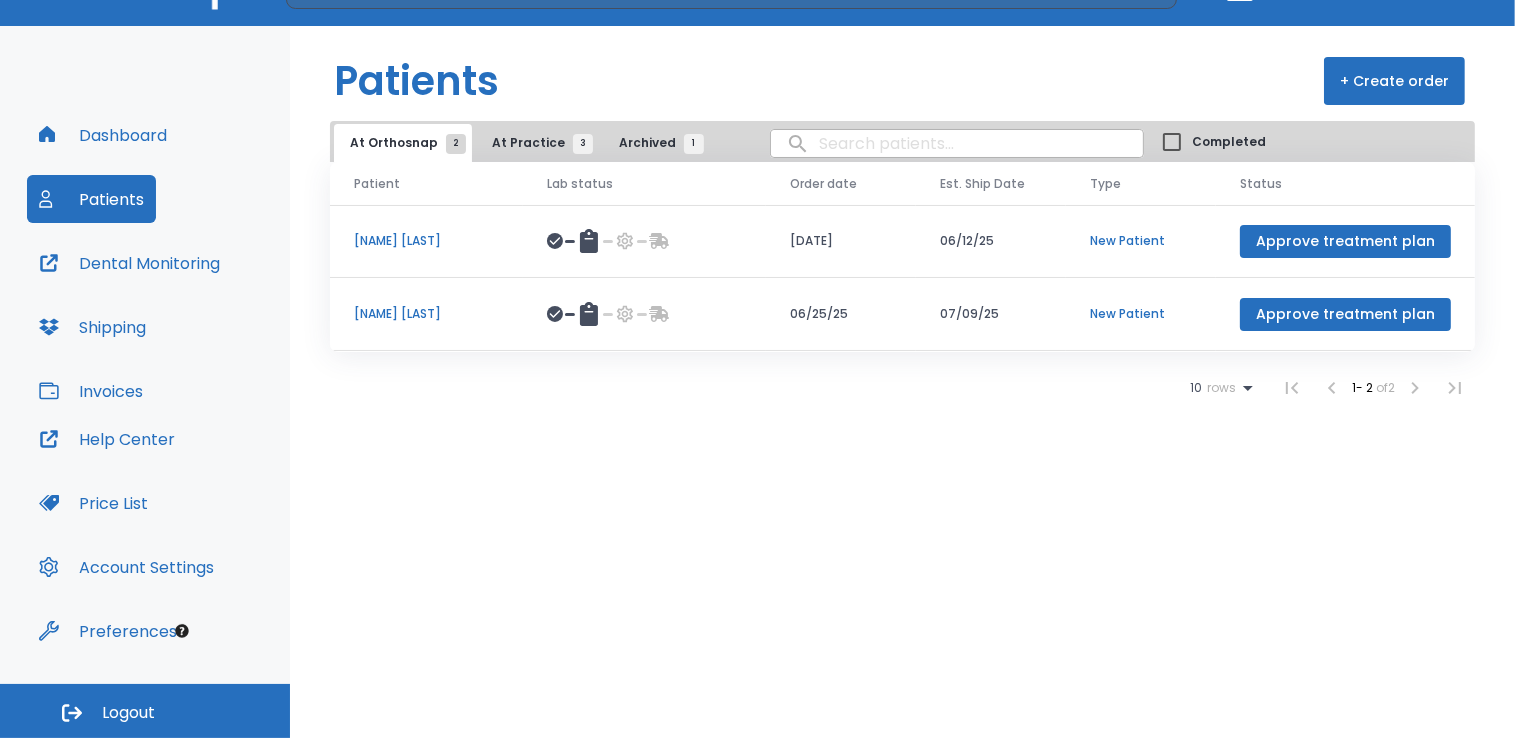 click on "Patients + Create order At Orthosnap 2 At Practice 3 Archived 1 Completed Patient Lab status Order date Est. Ship Date Type Status [NAME] [LAST] [DATE] [DATE] New Patient Approve treatment plan [NAME] [LAST] [DATE] [DATE] New Patient Approve treatment plan 10 rows 1 - 2 of 2" at bounding box center [902, 358] 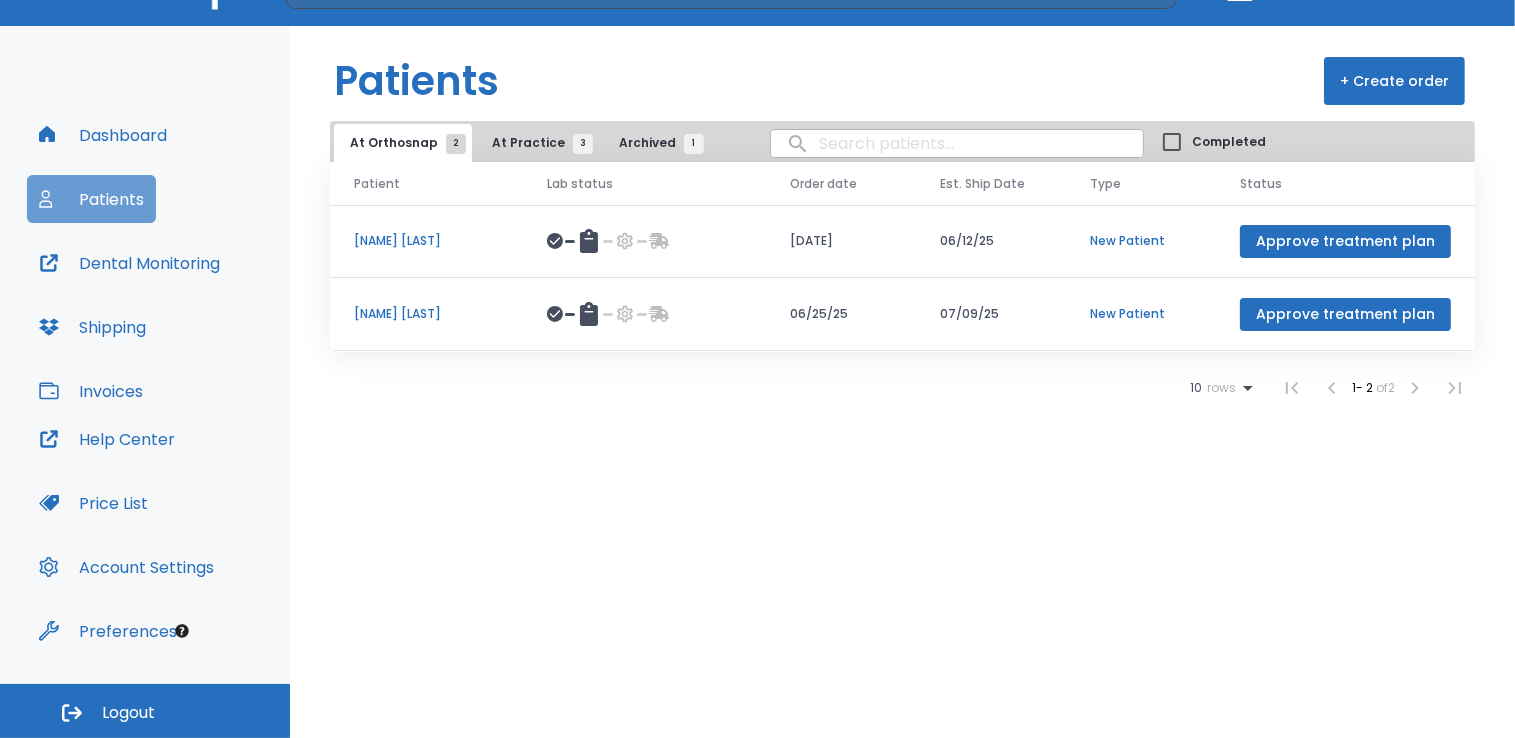 click on "Patients" at bounding box center [91, 199] 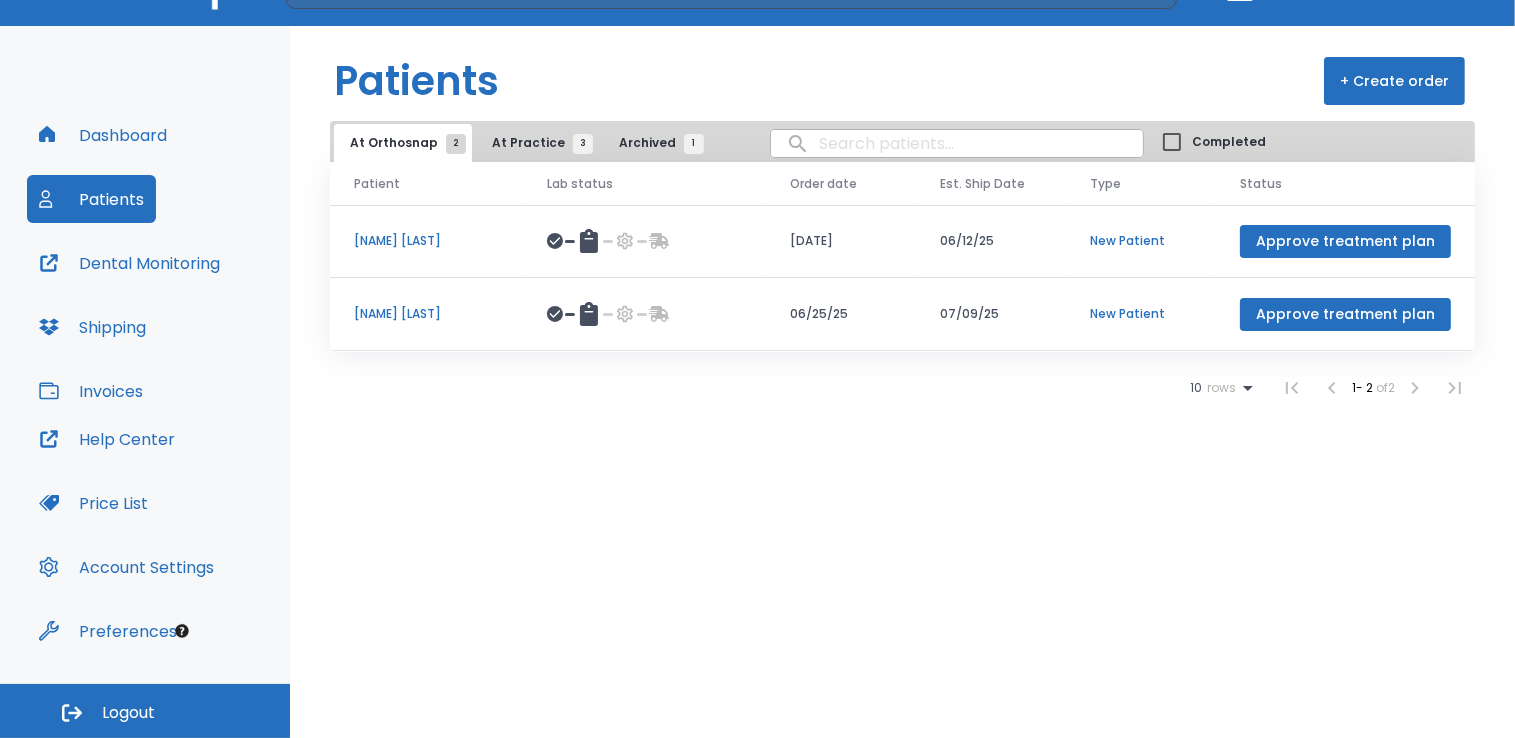 scroll, scrollTop: 0, scrollLeft: 0, axis: both 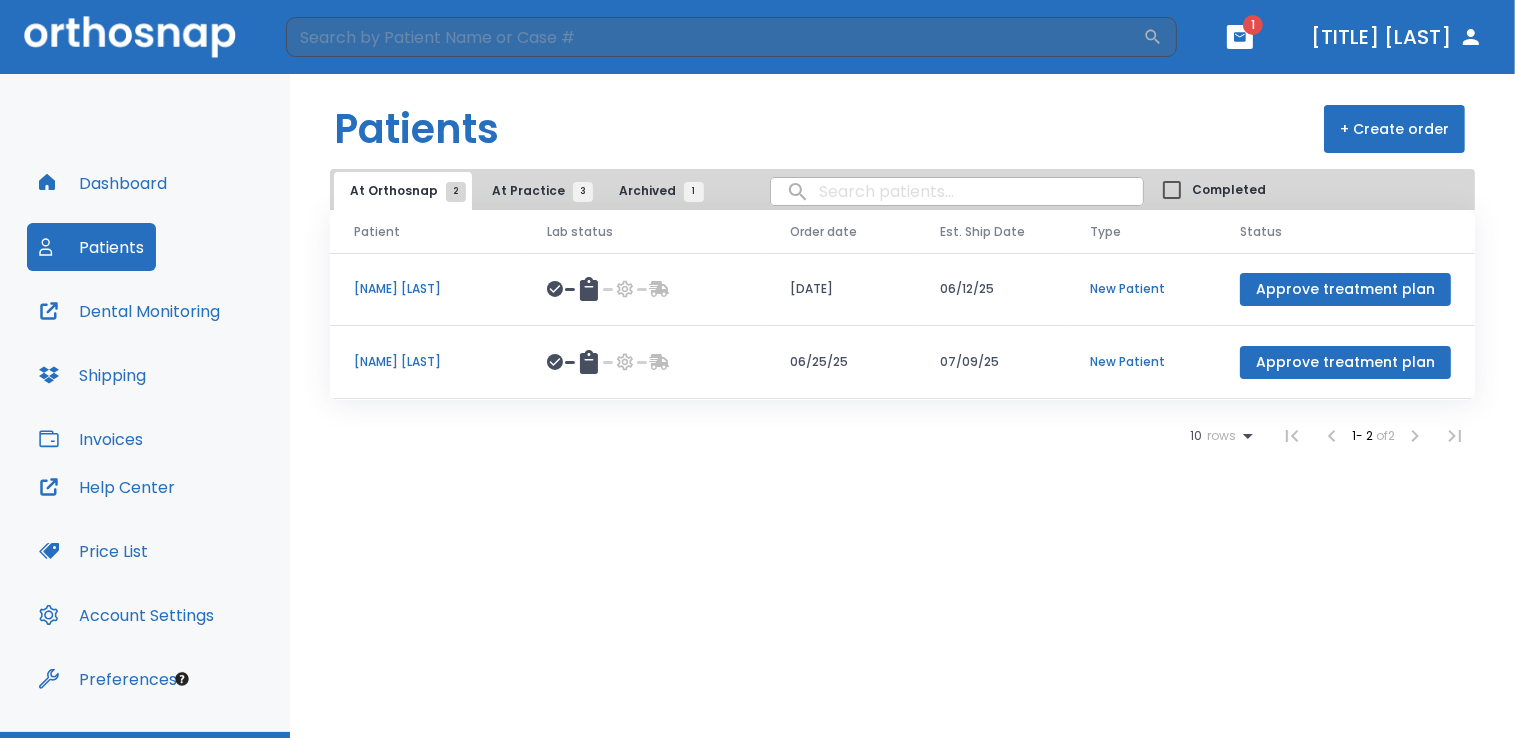 click 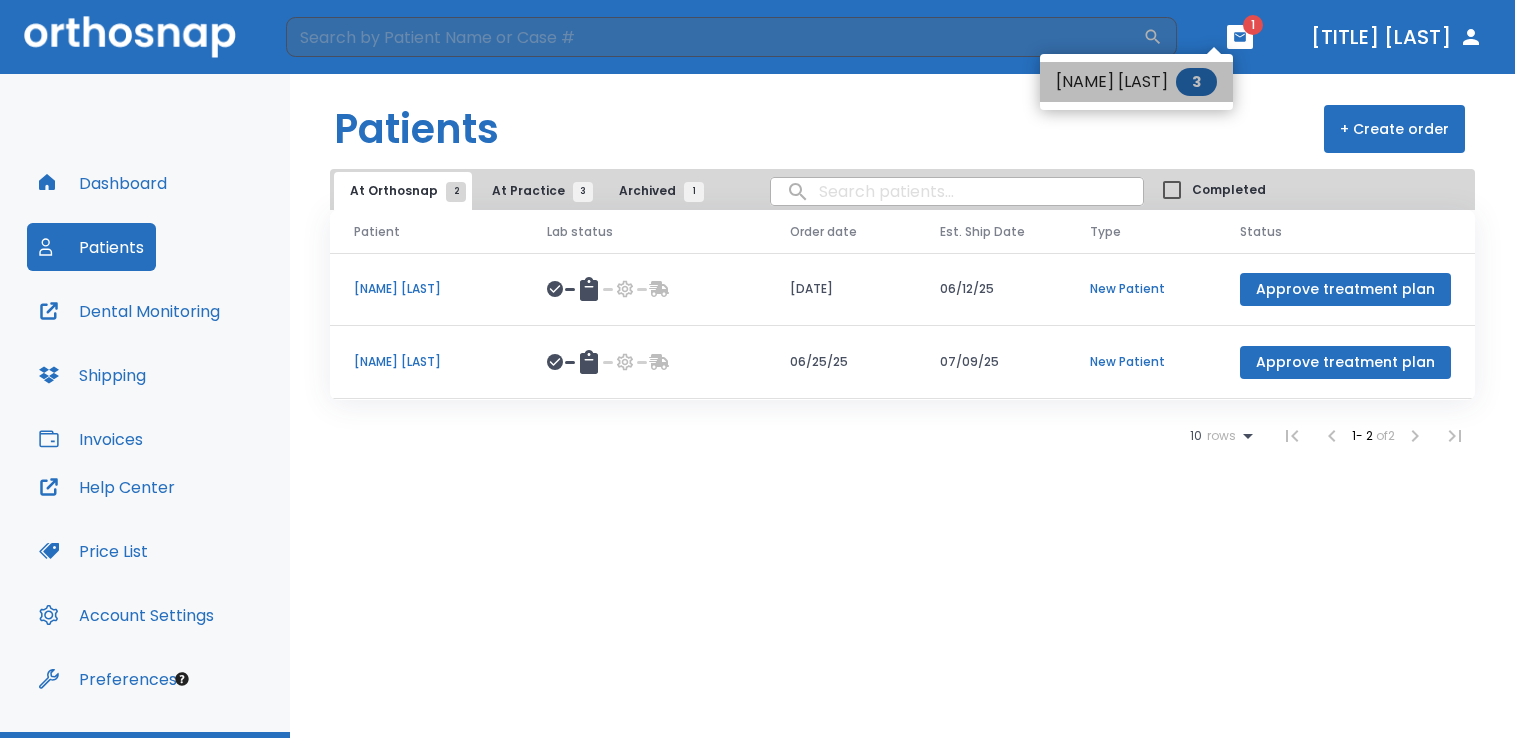 click on "3" at bounding box center [1196, 82] 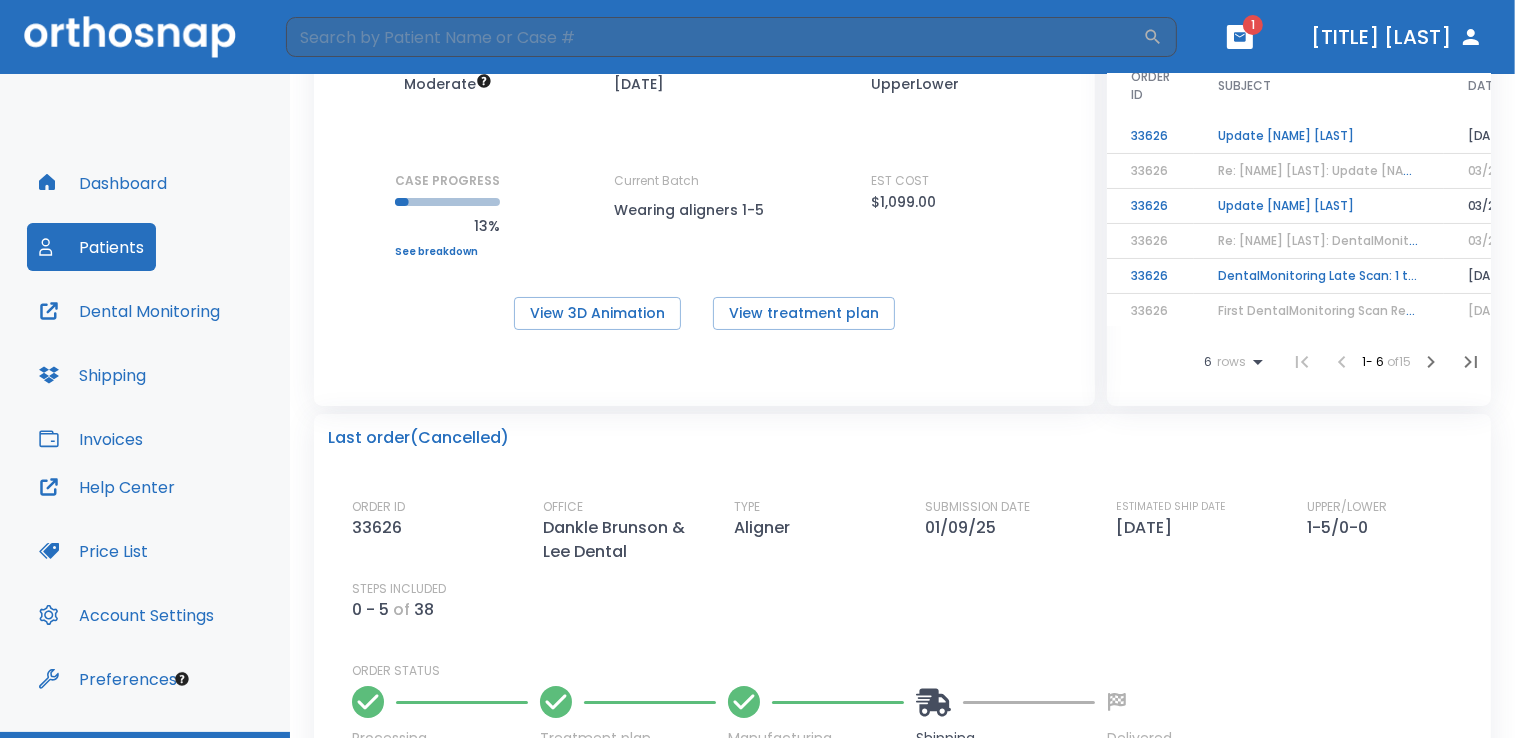 scroll, scrollTop: 0, scrollLeft: 0, axis: both 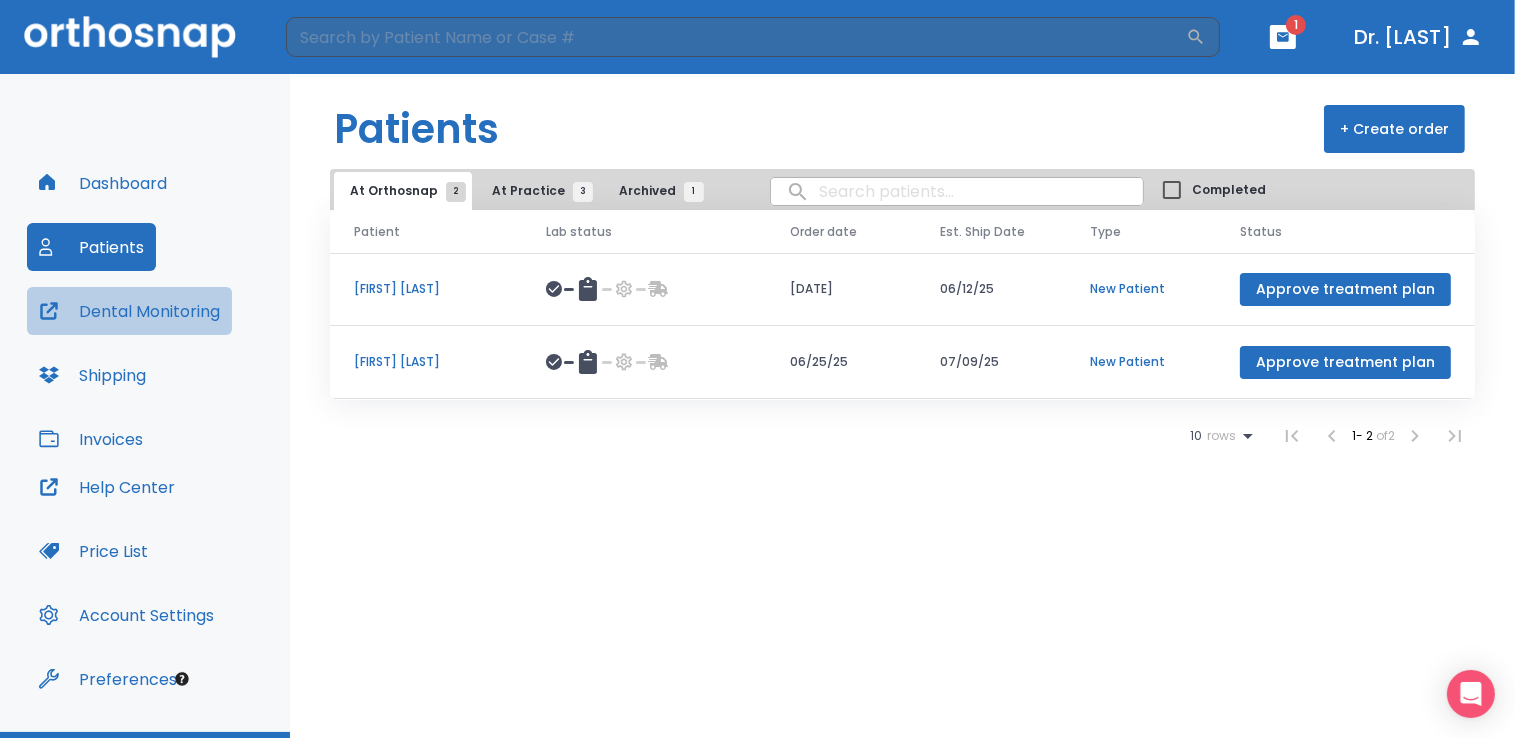 click on "Dental Monitoring" at bounding box center [129, 311] 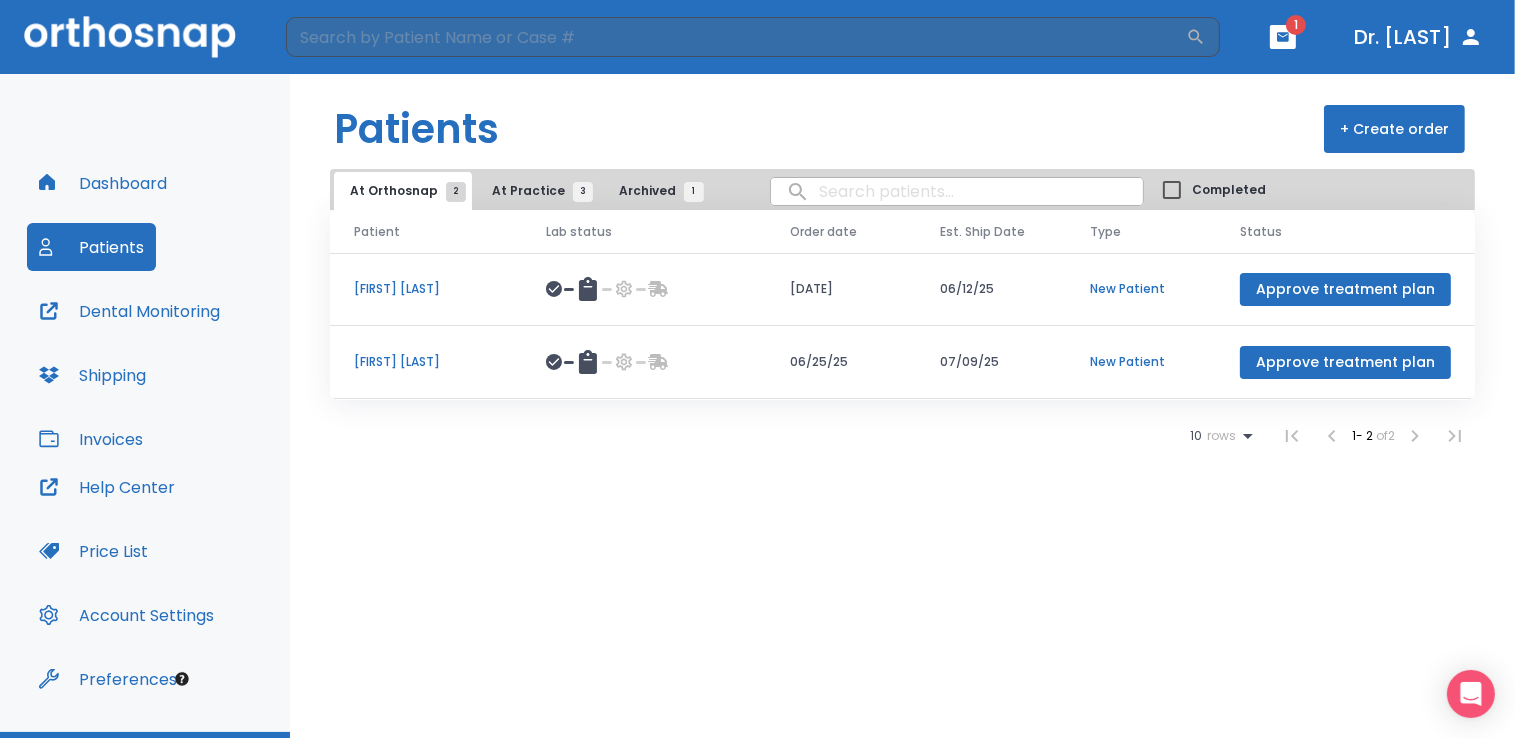 scroll, scrollTop: 48, scrollLeft: 0, axis: vertical 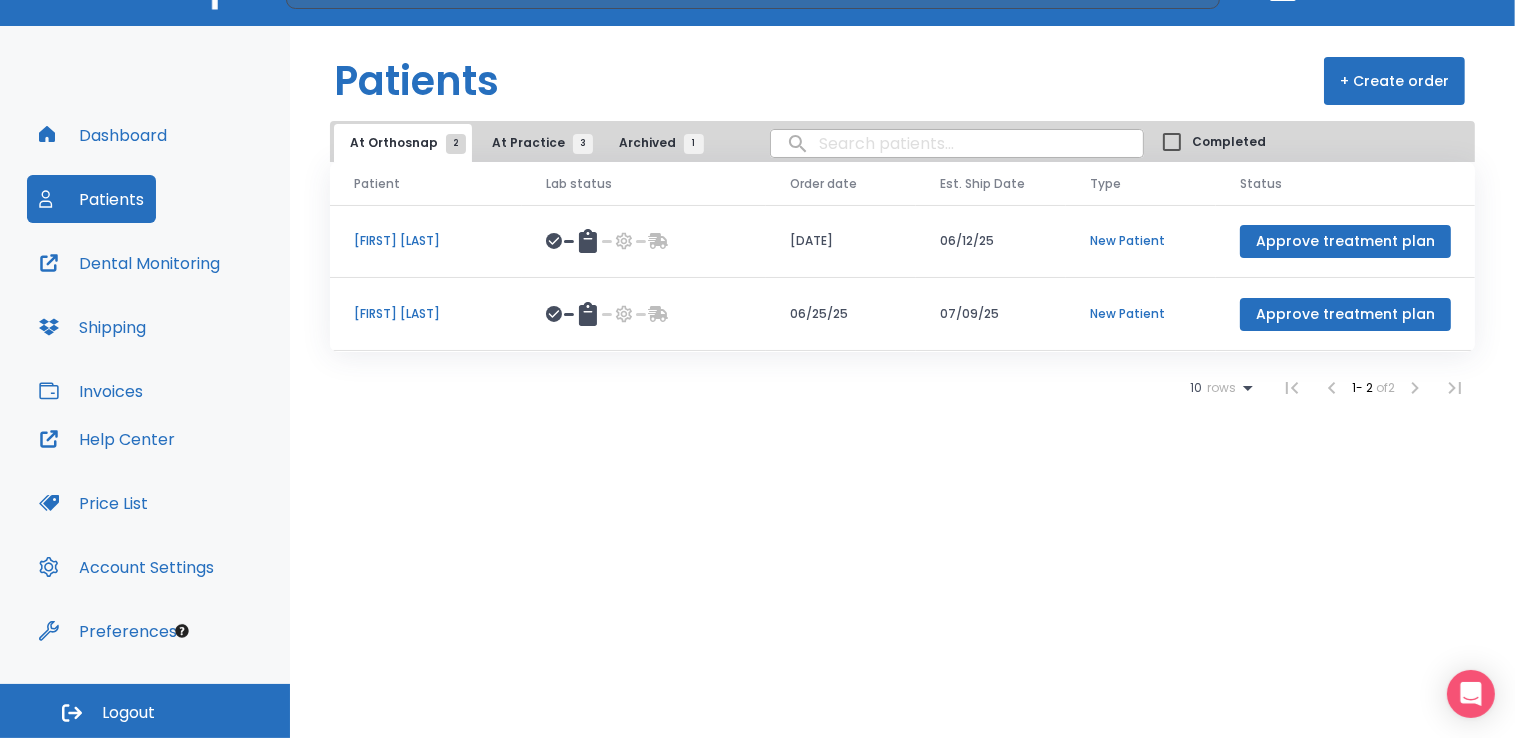 click on "+ Create order" at bounding box center (1394, 81) 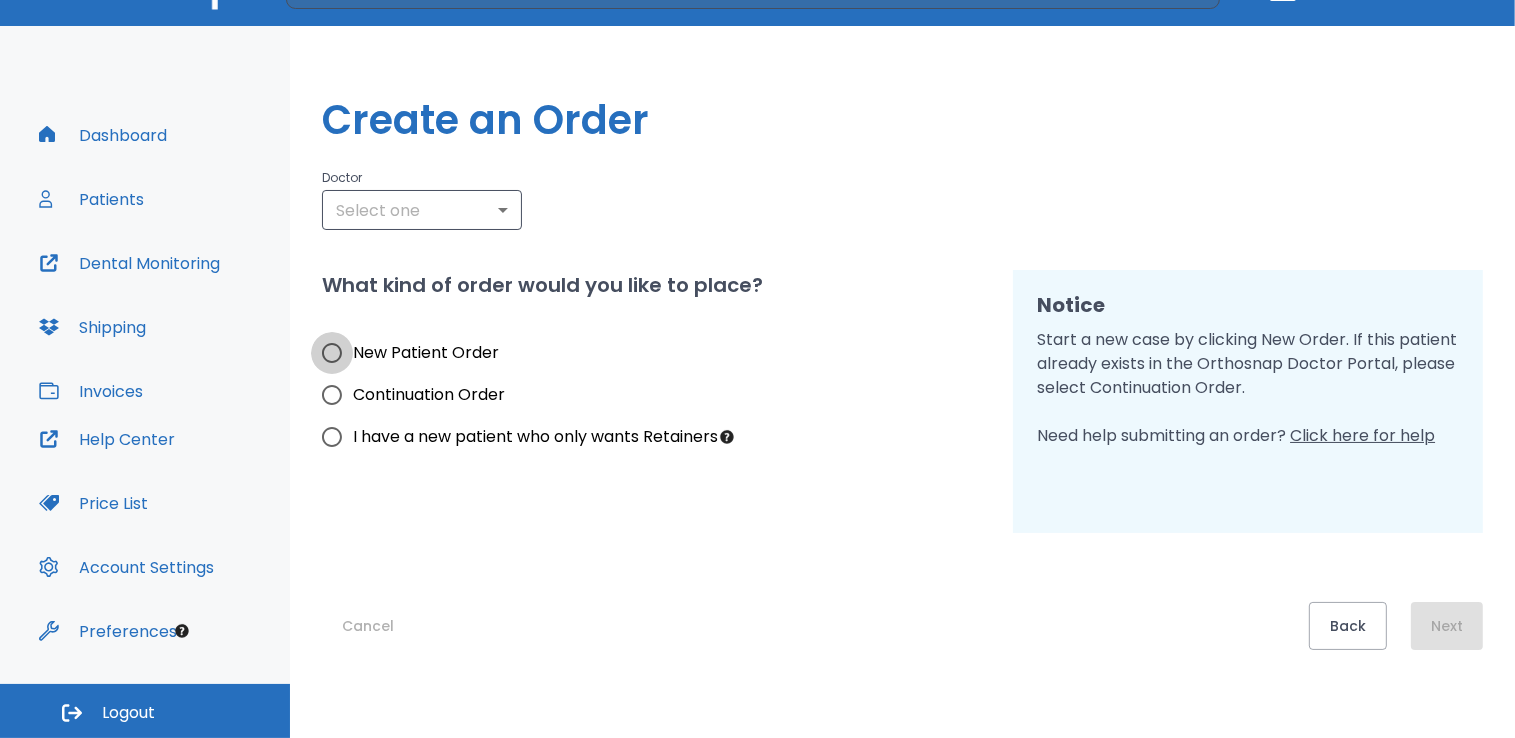 click on "New Patient Order" at bounding box center [332, 353] 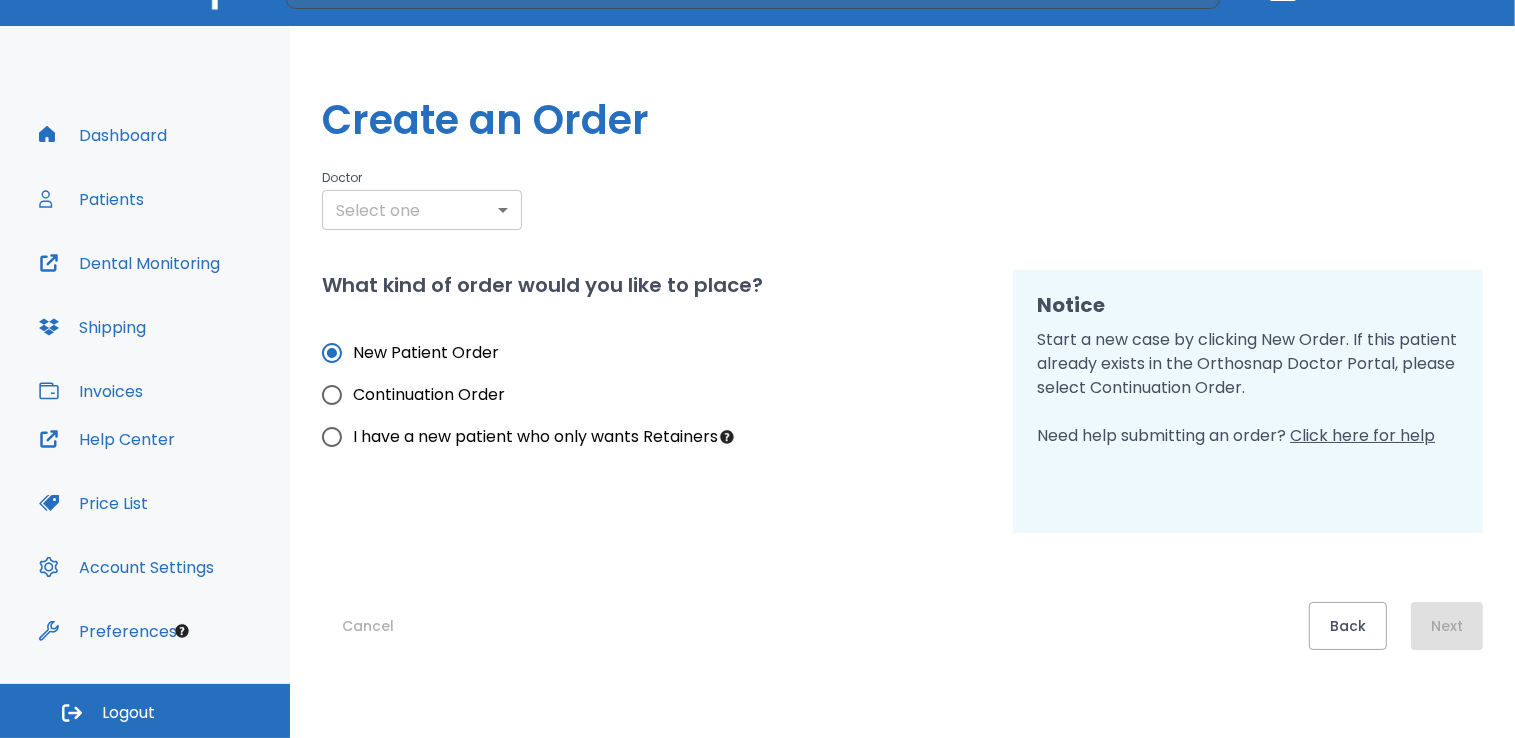 click on "​ 1 Dr. Aceto Dashboard Patients Dental Monitoring Shipping Invoices Help Center Price List Account Settings Preferences Logout Create an Order Doctor Select one ​ What kind of order would you like to place? New Patient Order Continuation Order I have a new patient who only wants Retainers Notice Start a new case by clicking New Order. If this patient already exists in the Orthosnap Doctor Portal, please select Continuation Order. Need help submitting an order?   Click here for help Cancel Back Next" at bounding box center [757, 321] 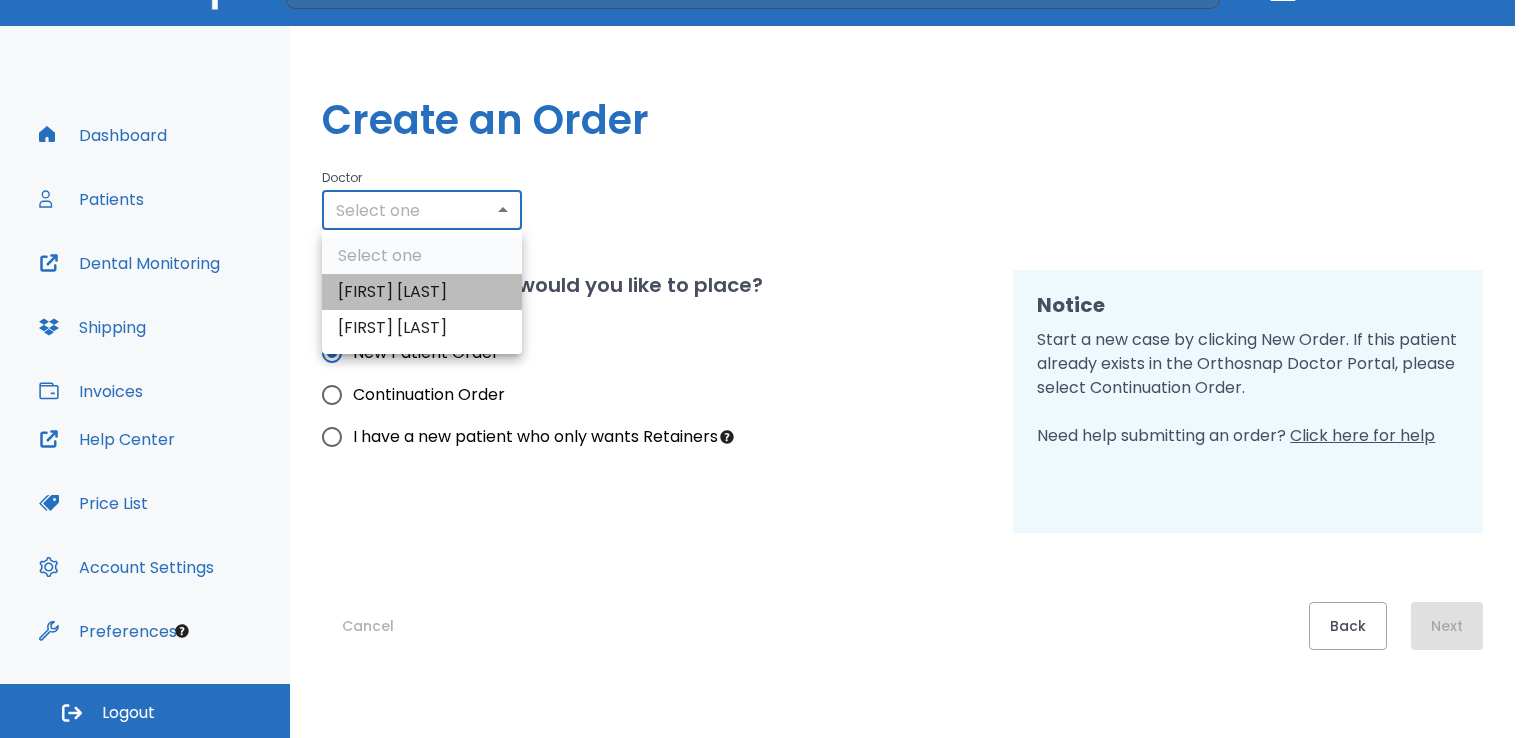 click on "Paul Lee" at bounding box center [422, 292] 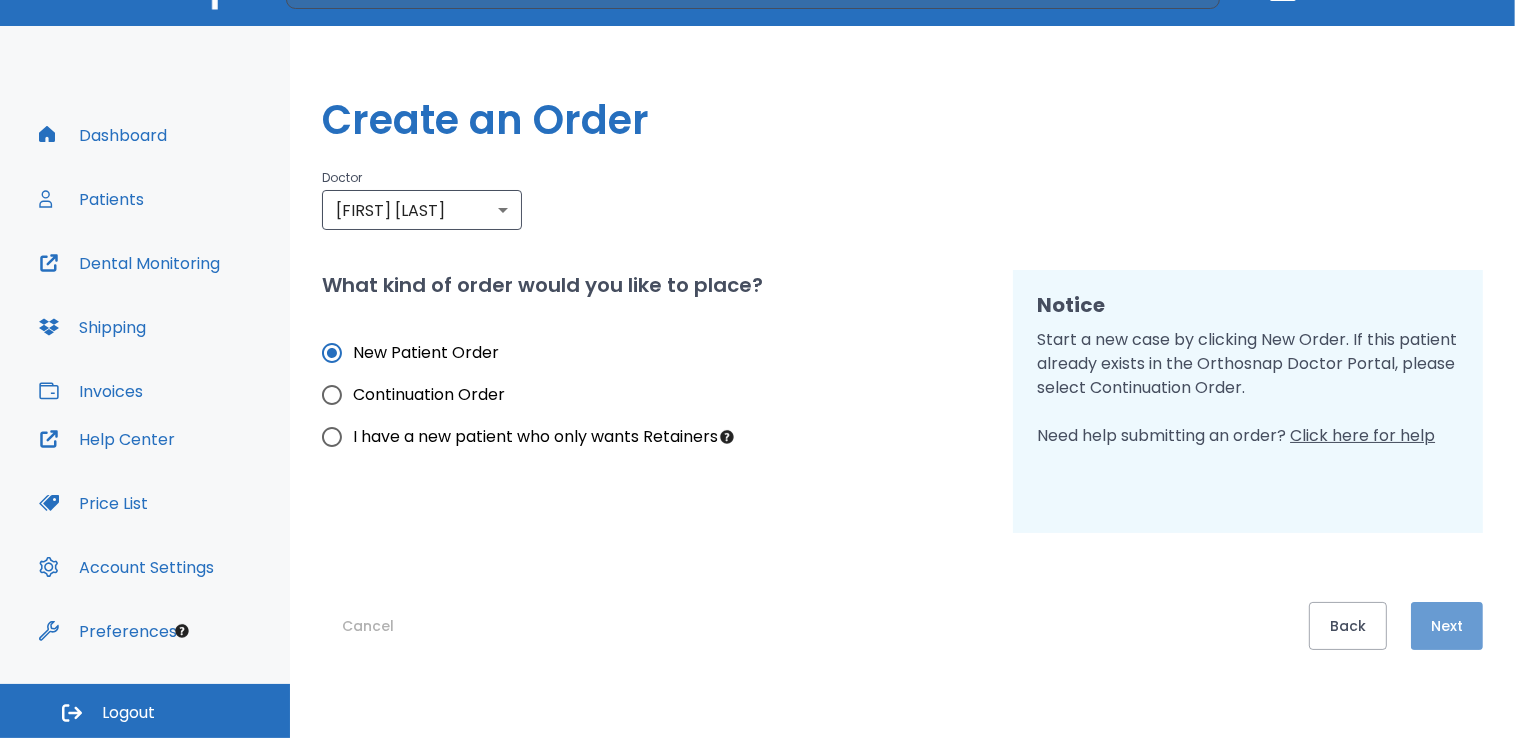 click on "Next" at bounding box center (1447, 626) 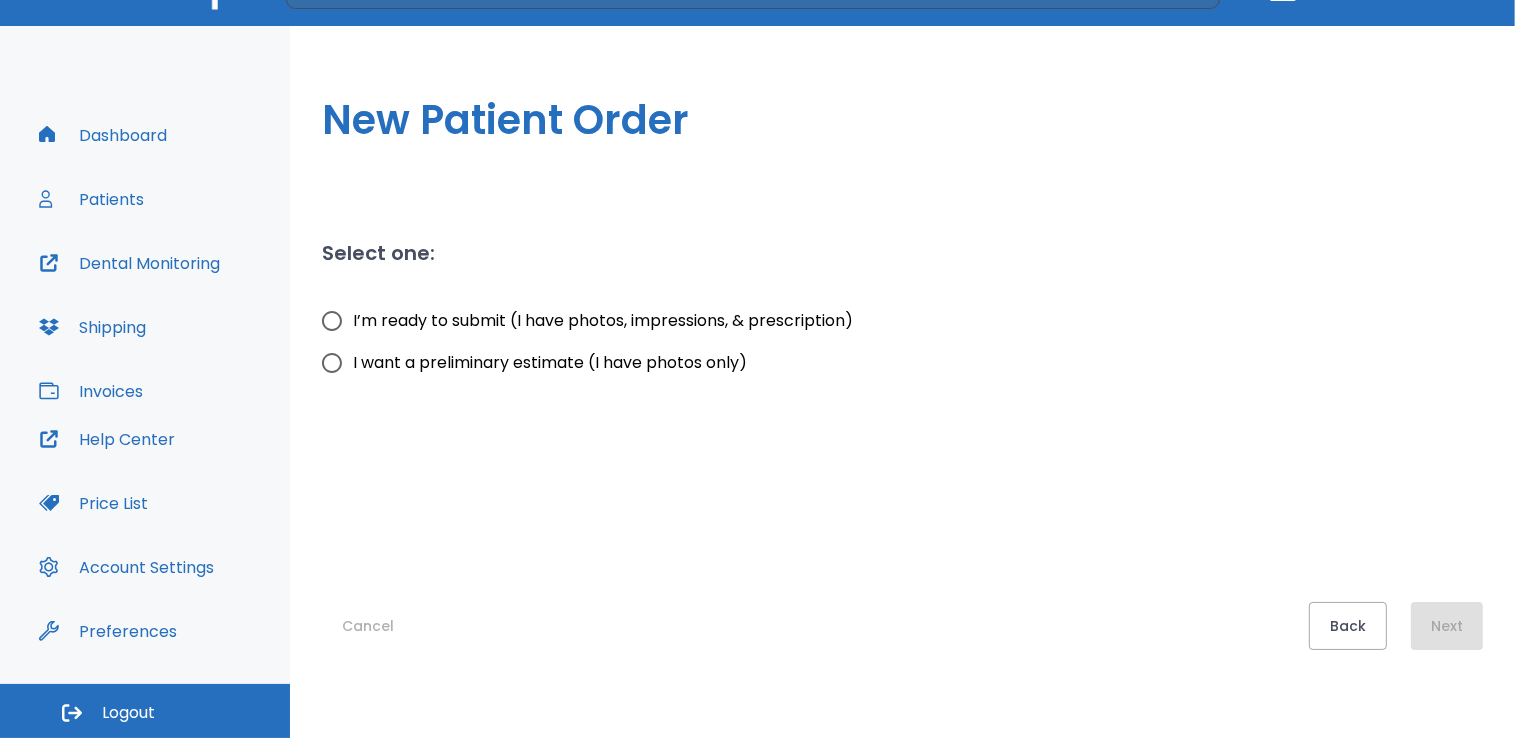 click on "I want a preliminary estimate (I have photos only)" at bounding box center [332, 363] 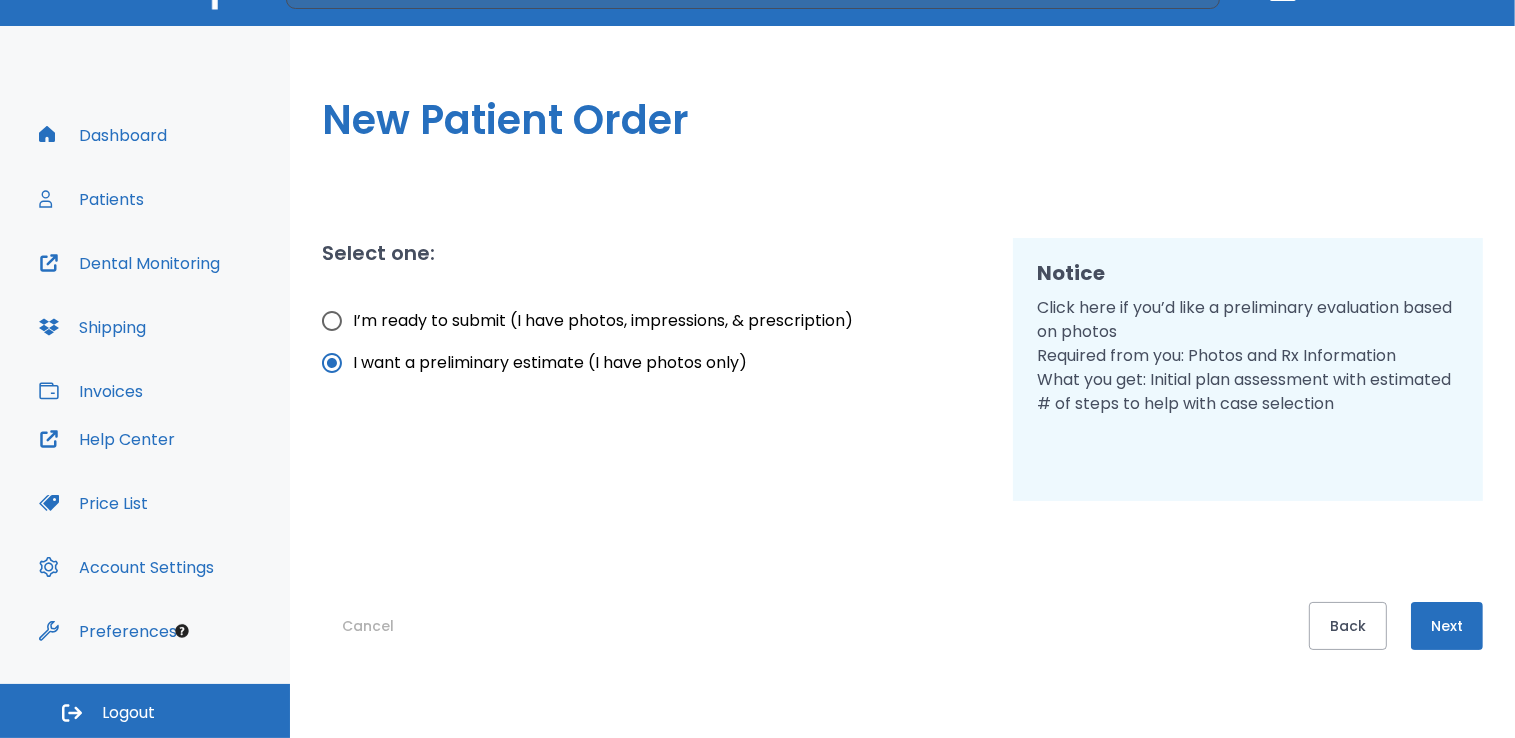 click on "Next" at bounding box center (1447, 626) 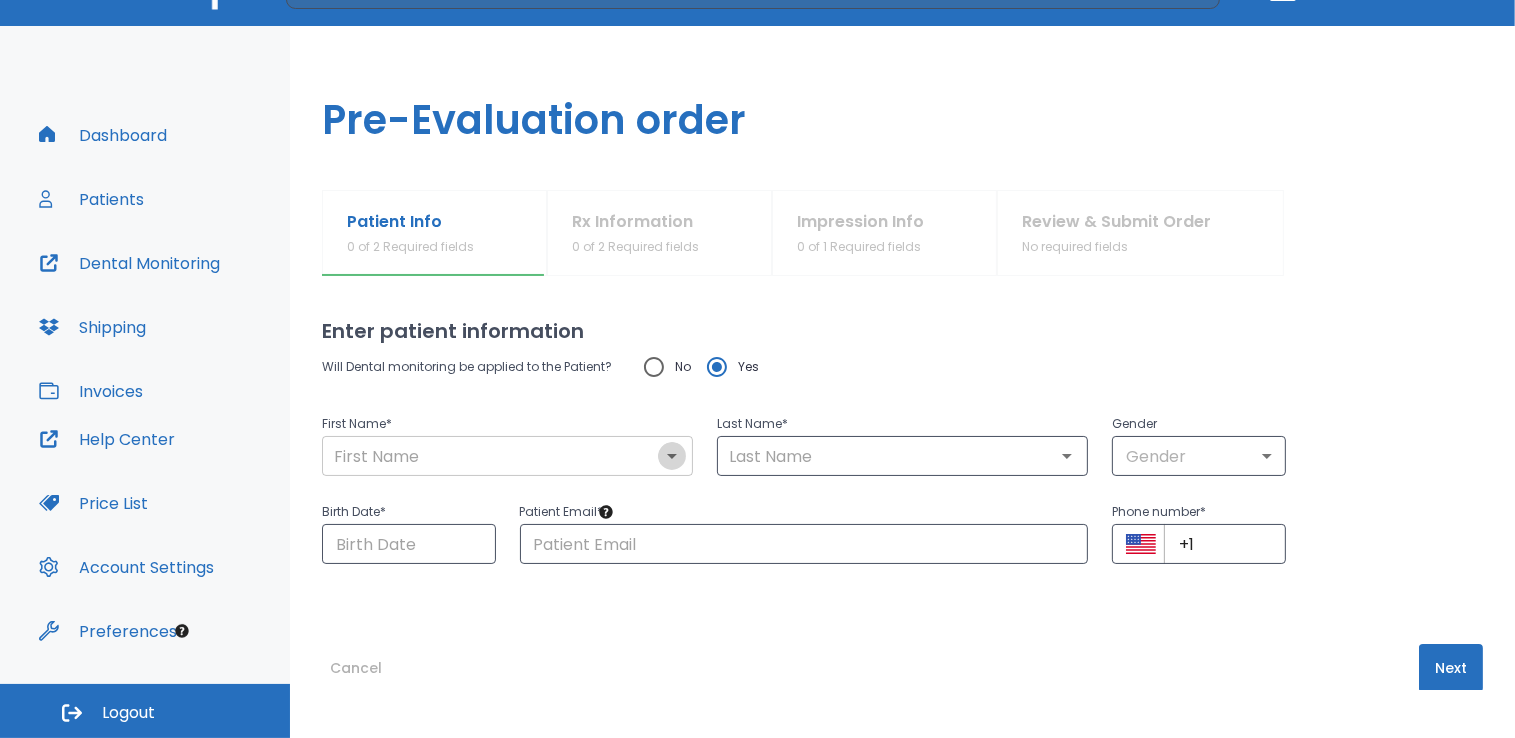 click 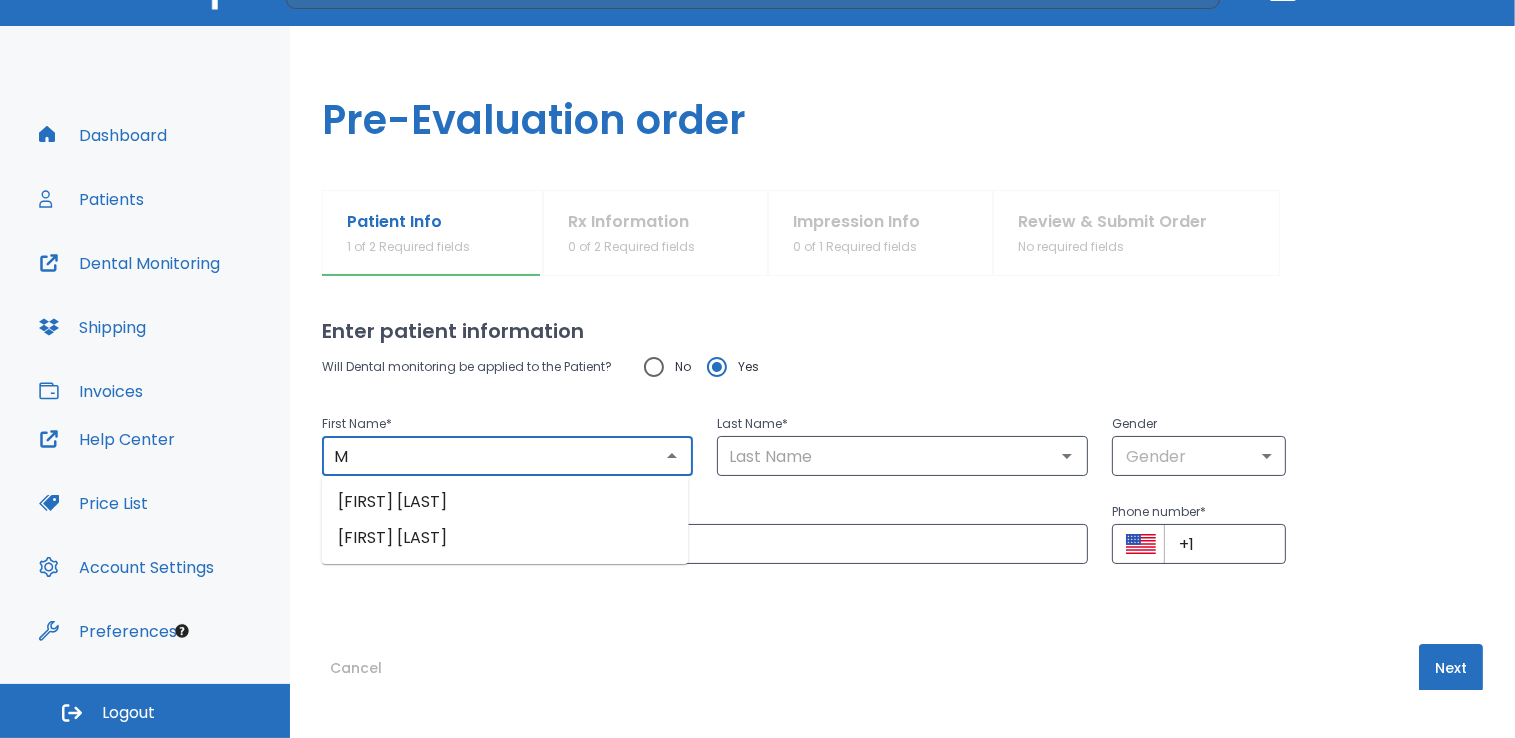 click on "[FIRST] [LAST]" at bounding box center (505, 538) 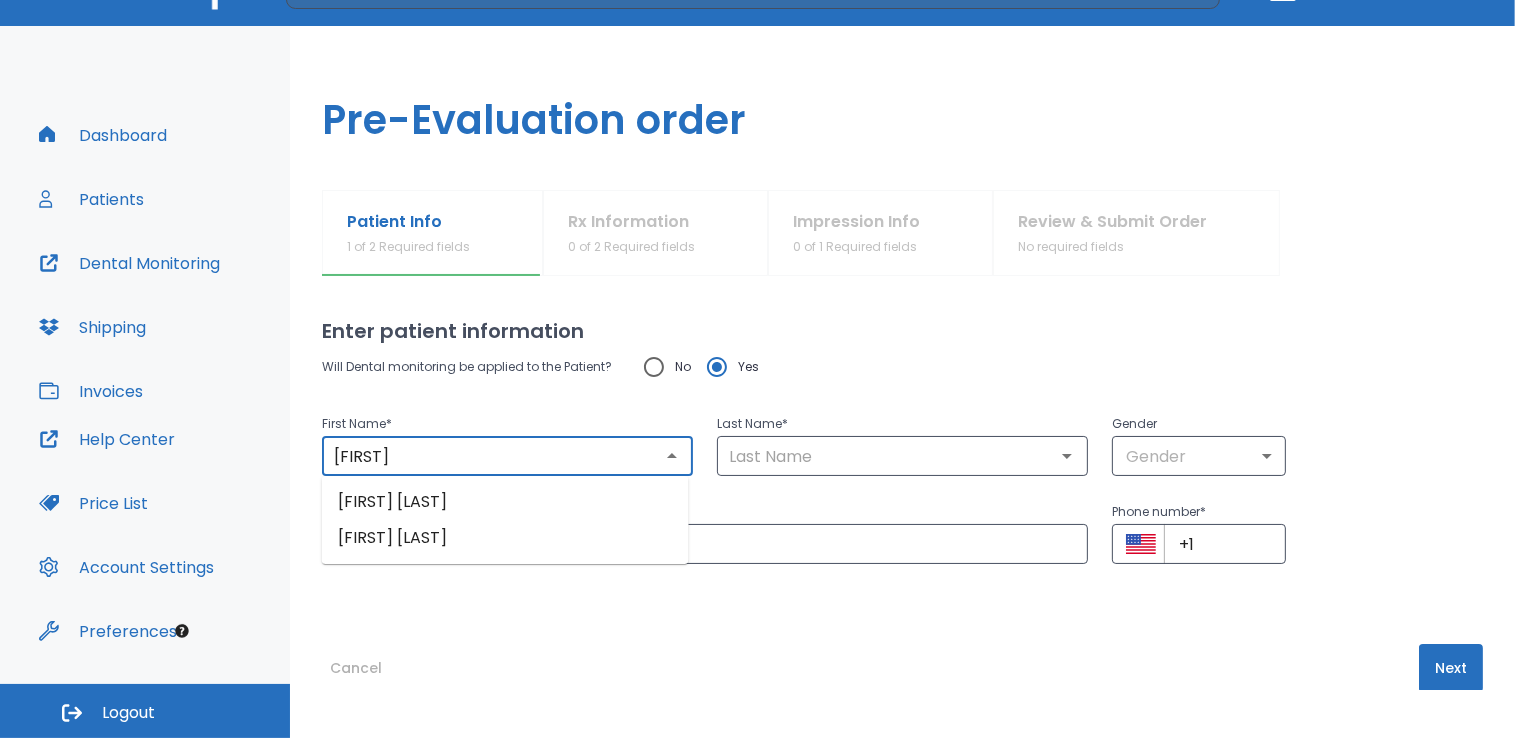 type on "[LAST]" 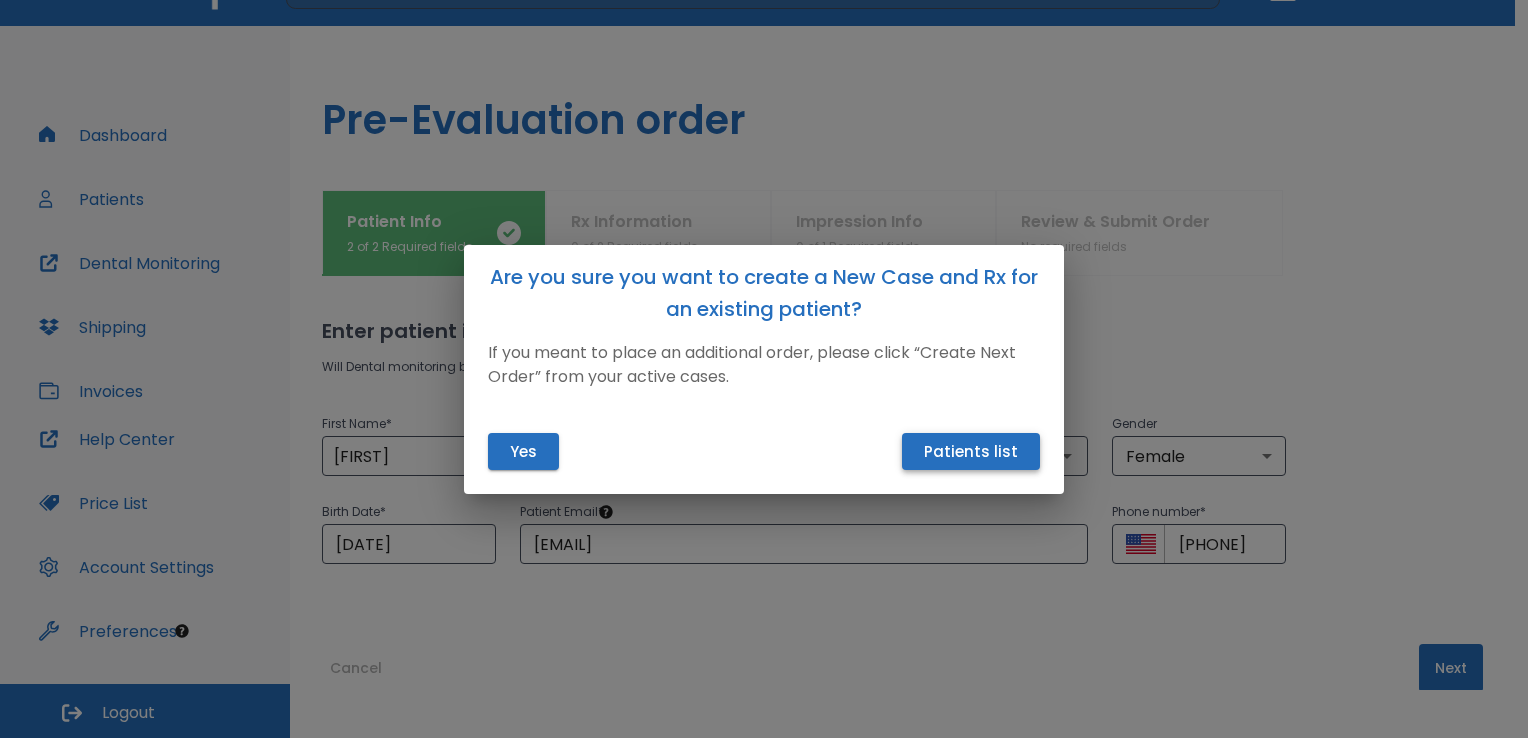 click on "Patients list" at bounding box center (971, 451) 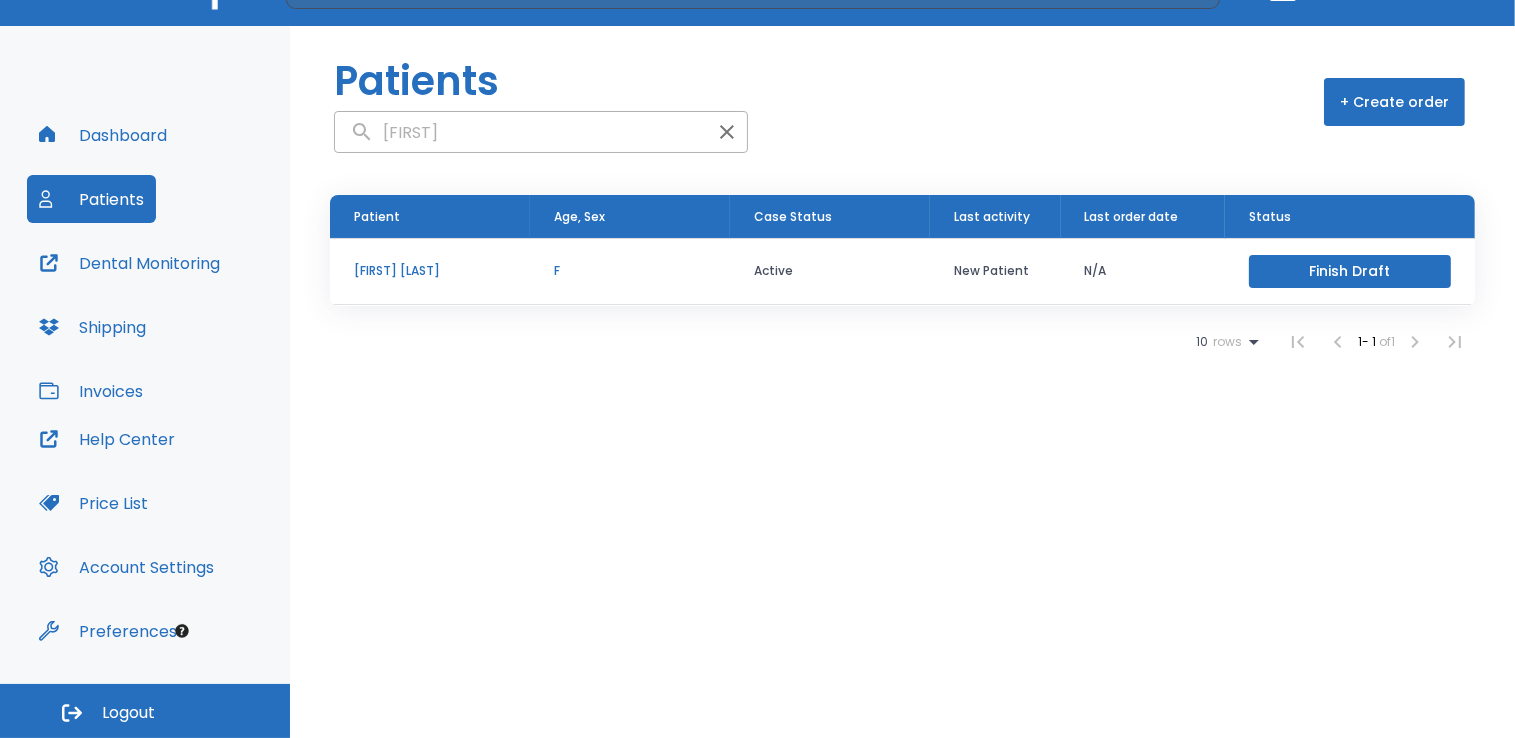 click on "Finish Draft" at bounding box center (1350, 271) 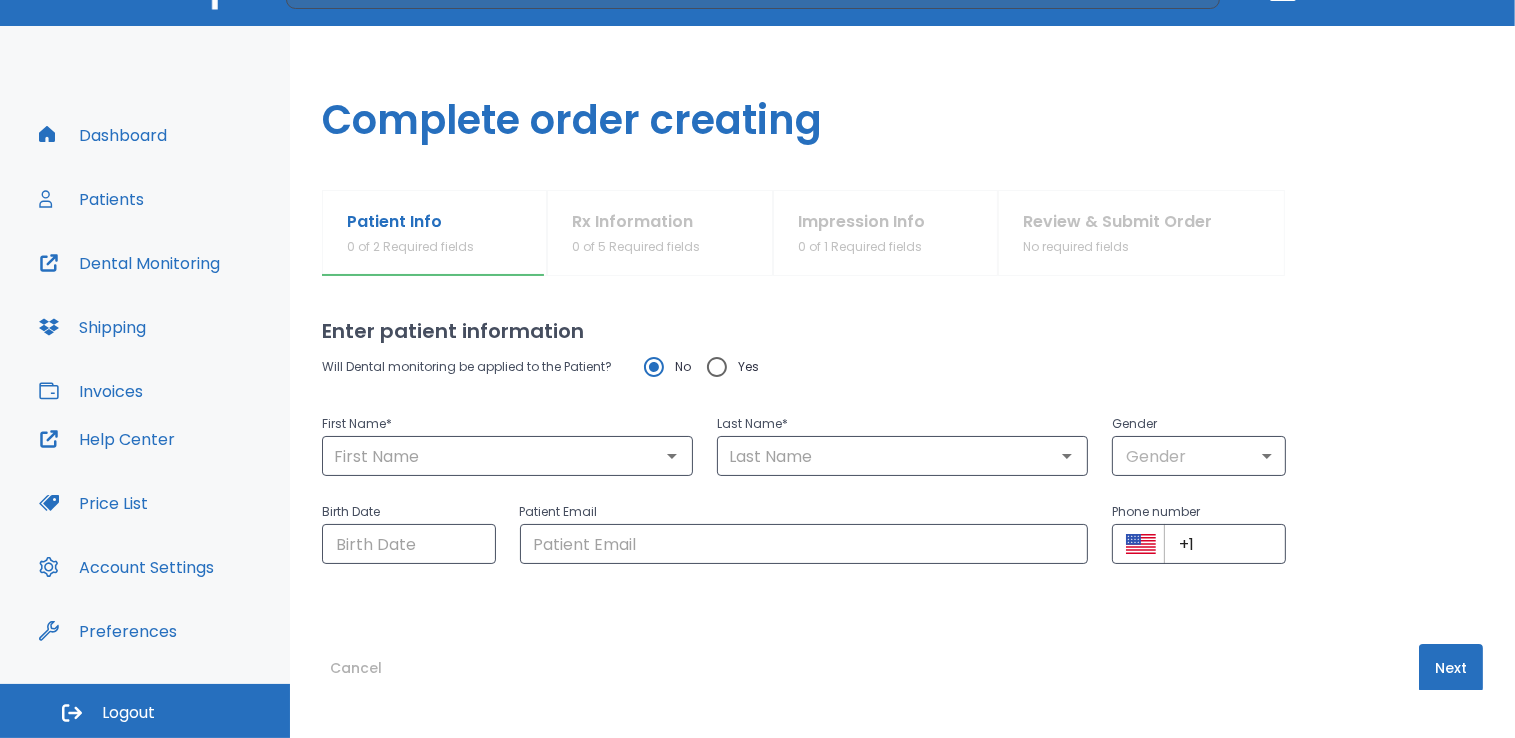 type on "[FIRST]" 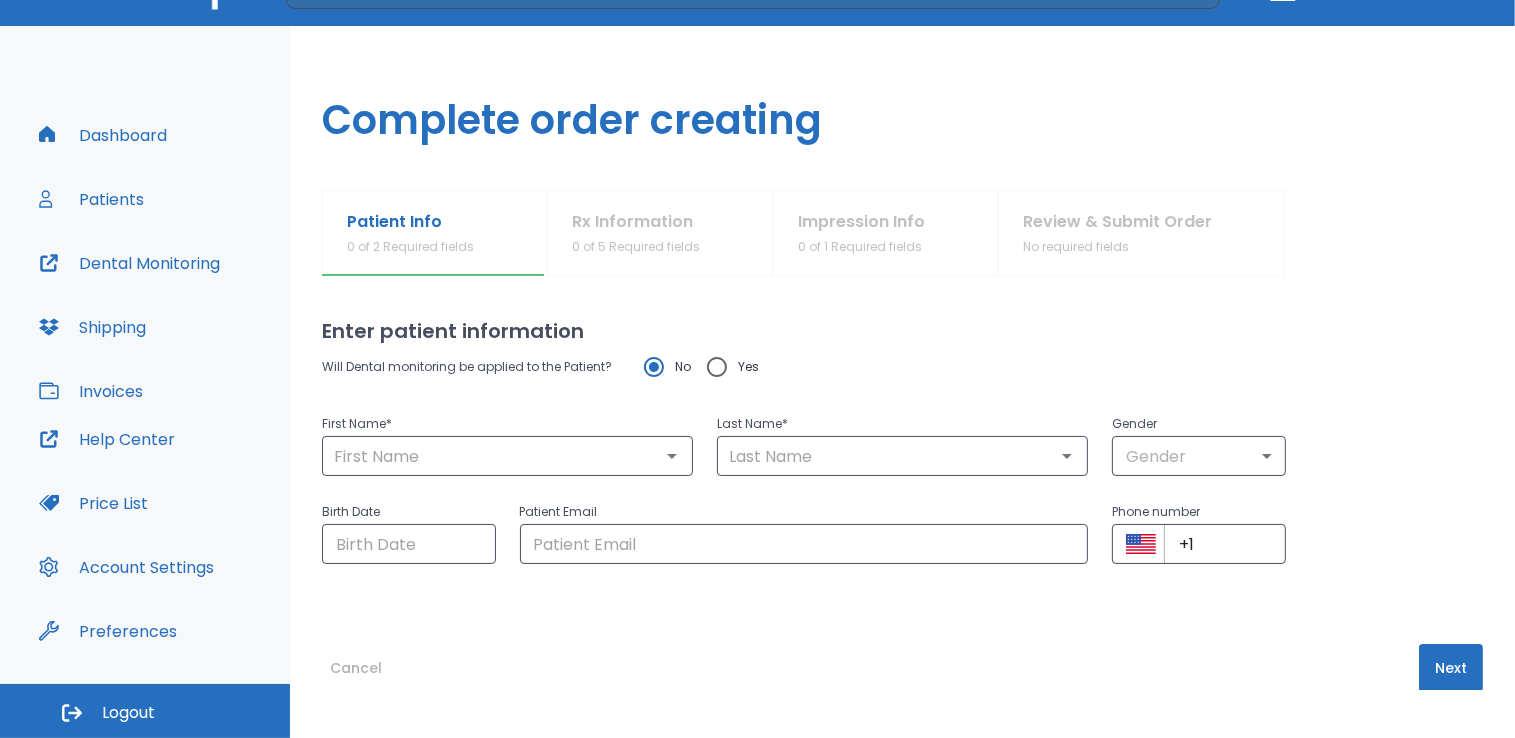 type on "[LAST]" 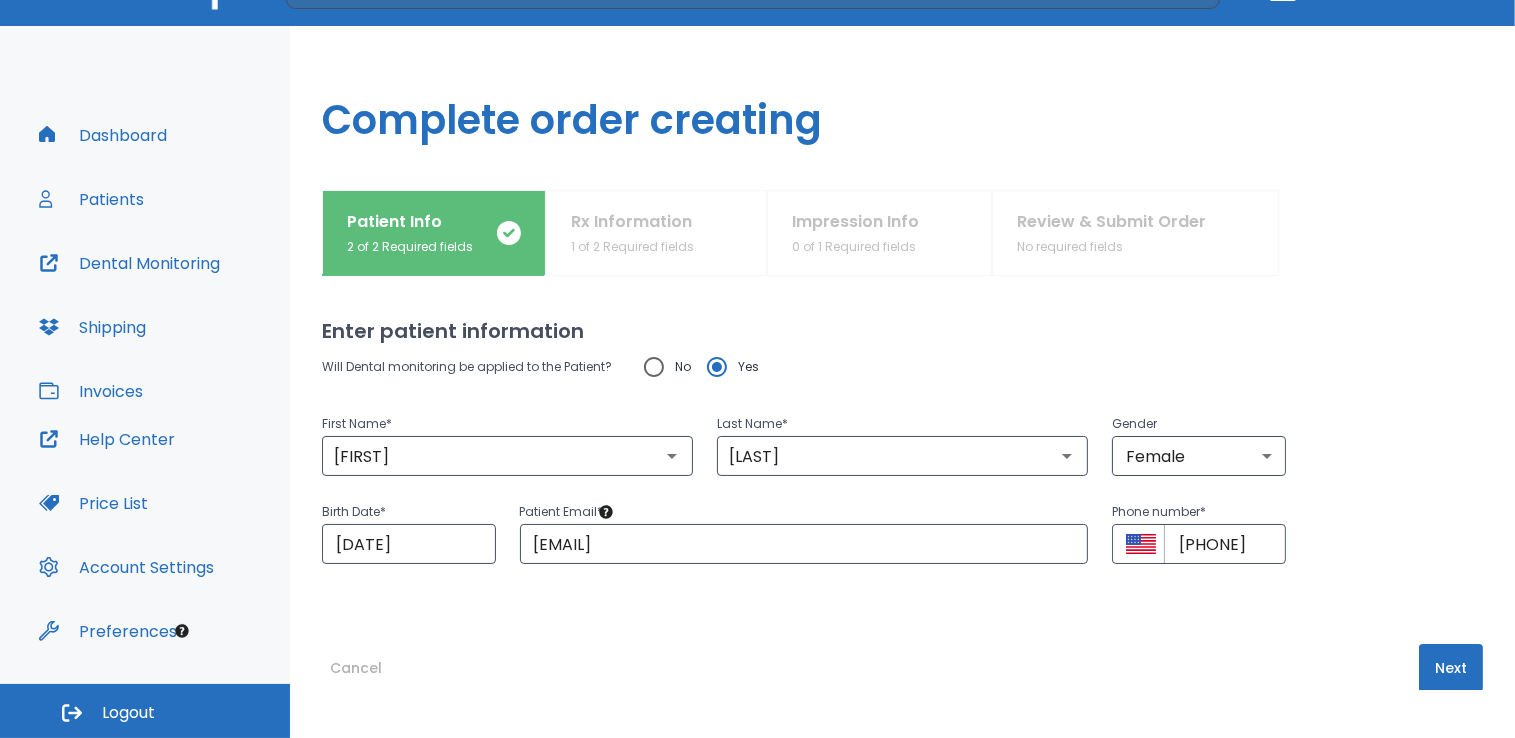 click on "Next" at bounding box center (1451, 668) 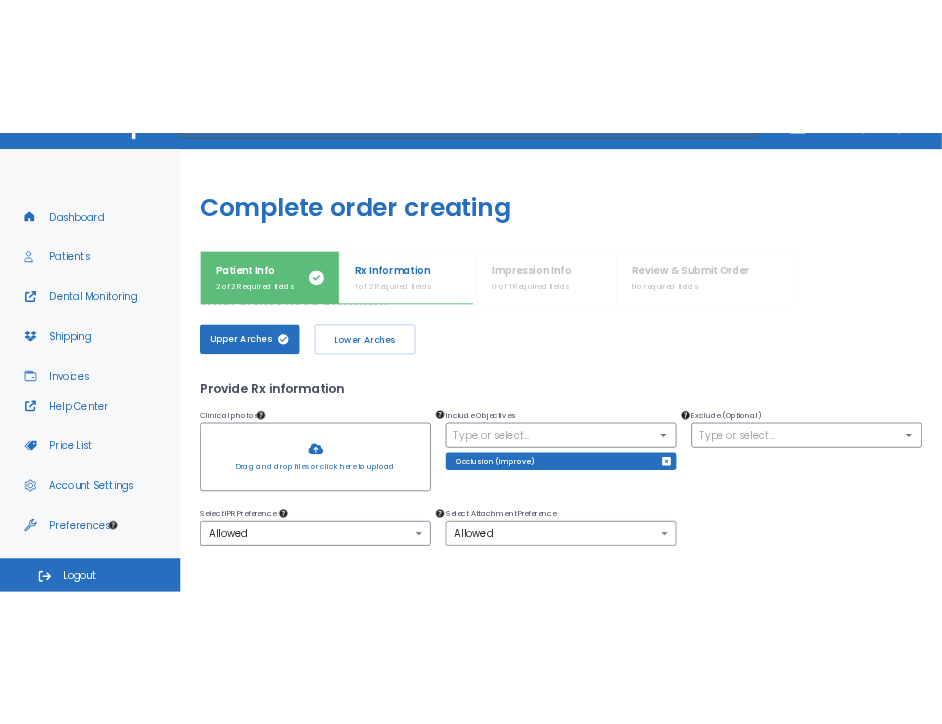 scroll, scrollTop: 60, scrollLeft: 0, axis: vertical 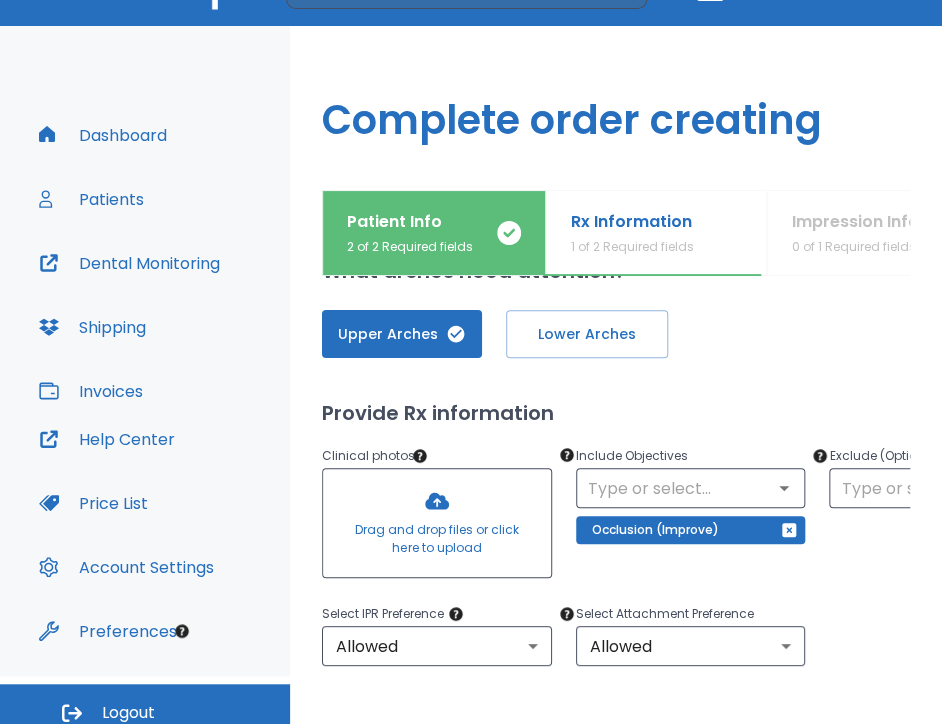 click at bounding box center (437, 523) 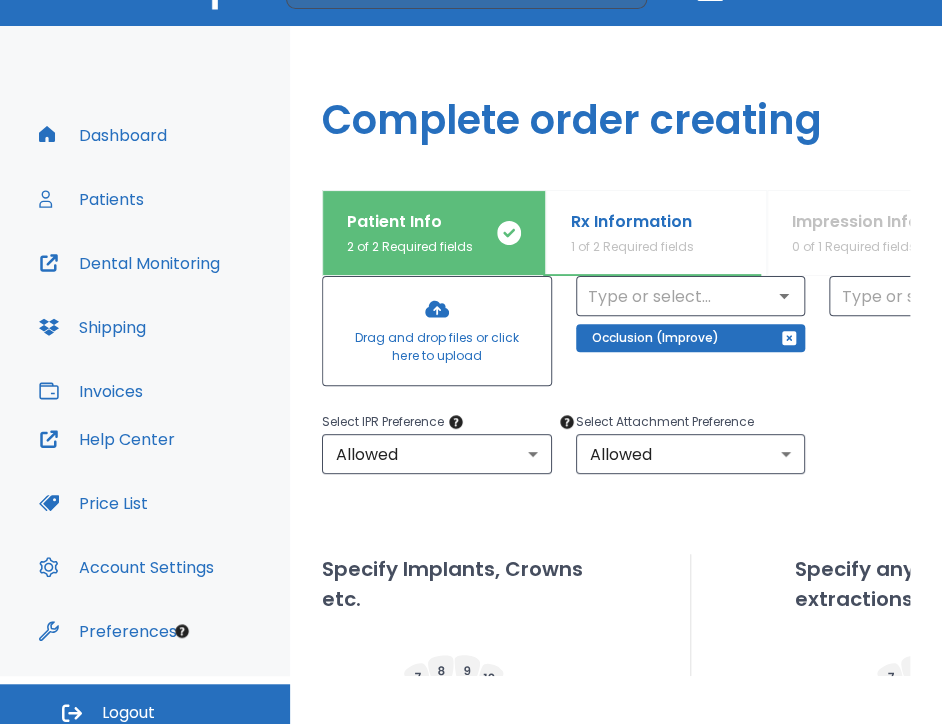 scroll, scrollTop: 254, scrollLeft: 0, axis: vertical 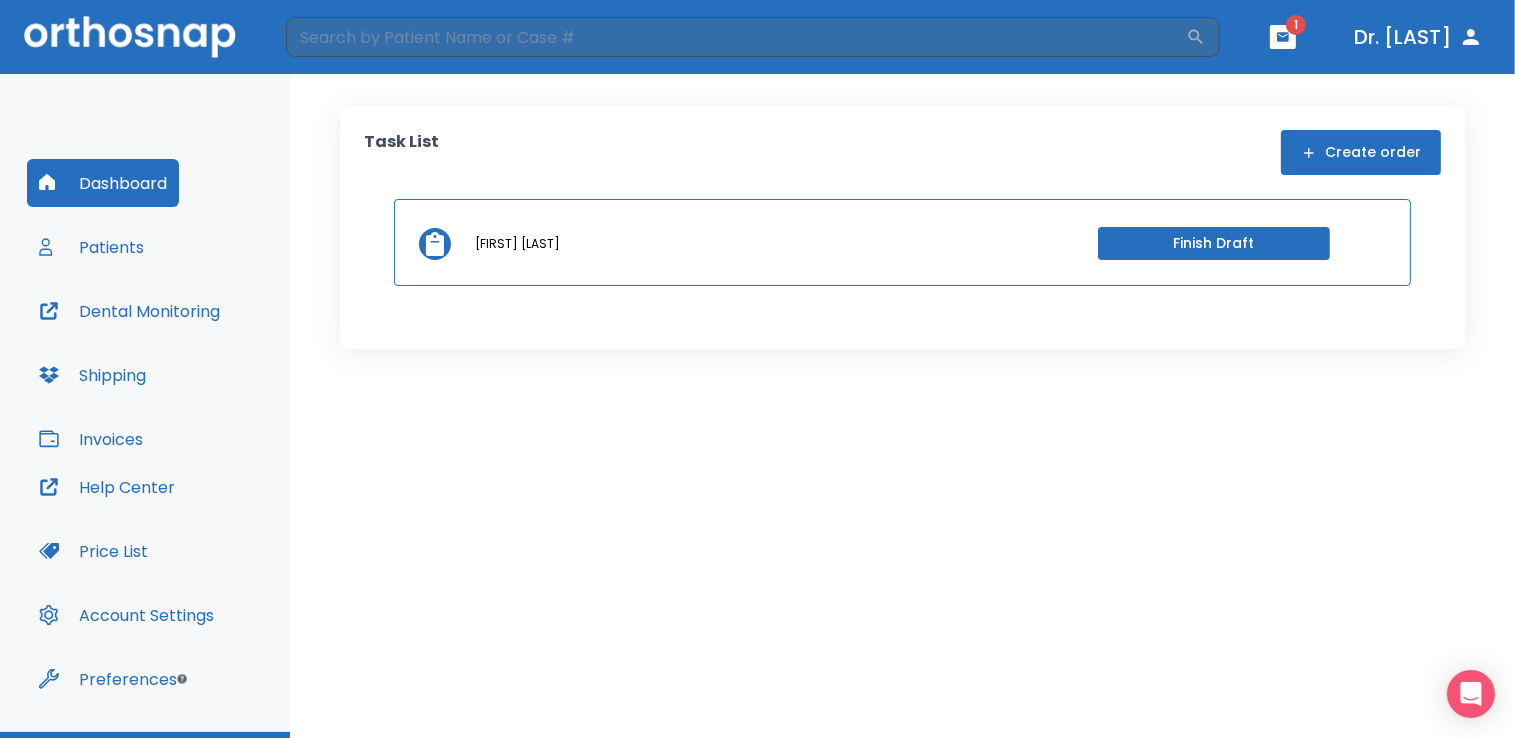 click on "Finish Draft" at bounding box center (1214, 243) 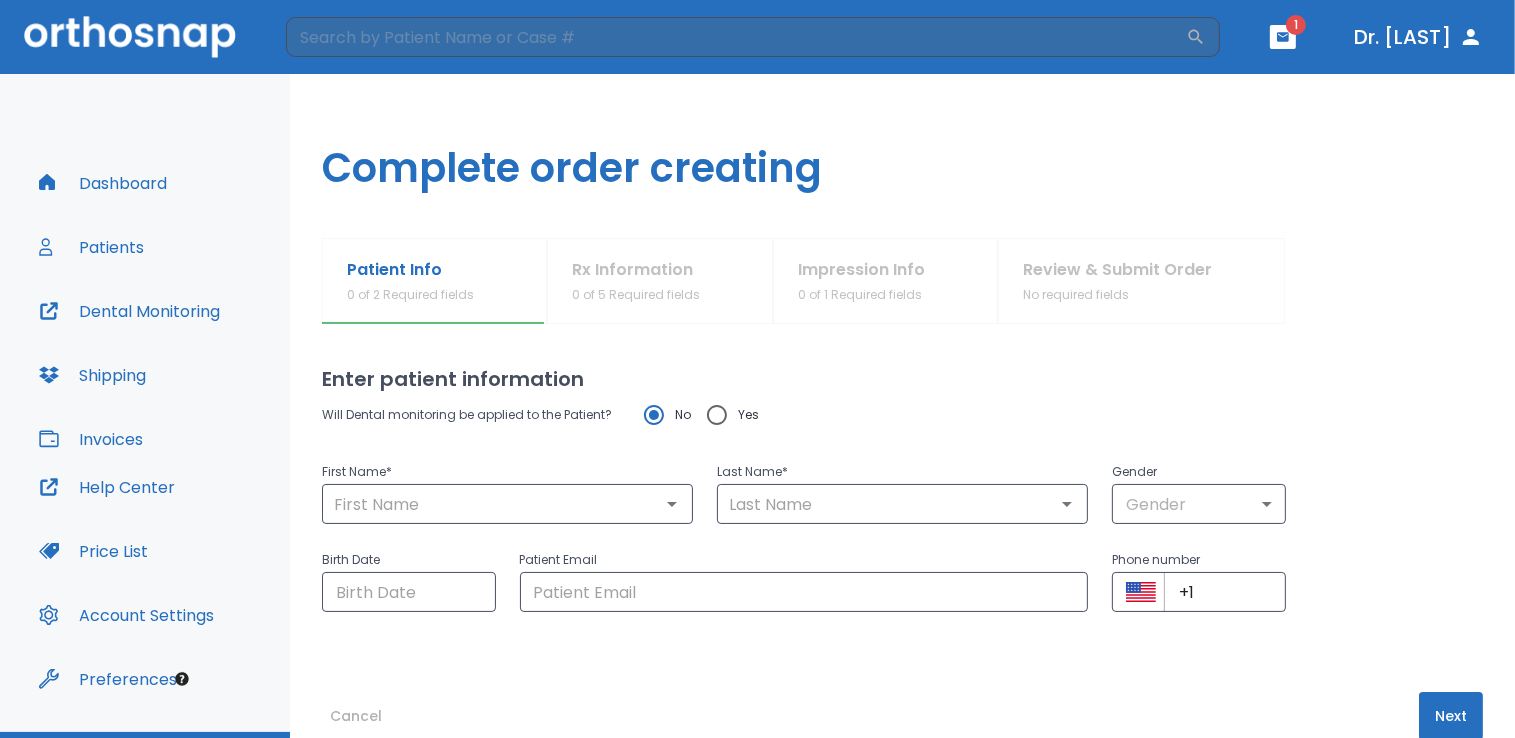 type on "[FIRST]" 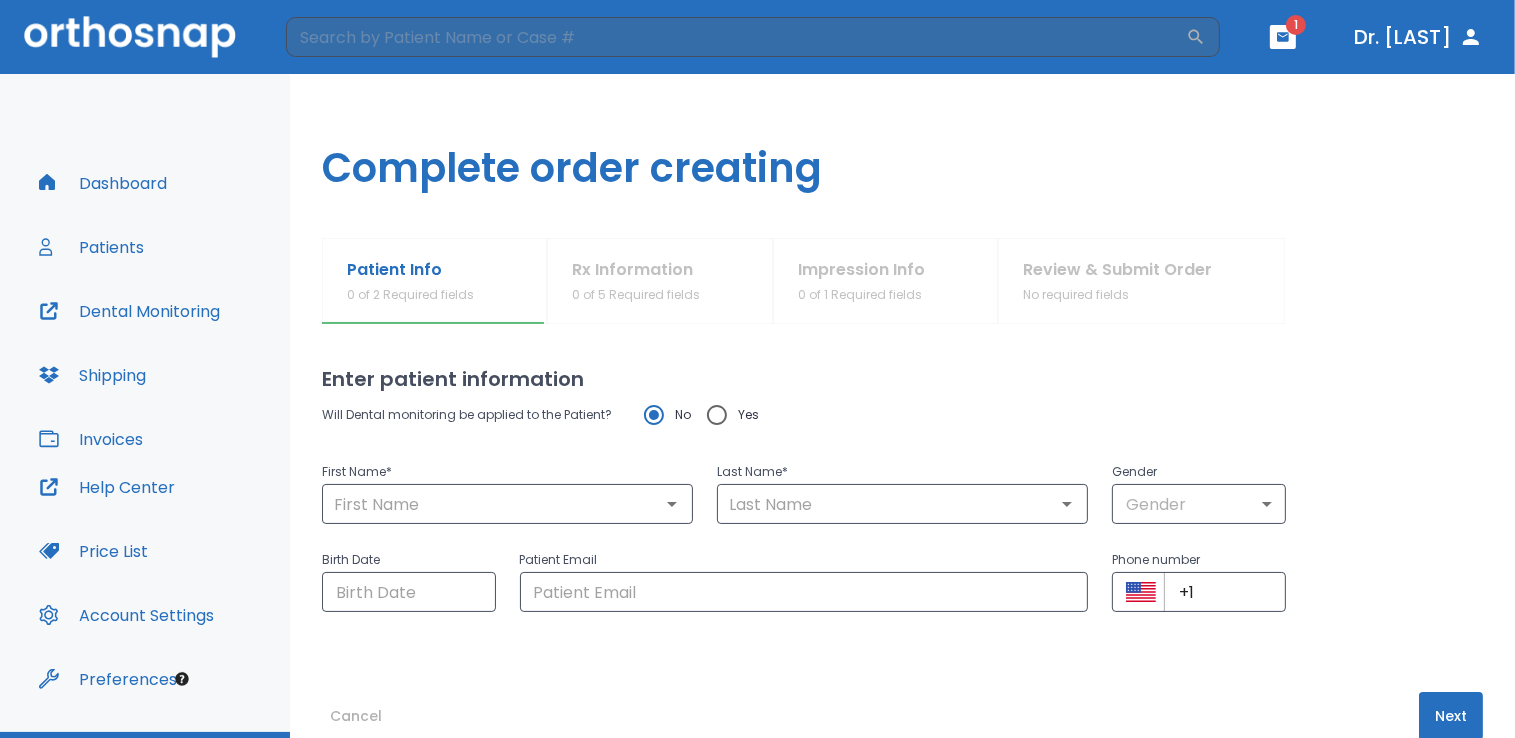 type on "[LAST]" 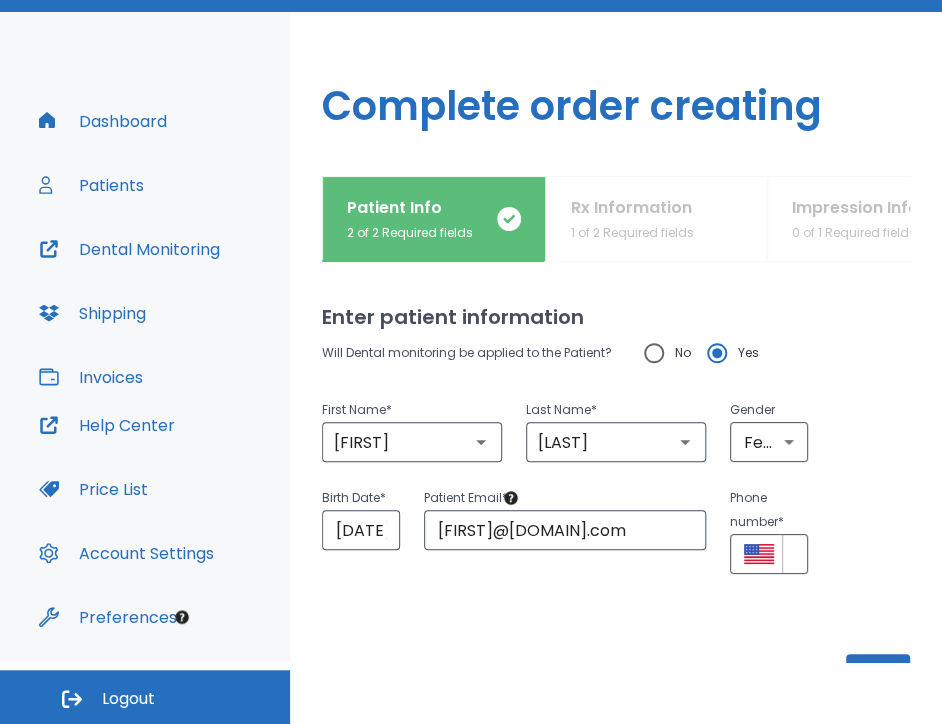 scroll, scrollTop: 48, scrollLeft: 0, axis: vertical 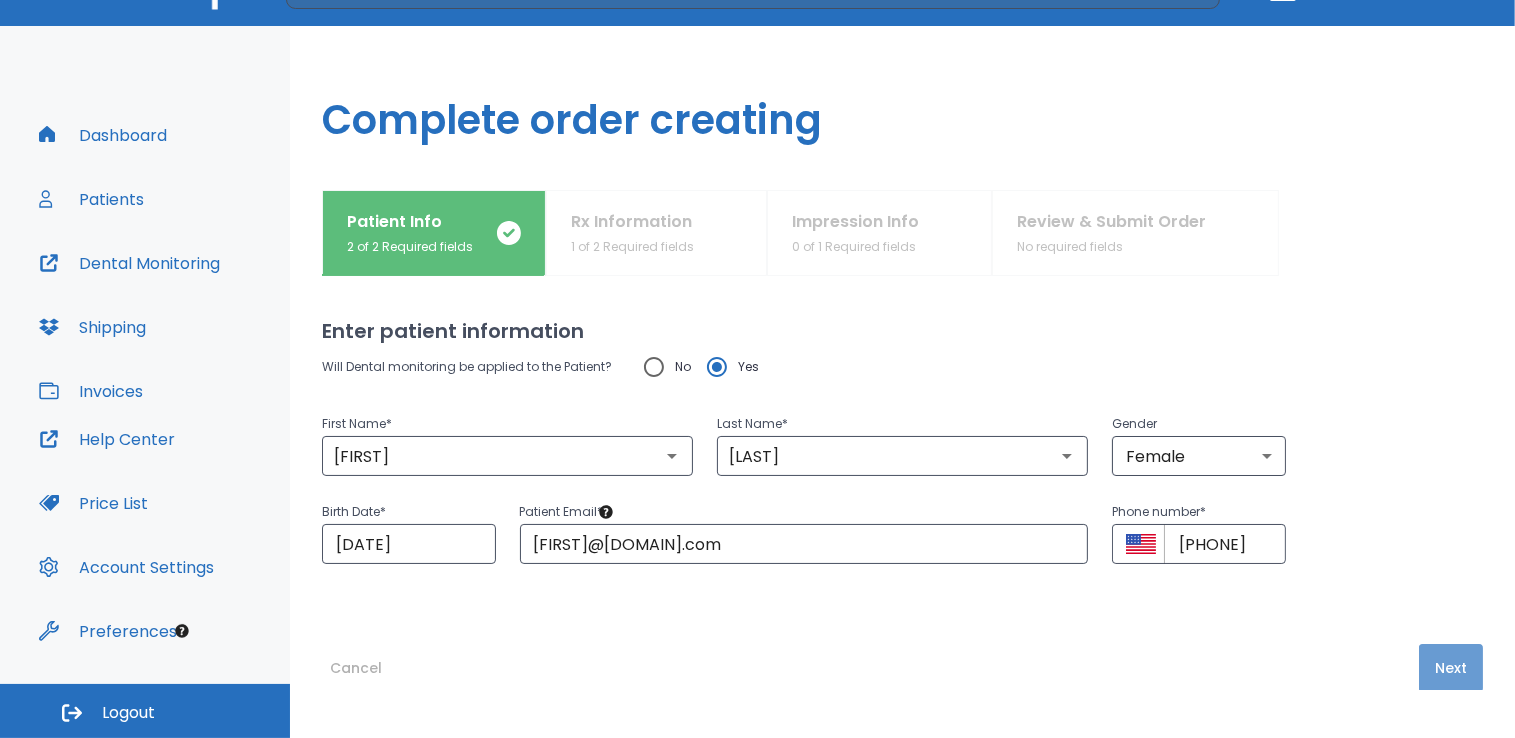 click on "Next" at bounding box center [1451, 668] 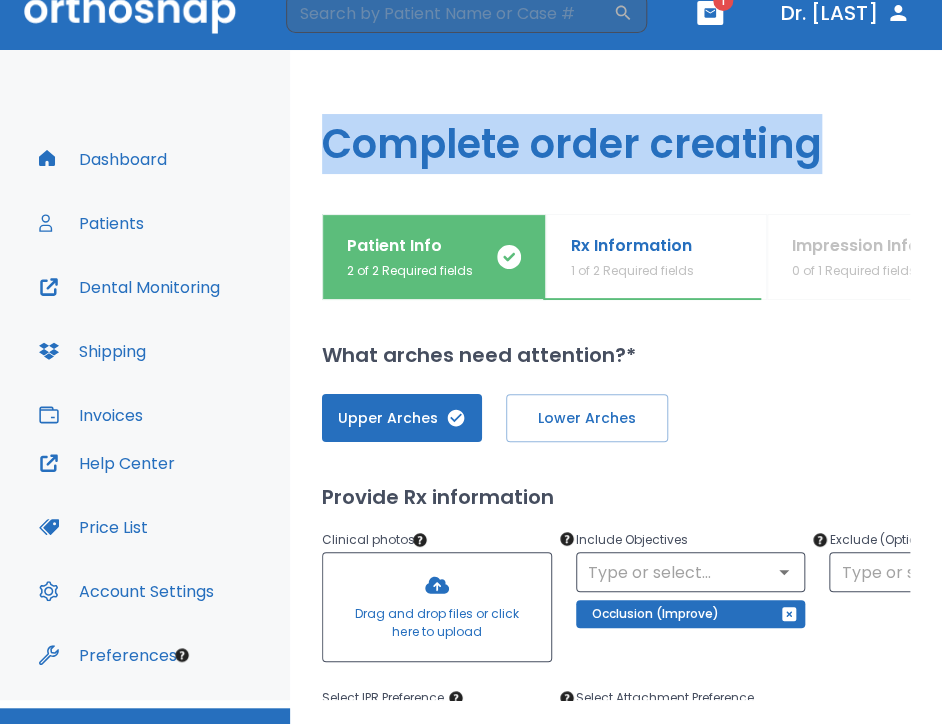 scroll, scrollTop: 0, scrollLeft: 0, axis: both 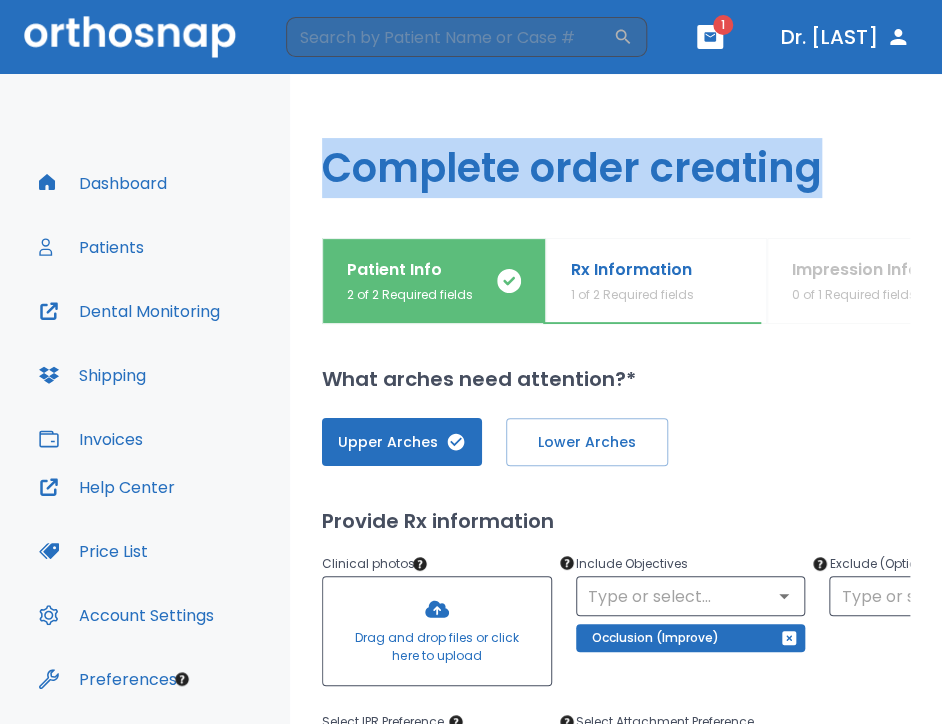 drag, startPoint x: 880, startPoint y: 102, endPoint x: 998, endPoint y: -65, distance: 204.48227 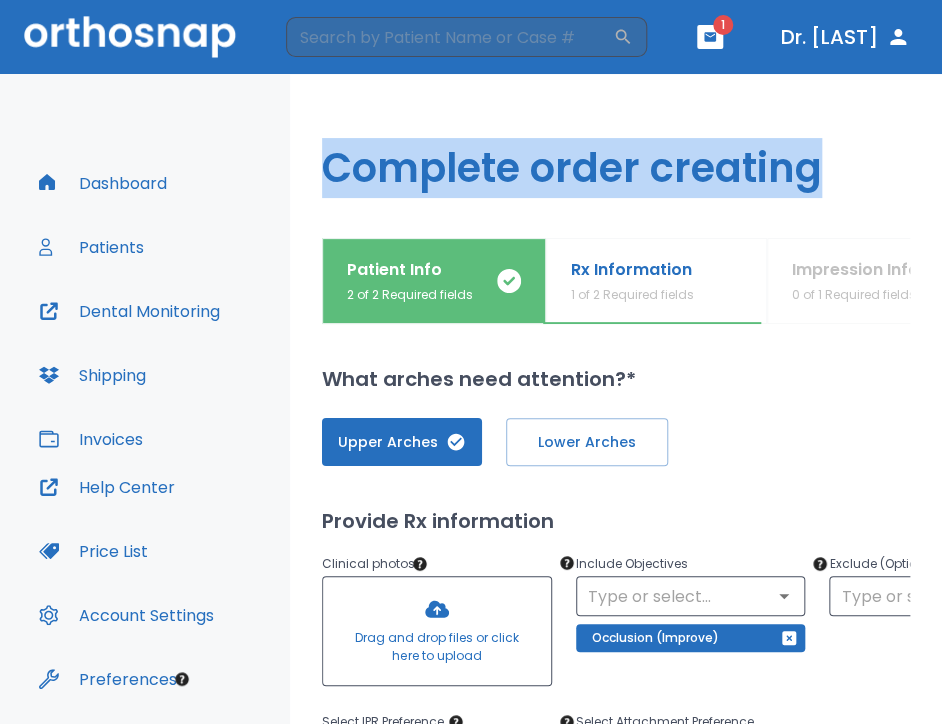 click on "​ 1 Dr. [LAST] Dashboard Patients Dental Monitoring Shipping Invoices Help Center Price List Account Settings Preferences Logout Uploading files and placing your order. One moment, please. Complete order creating Patient Info 2 of 2 Required fields Rx Information 1 of 2 Required fields Impression Info 0 of 1 Required fields Review & Submit Order No required fields What arches need attention?* Upper Arches Lower Arches Provide Rx information Clinical photos * Drag and drop files or click here to upload Include Objectives ​ Occlusion (Improve) Exclude (Optional) ​ Select IPR Preference Allowed 1 ​ Select Attachment Preference Allowed 1 ​ Specify Implants, Crowns etc. Specify any planned extractions Save Cancel Back Next" at bounding box center [471, 362] 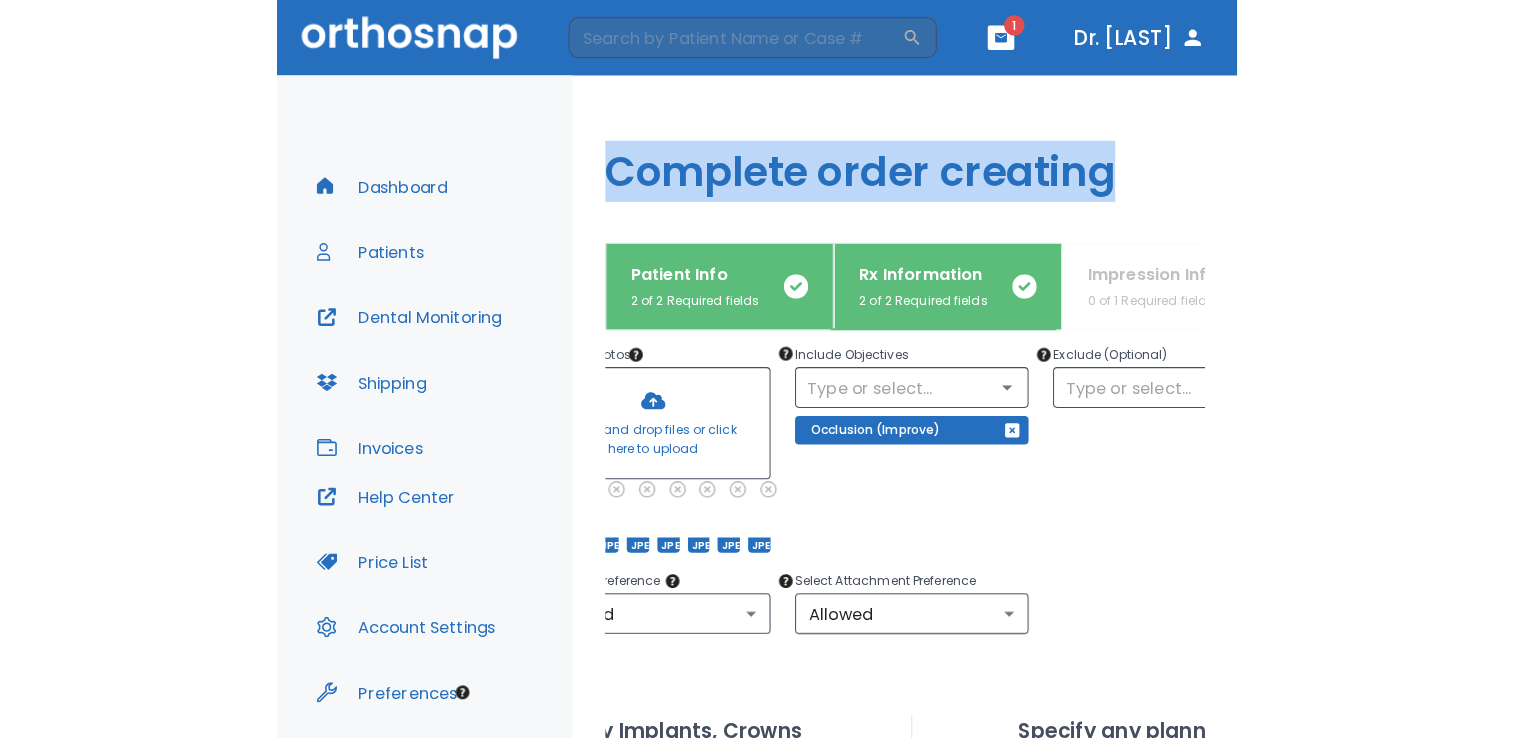 scroll, scrollTop: 216, scrollLeft: 0, axis: vertical 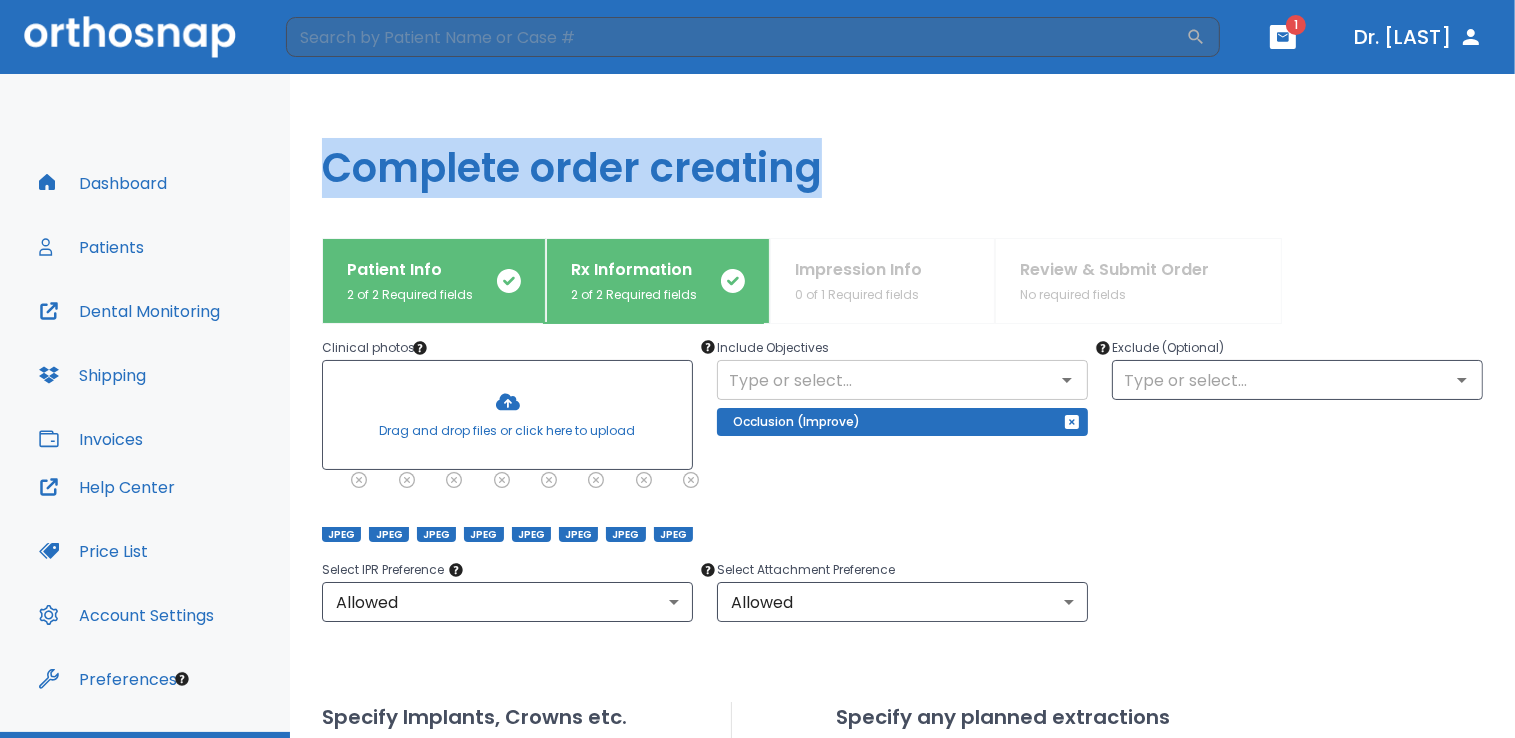 click 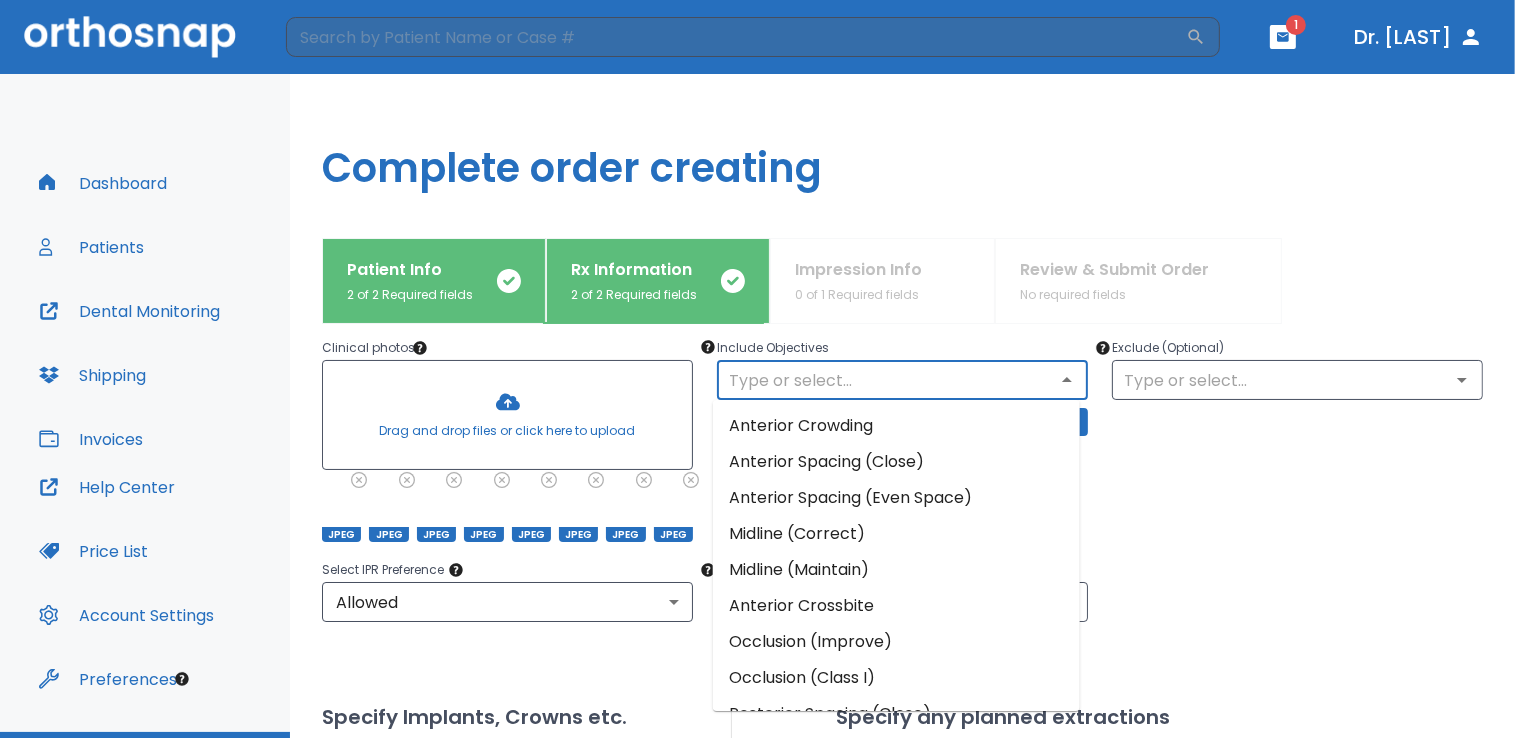 click on "Occlusion (Improve)" at bounding box center [896, 642] 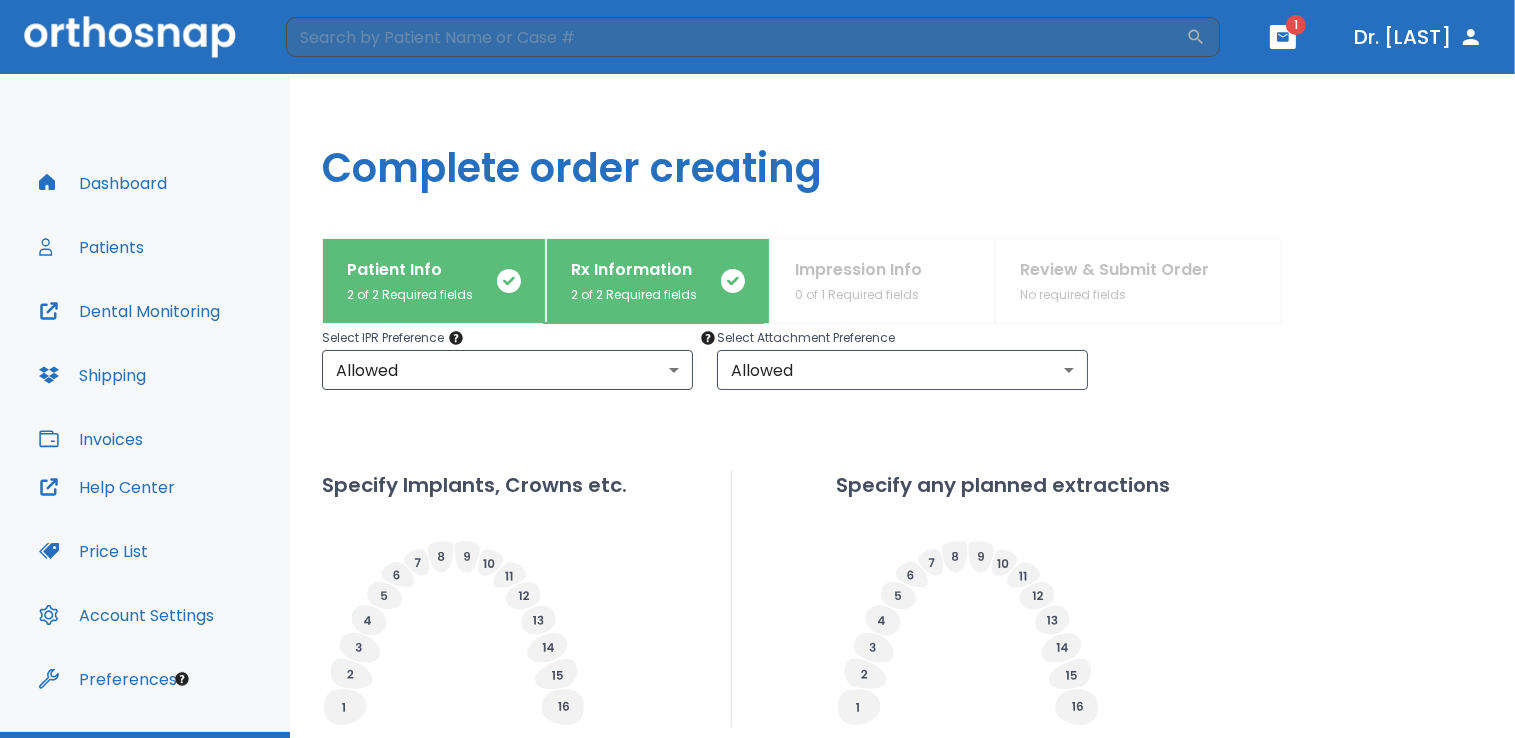 scroll, scrollTop: 604, scrollLeft: 0, axis: vertical 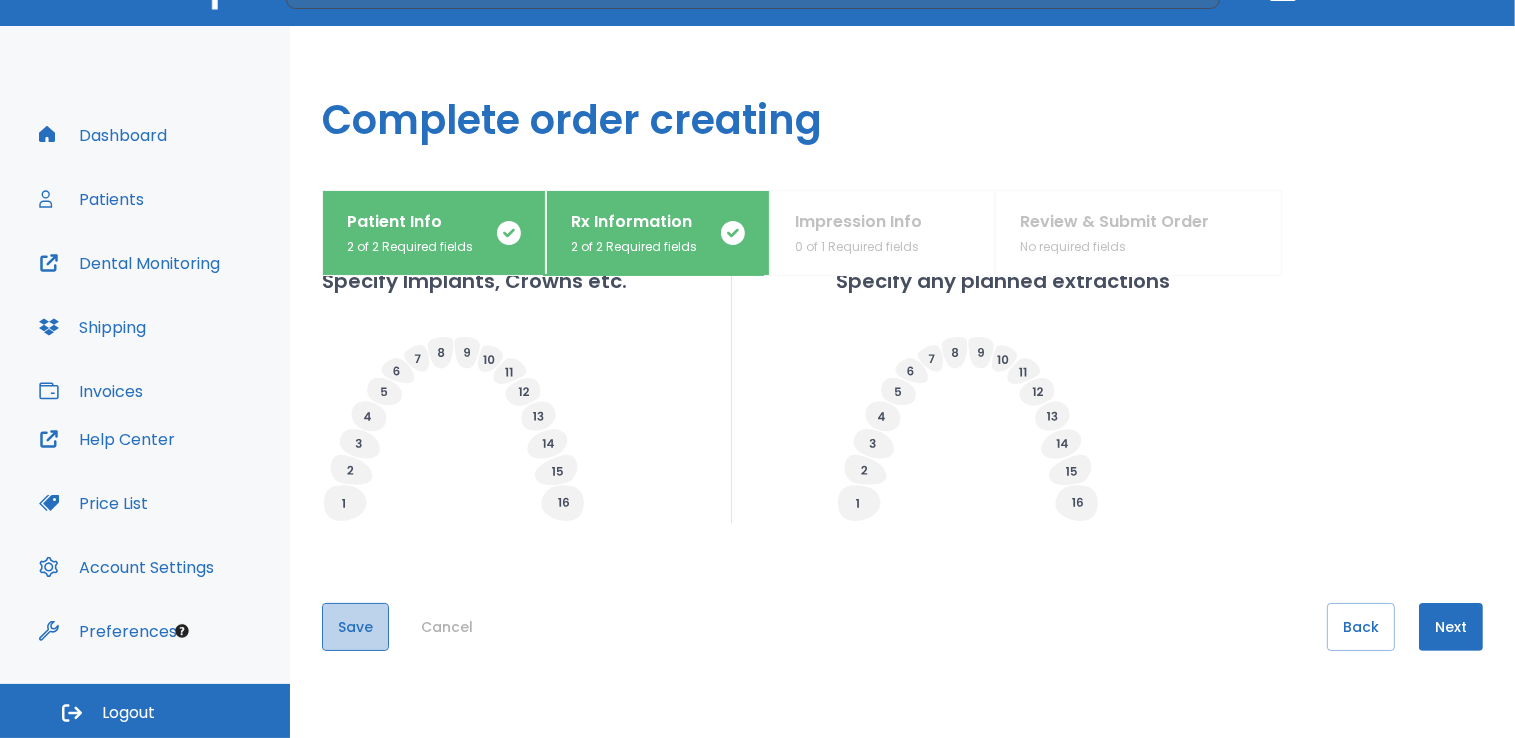 click on "Save" at bounding box center [355, 627] 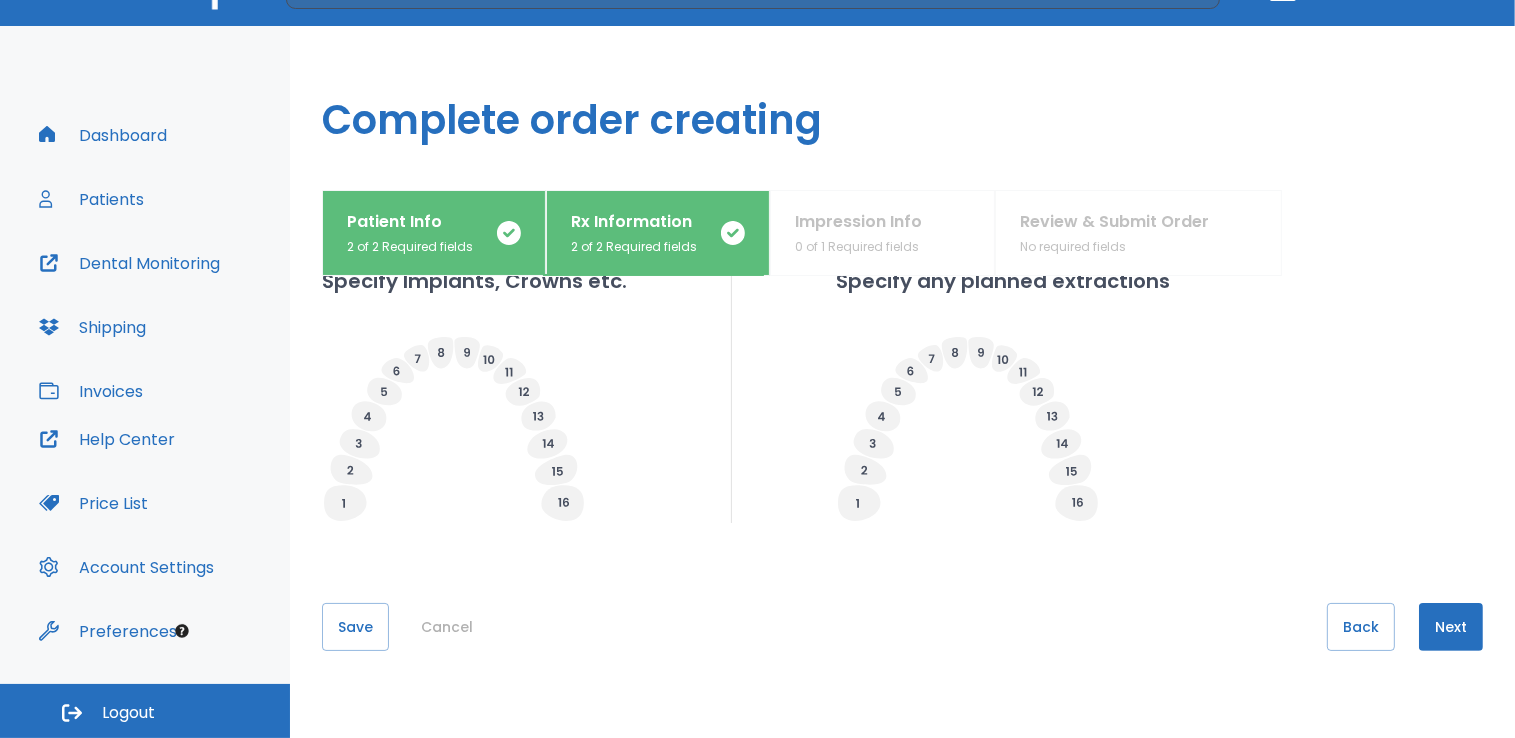 click on "Next" at bounding box center [1451, 627] 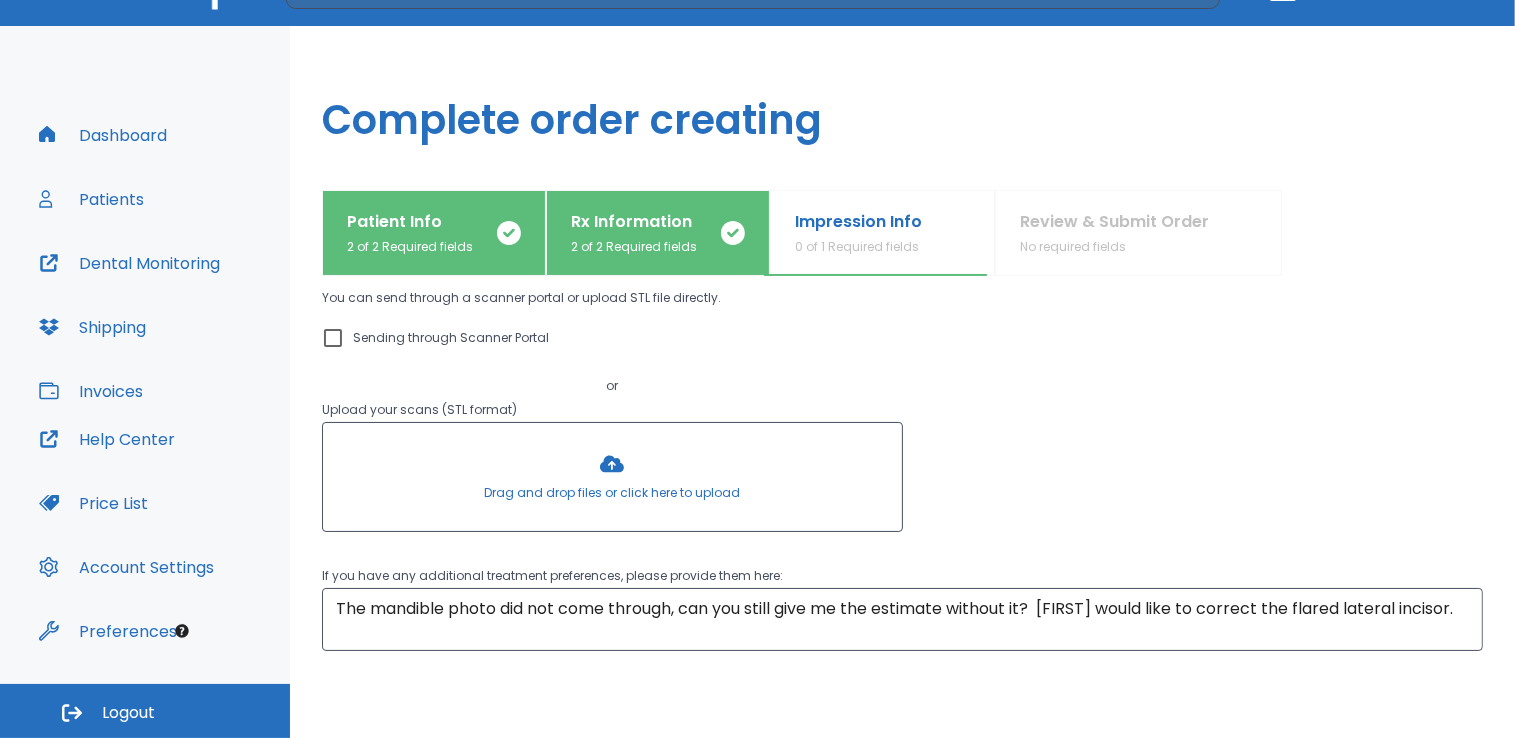 scroll, scrollTop: 142, scrollLeft: 0, axis: vertical 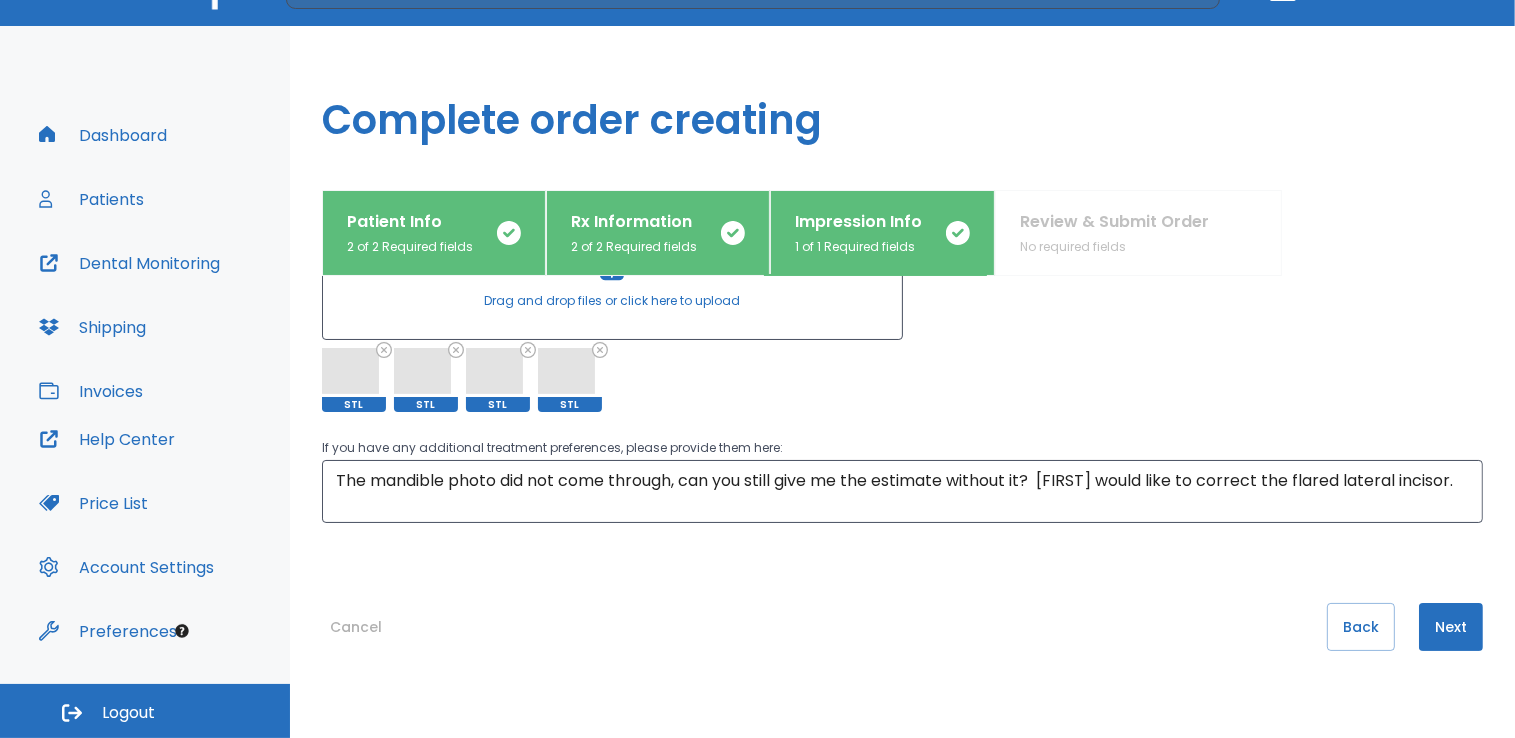 click on "Next" at bounding box center (1451, 627) 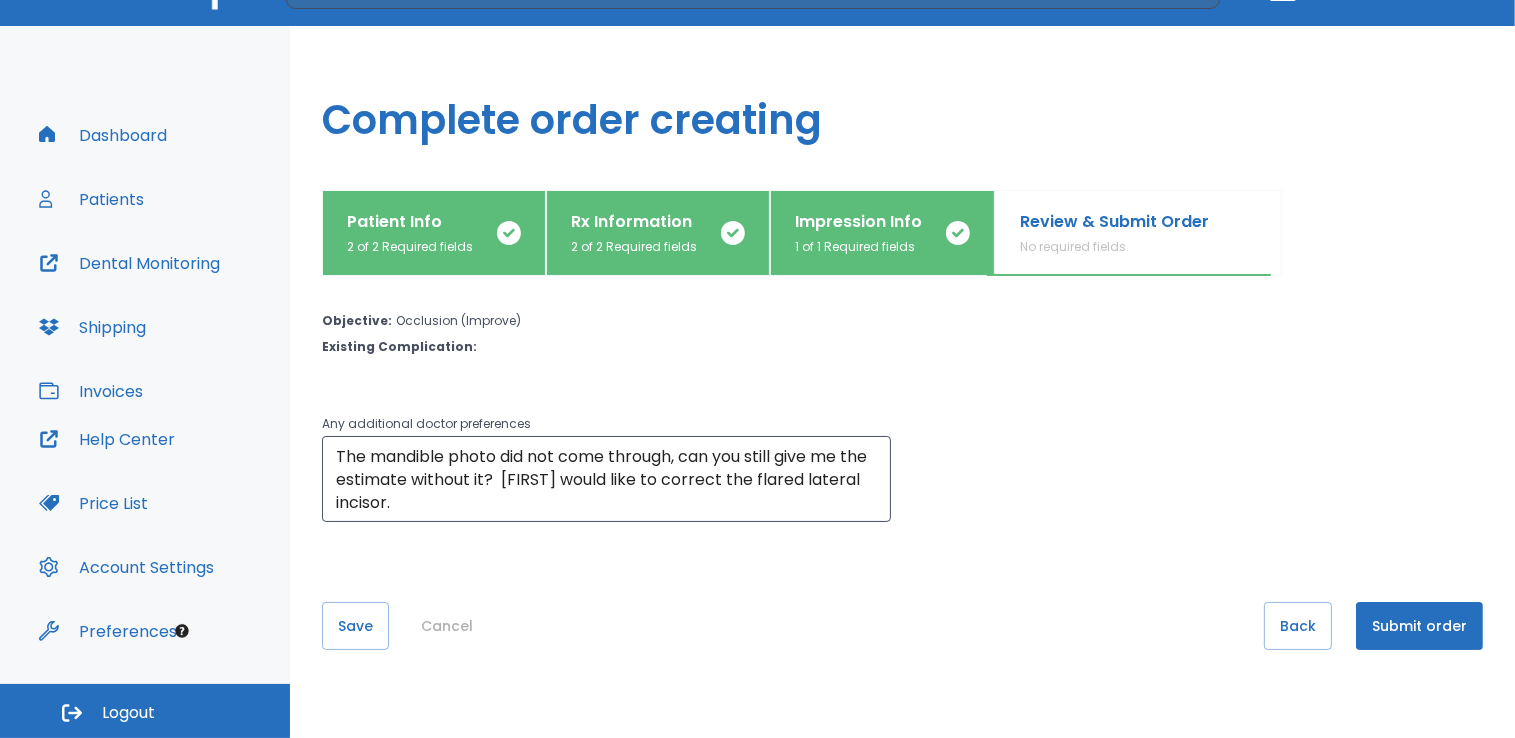 scroll, scrollTop: 0, scrollLeft: 0, axis: both 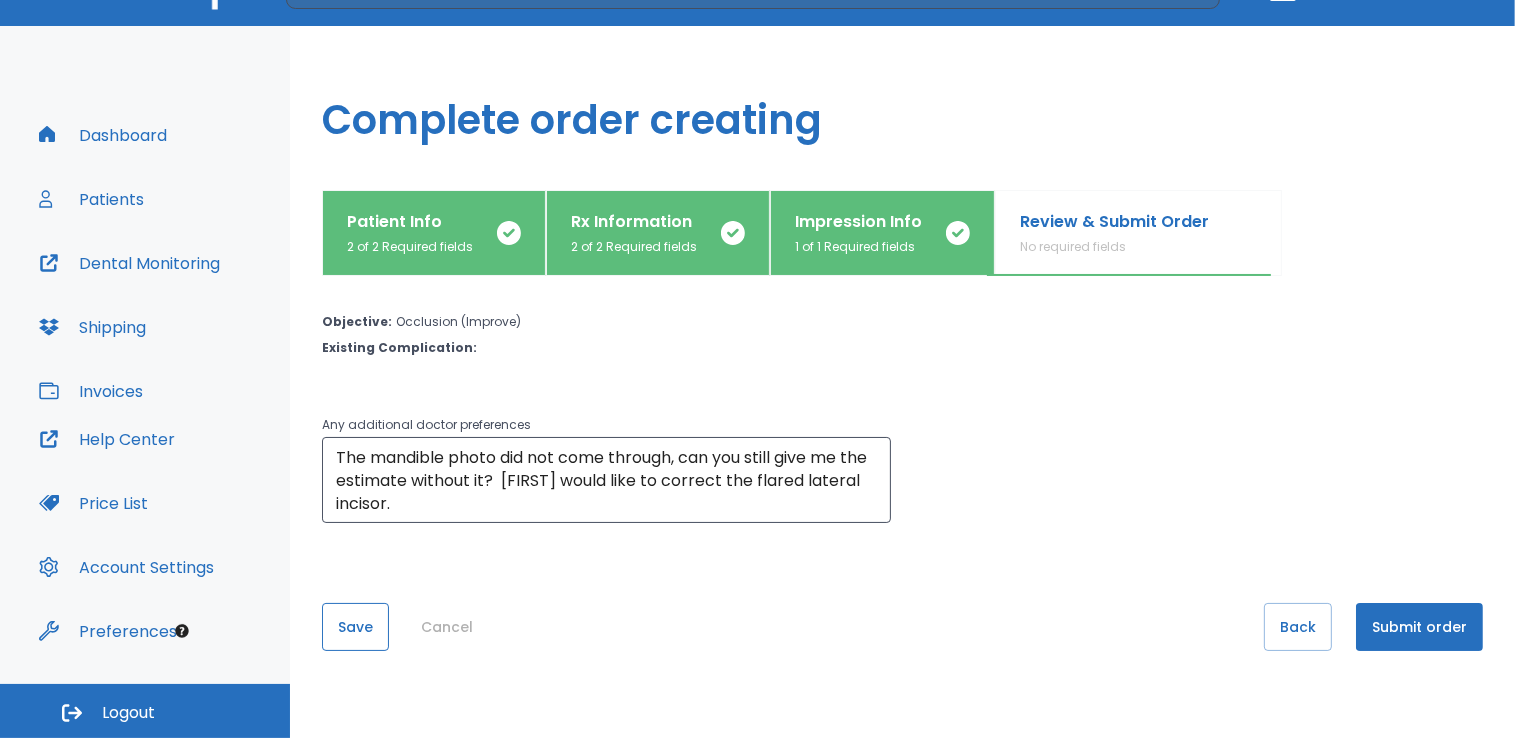 click on "Save" at bounding box center (355, 627) 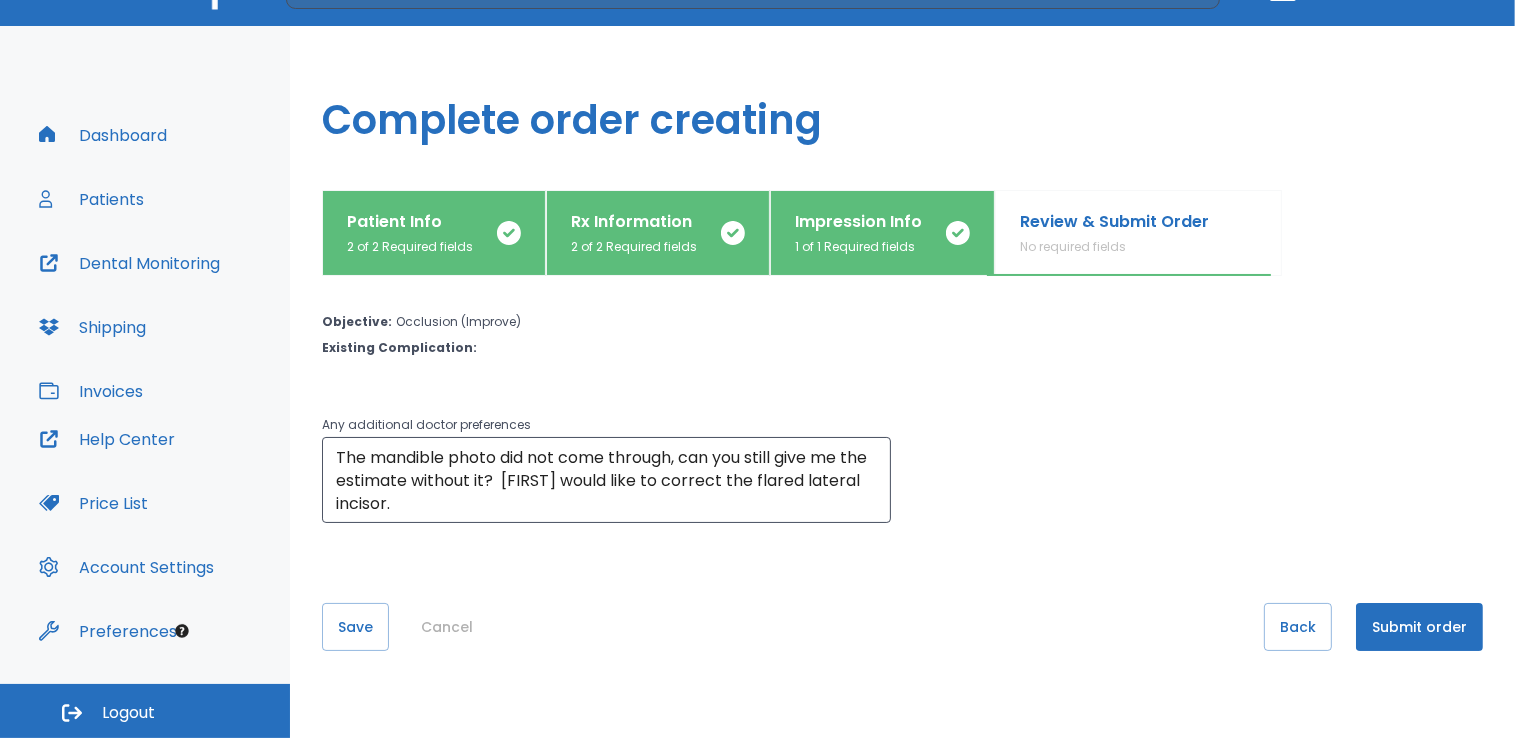 click on "Submit order" at bounding box center (1419, 627) 